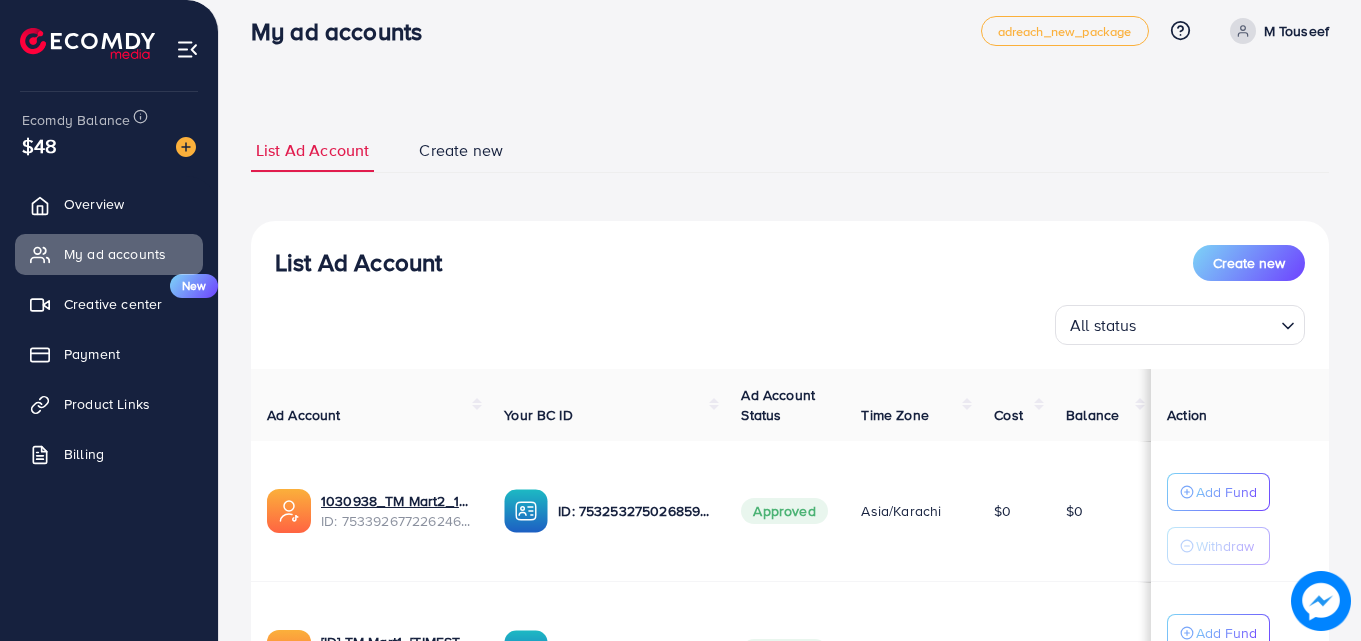scroll, scrollTop: 0, scrollLeft: 0, axis: both 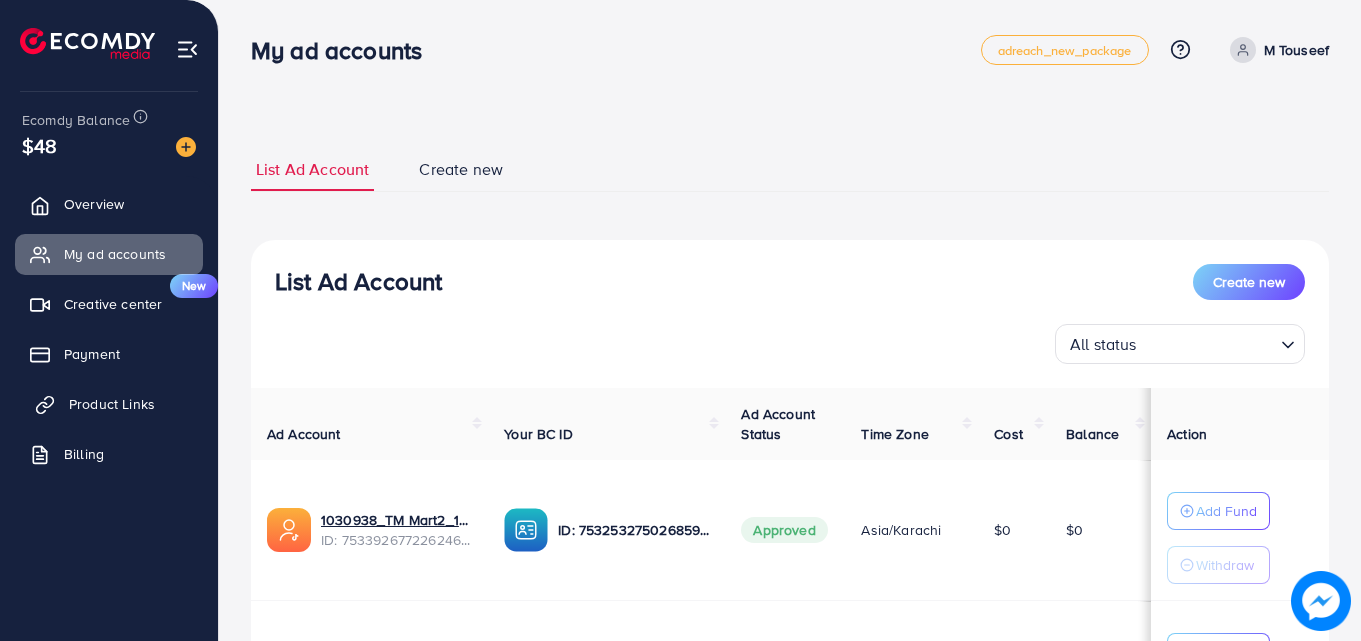 click on "Product Links" at bounding box center [112, 404] 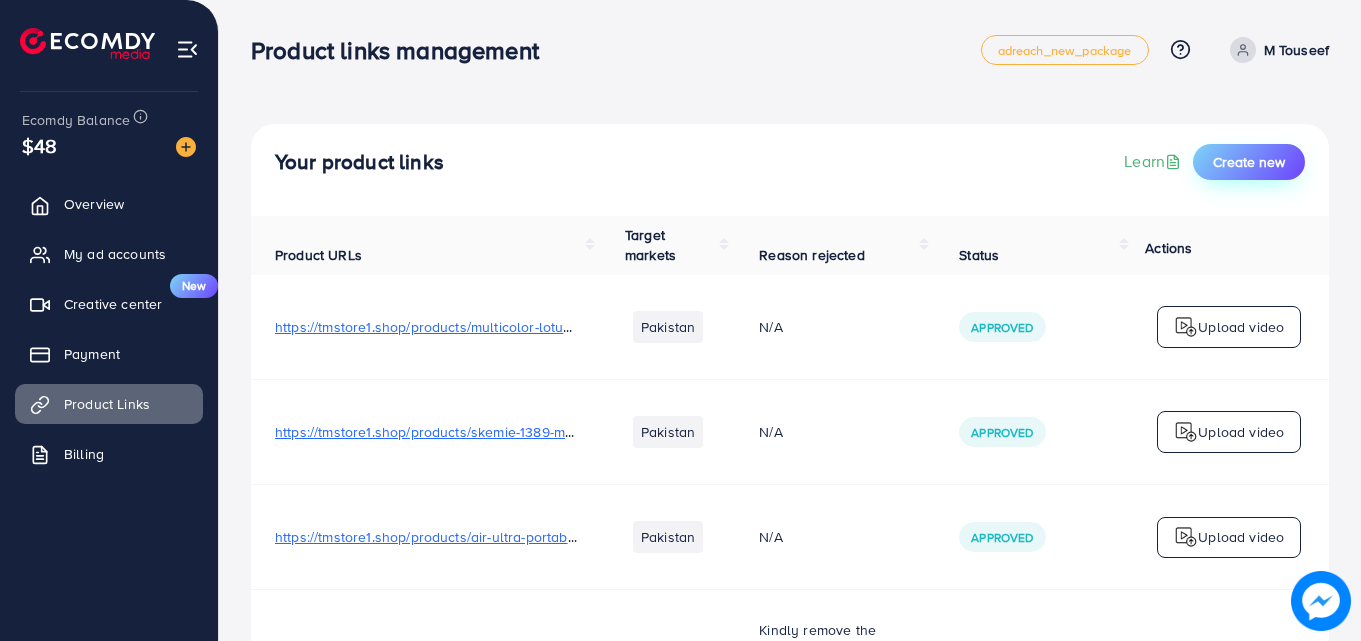 click on "Create new" at bounding box center [1249, 162] 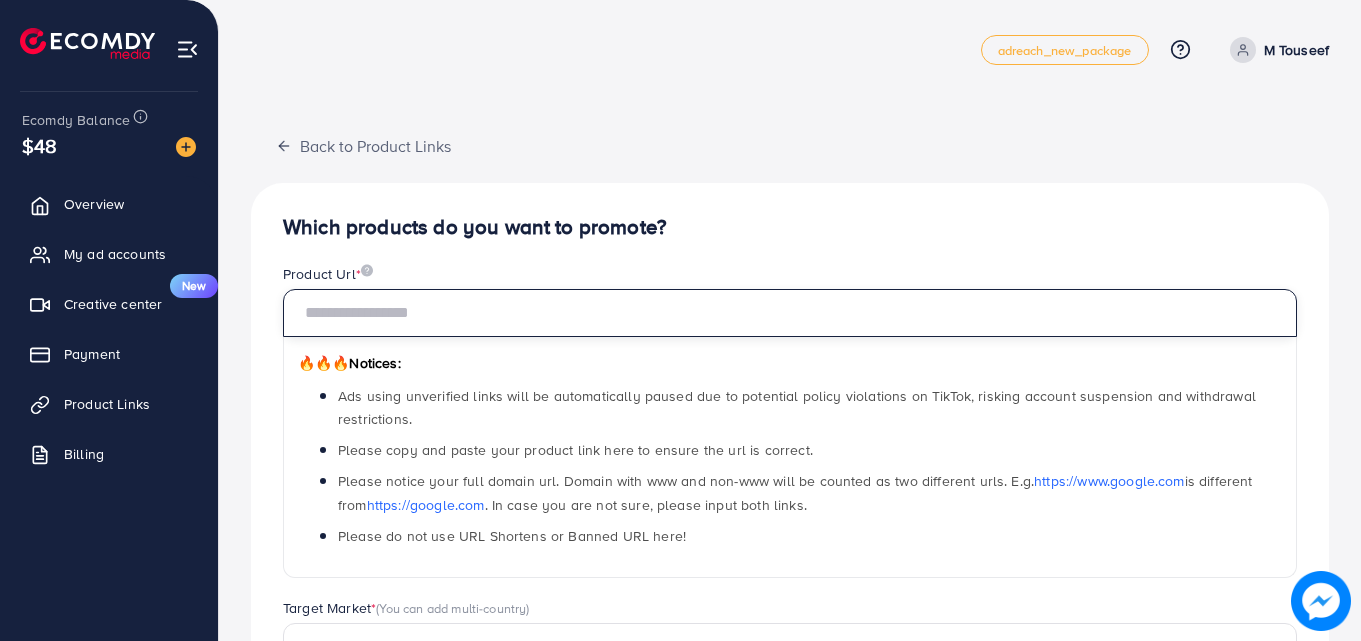 click at bounding box center [790, 313] 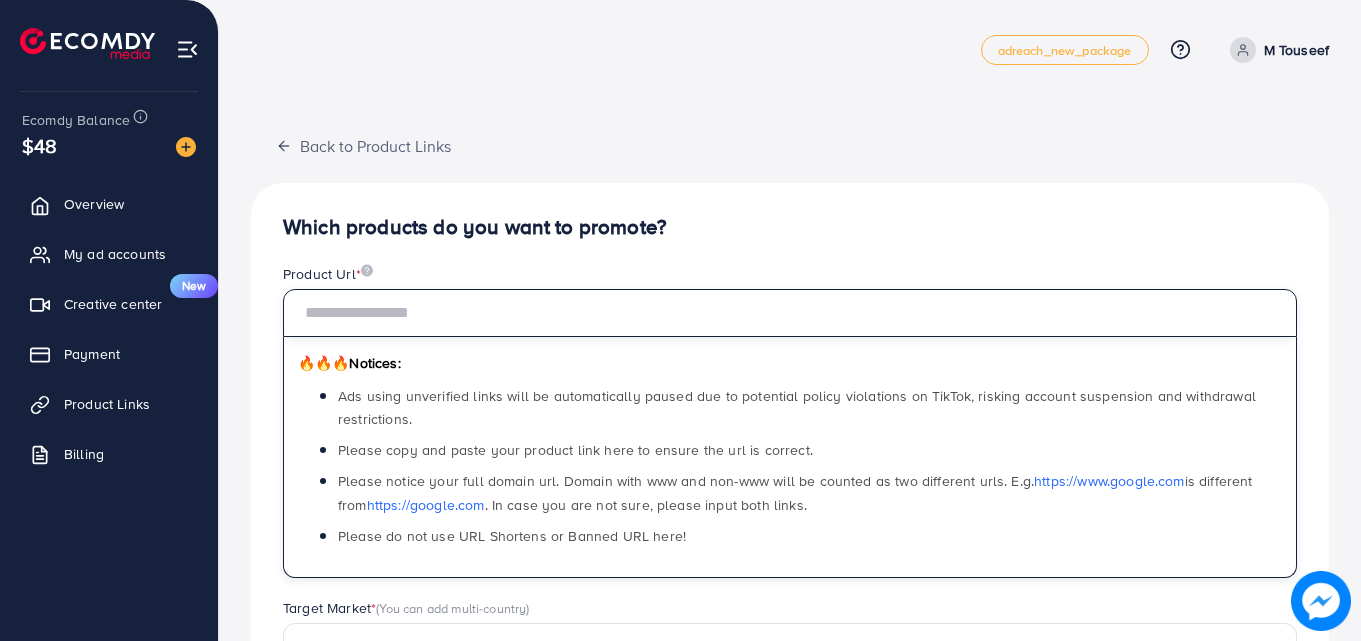 paste on "**********" 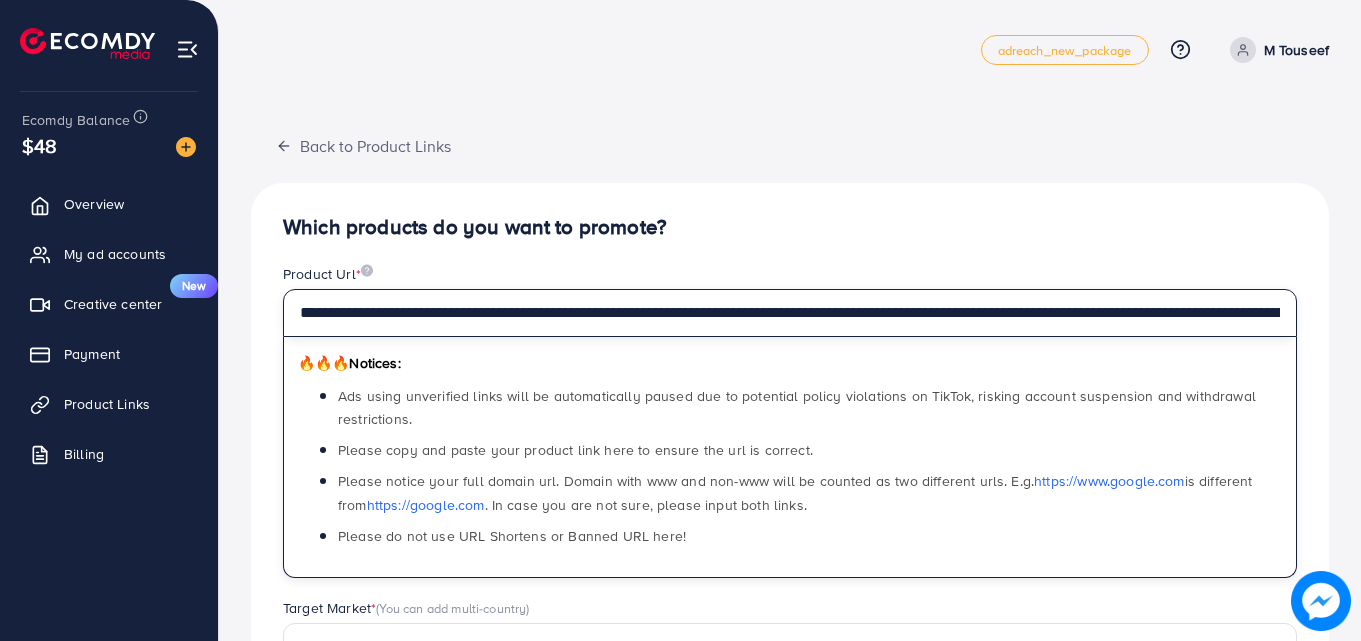 scroll, scrollTop: 0, scrollLeft: 379, axis: horizontal 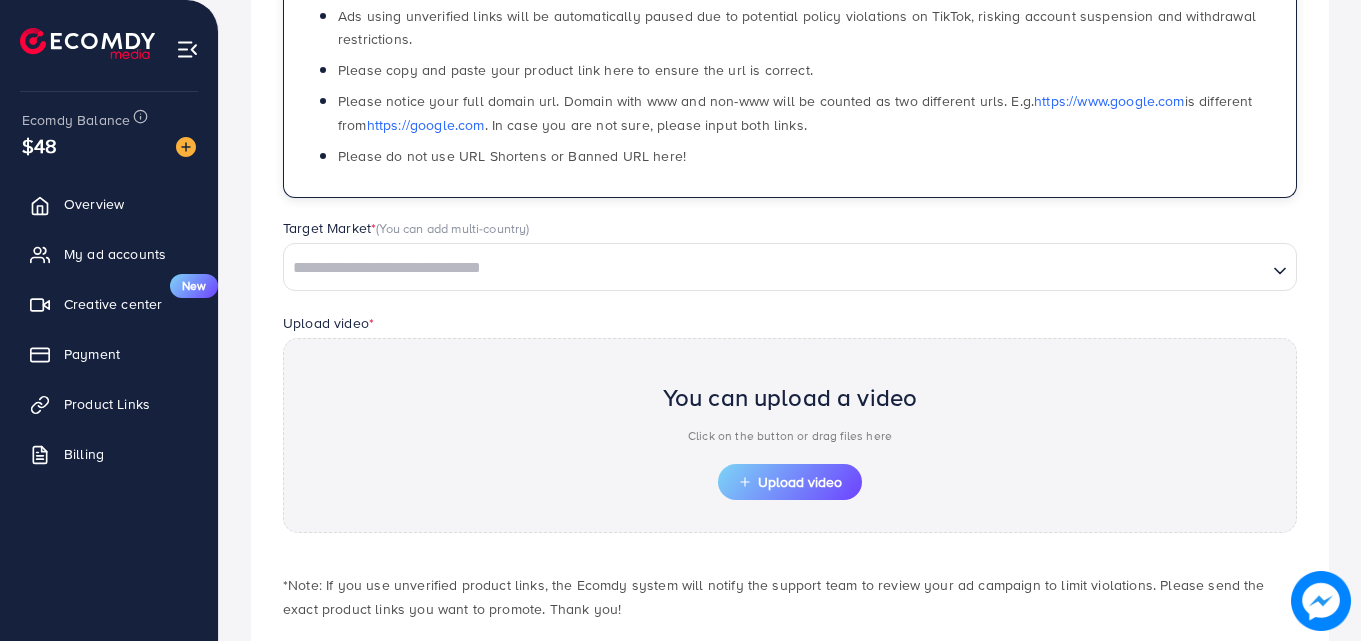 type on "**********" 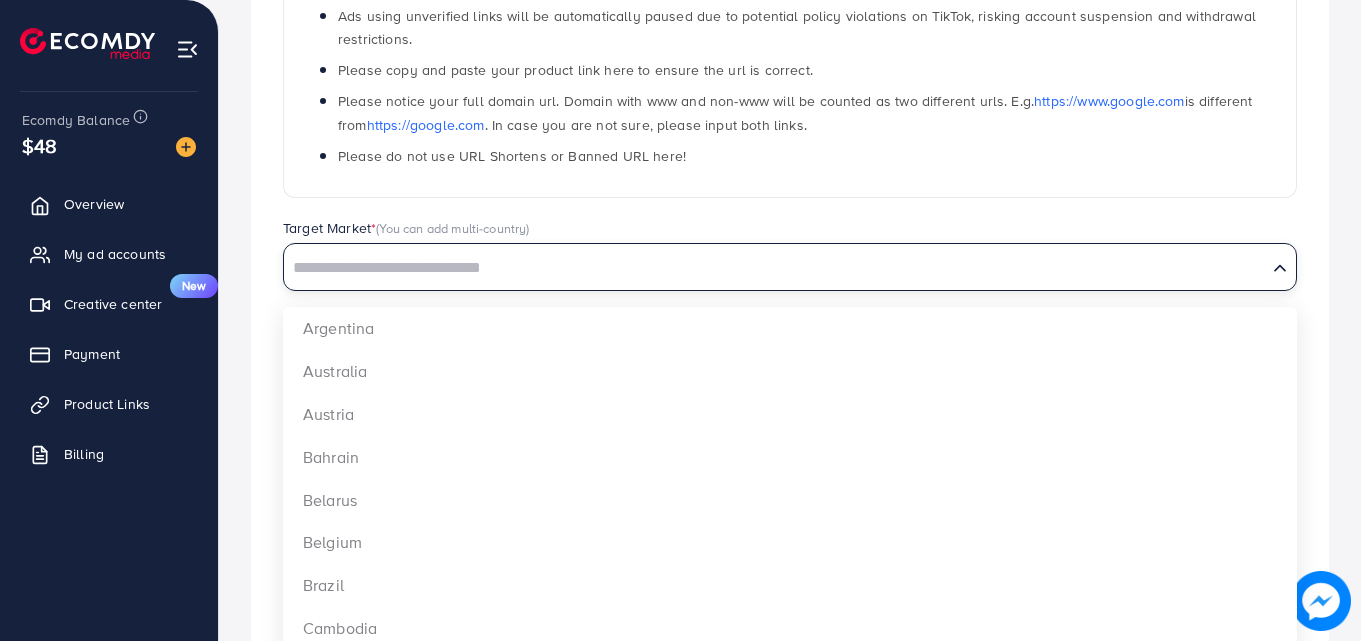 scroll, scrollTop: 0, scrollLeft: 0, axis: both 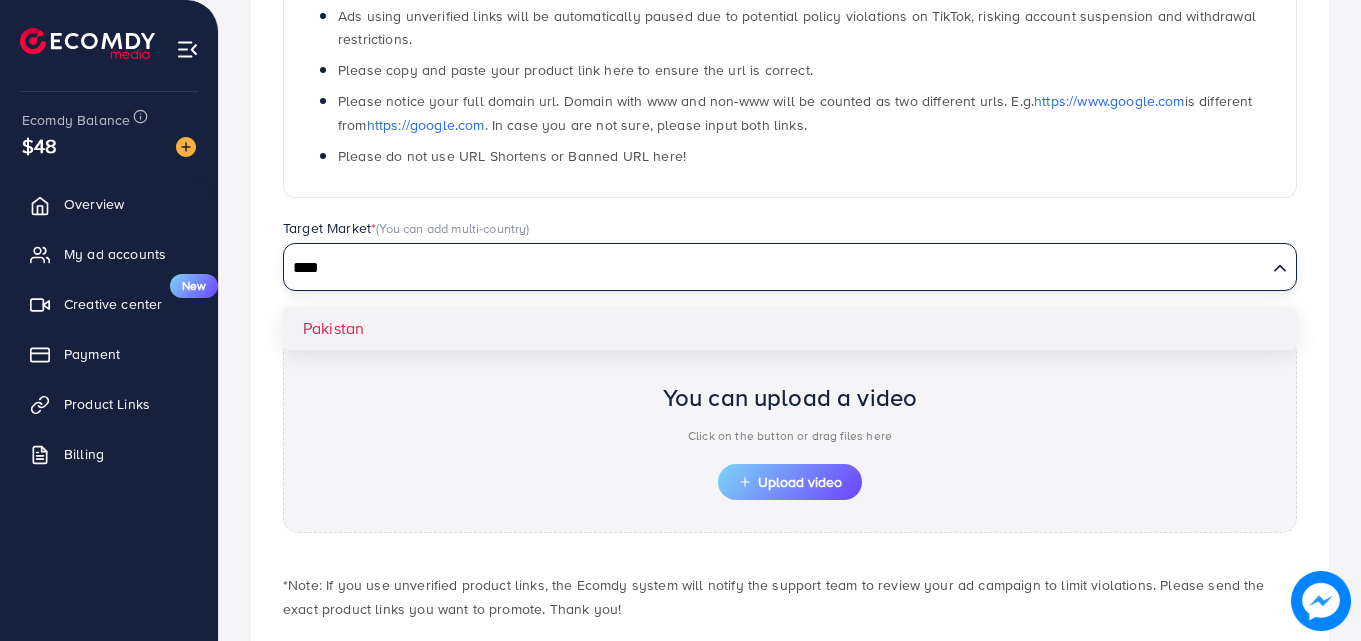 type on "****" 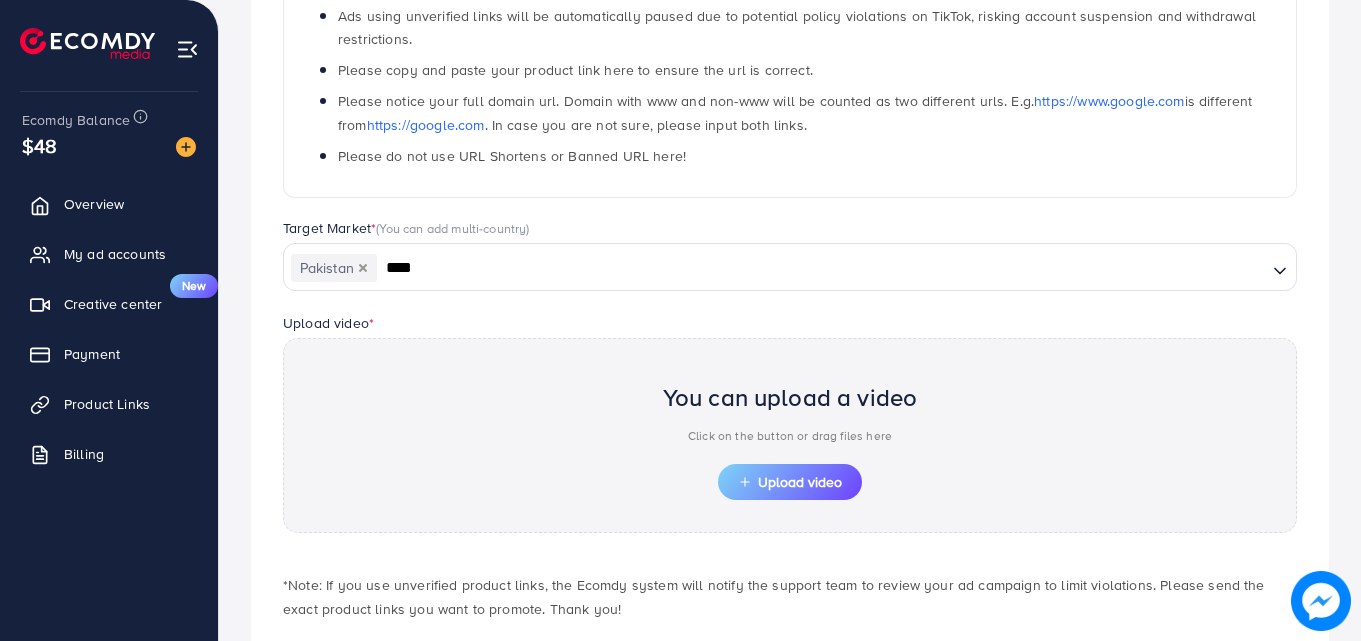 click on "**********" at bounding box center [790, 258] 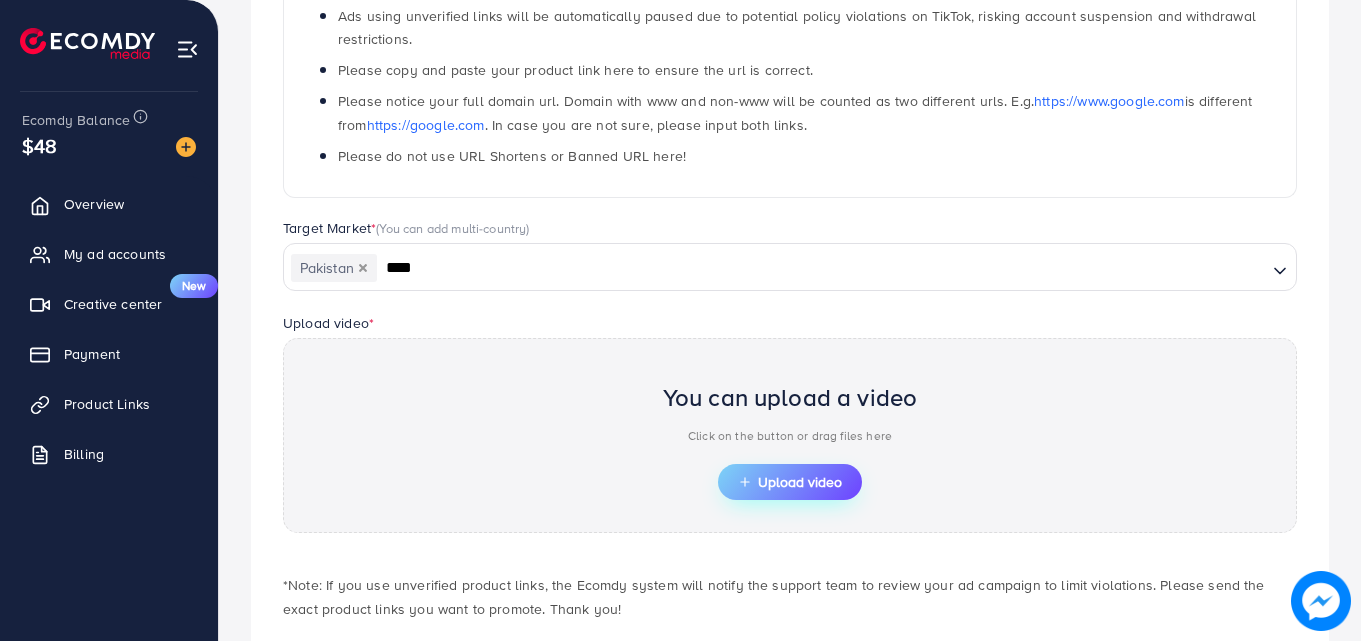 click on "Upload video" at bounding box center [790, 482] 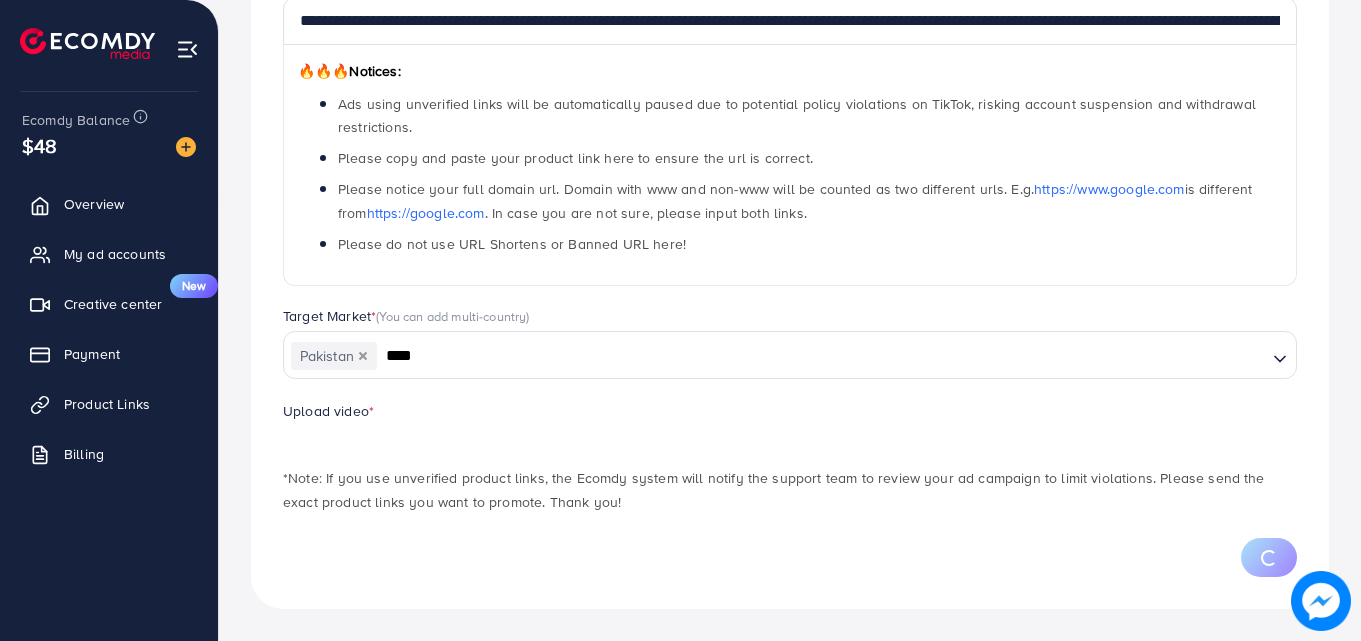 scroll, scrollTop: 380, scrollLeft: 0, axis: vertical 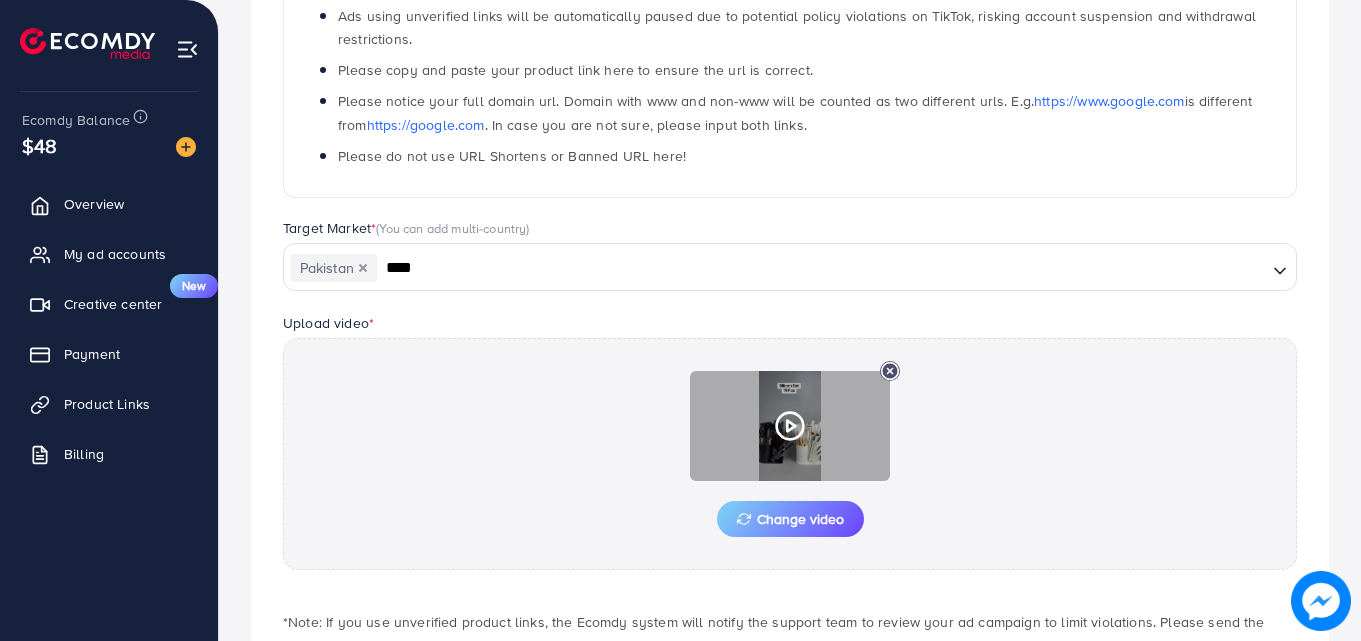 click 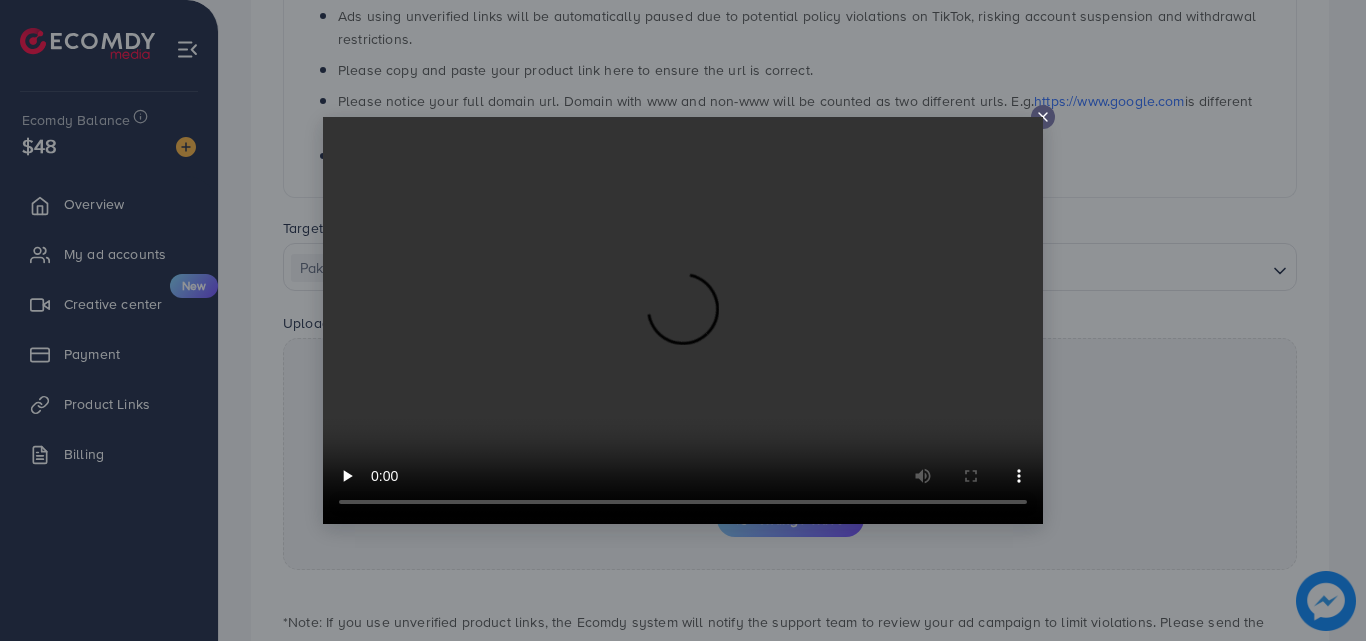 click at bounding box center (683, 320) 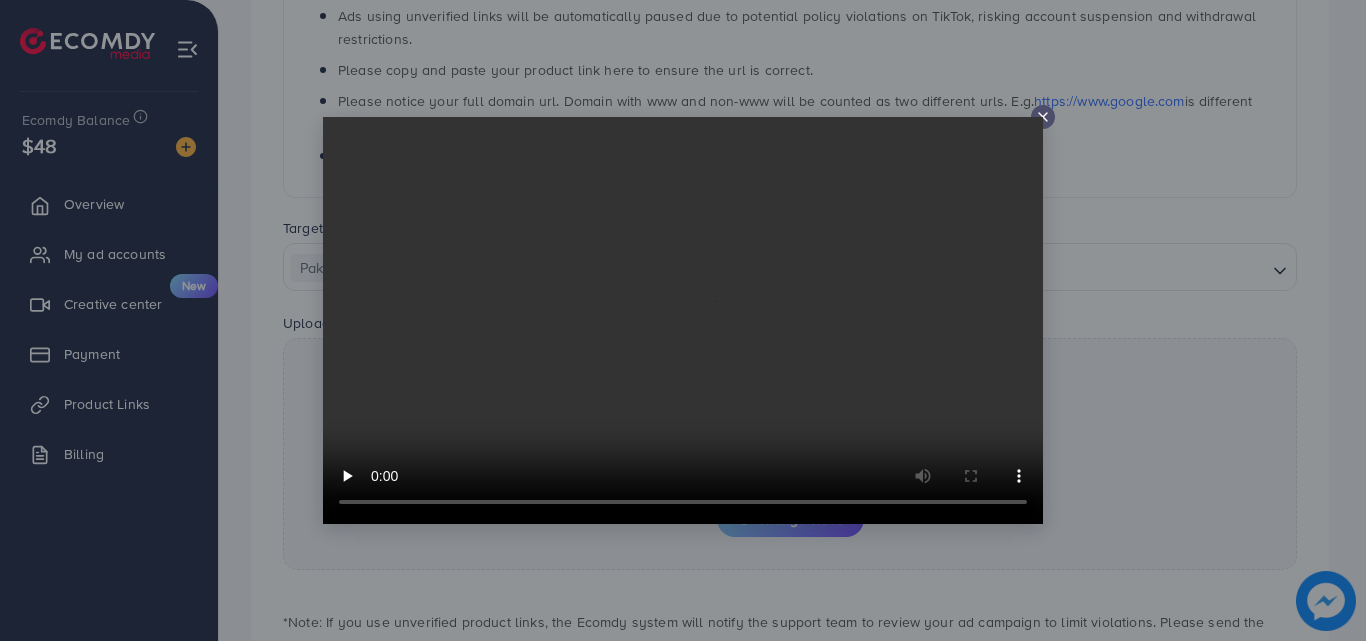 type 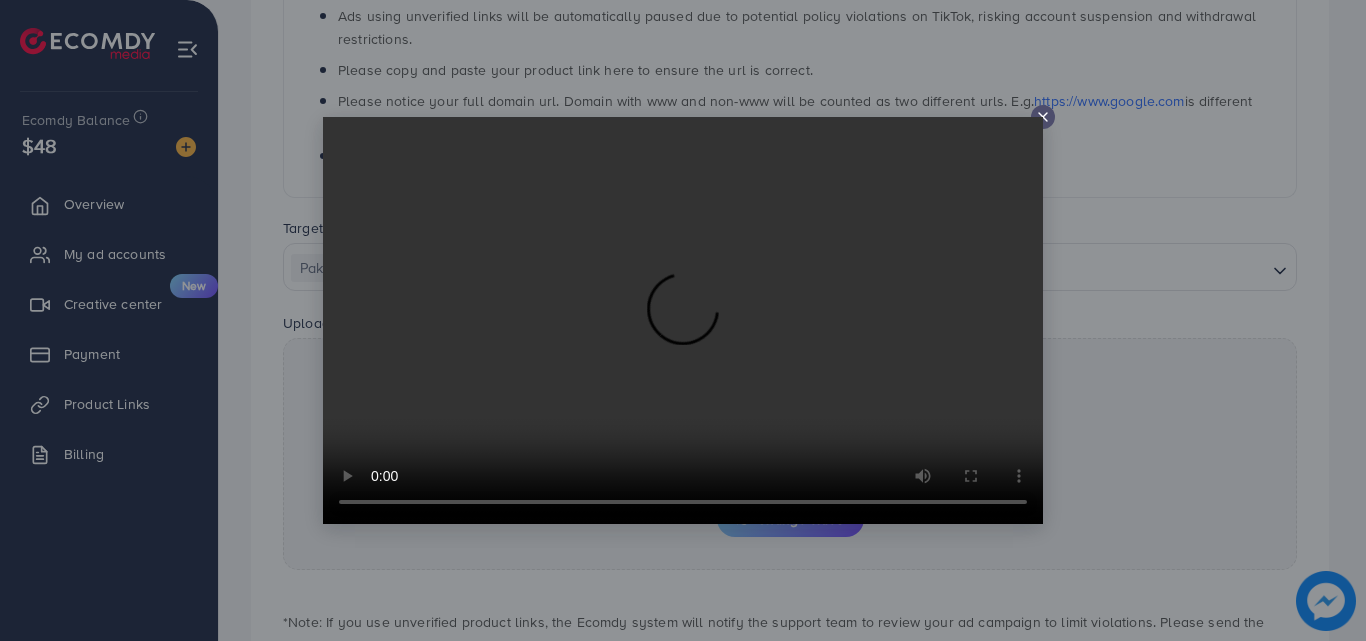 click 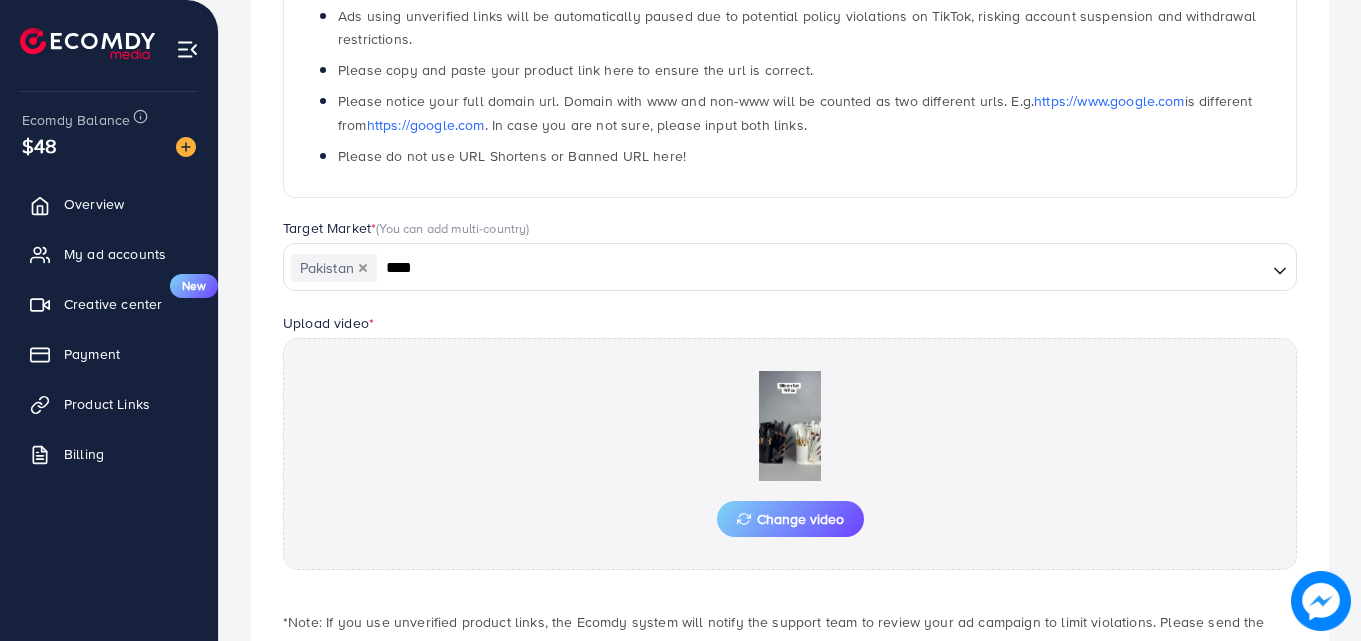 scroll, scrollTop: 521, scrollLeft: 0, axis: vertical 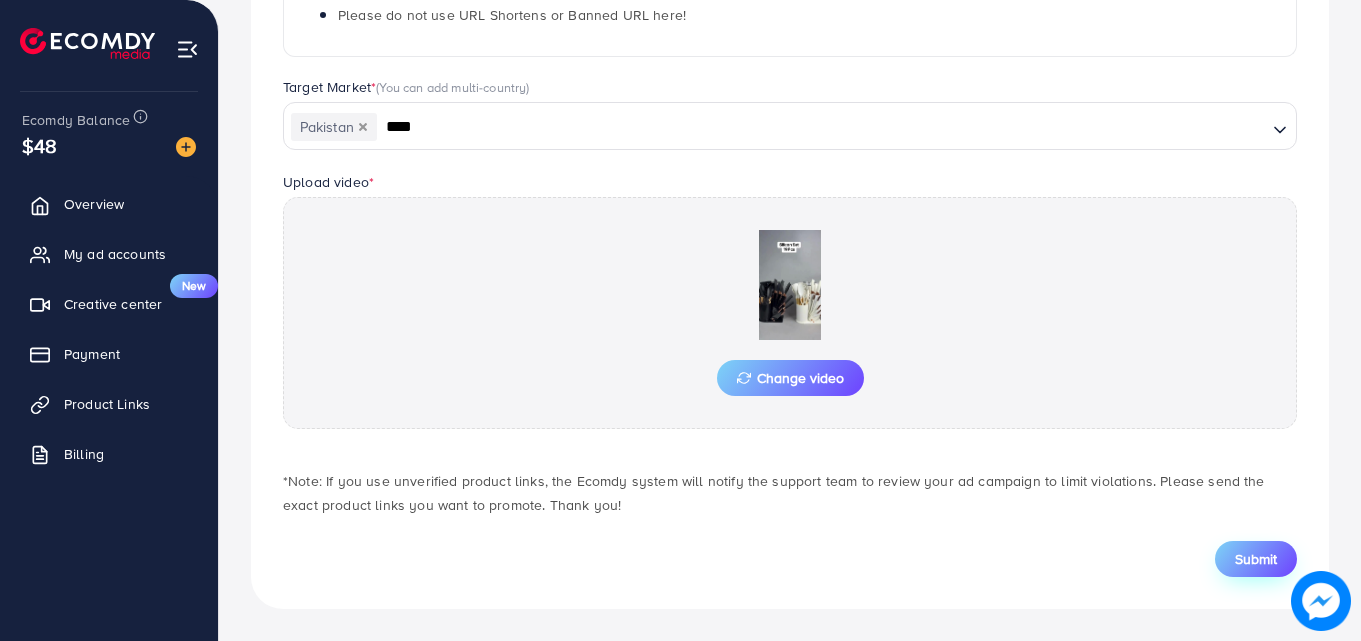 click on "Submit" at bounding box center [1256, 559] 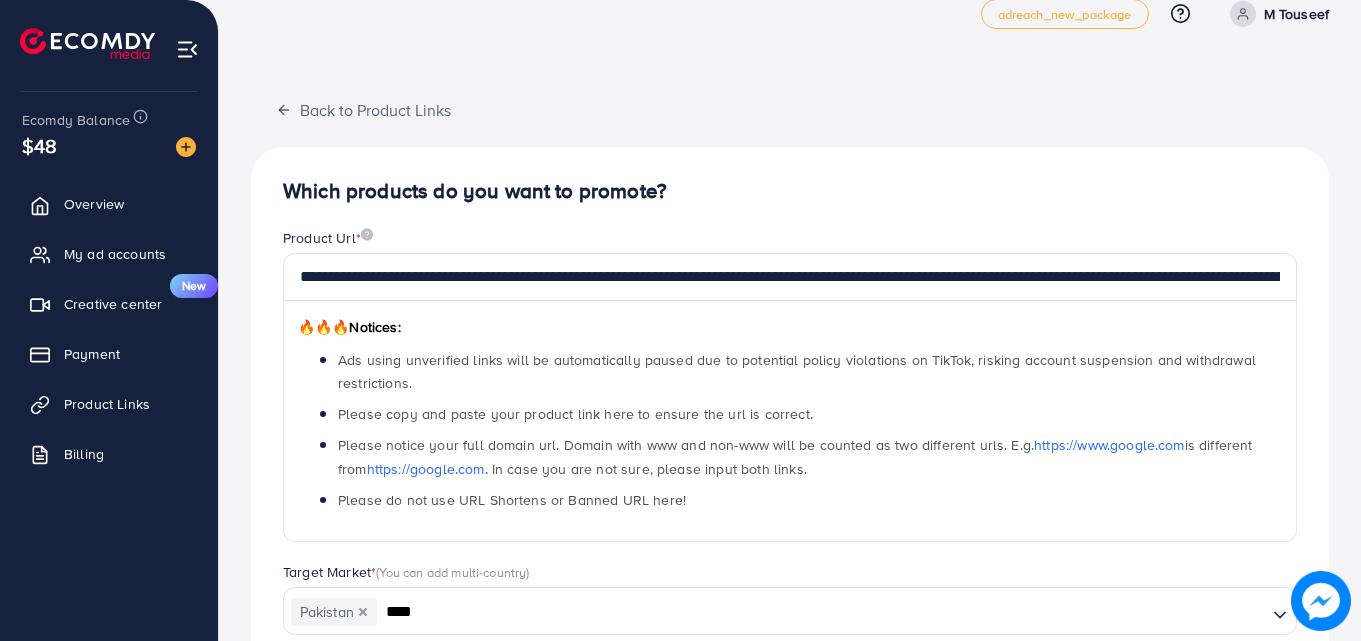 scroll, scrollTop: 0, scrollLeft: 0, axis: both 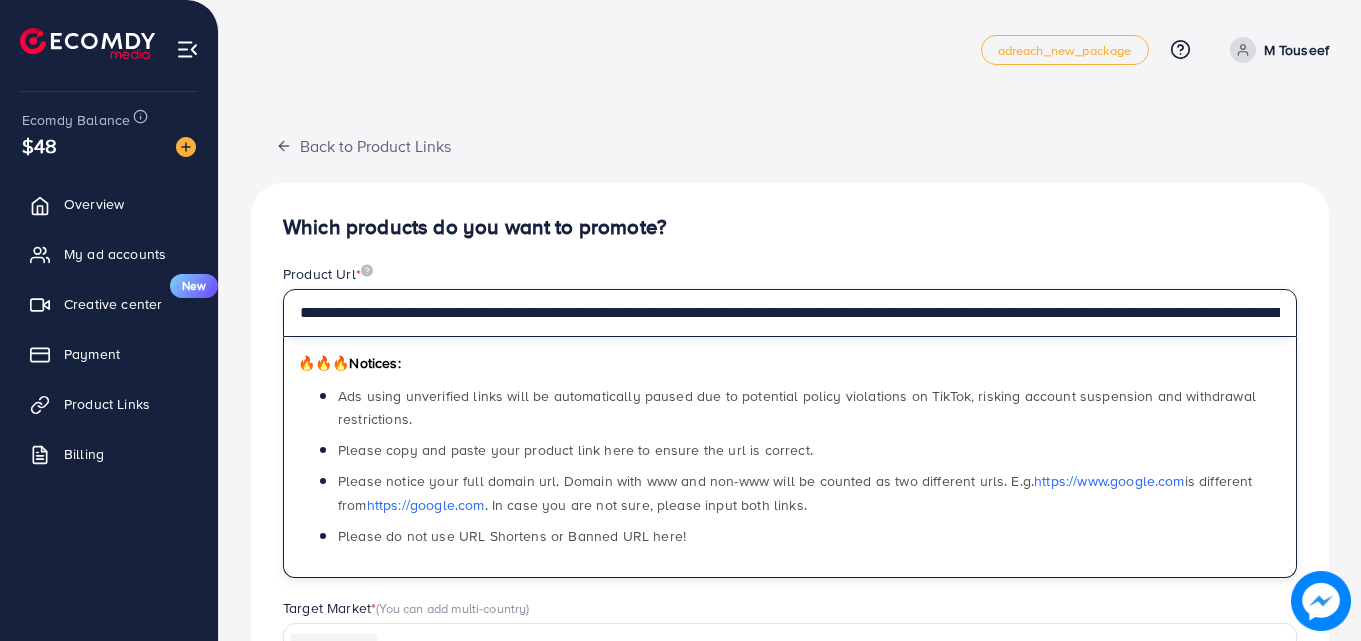 click on "**********" at bounding box center [790, 313] 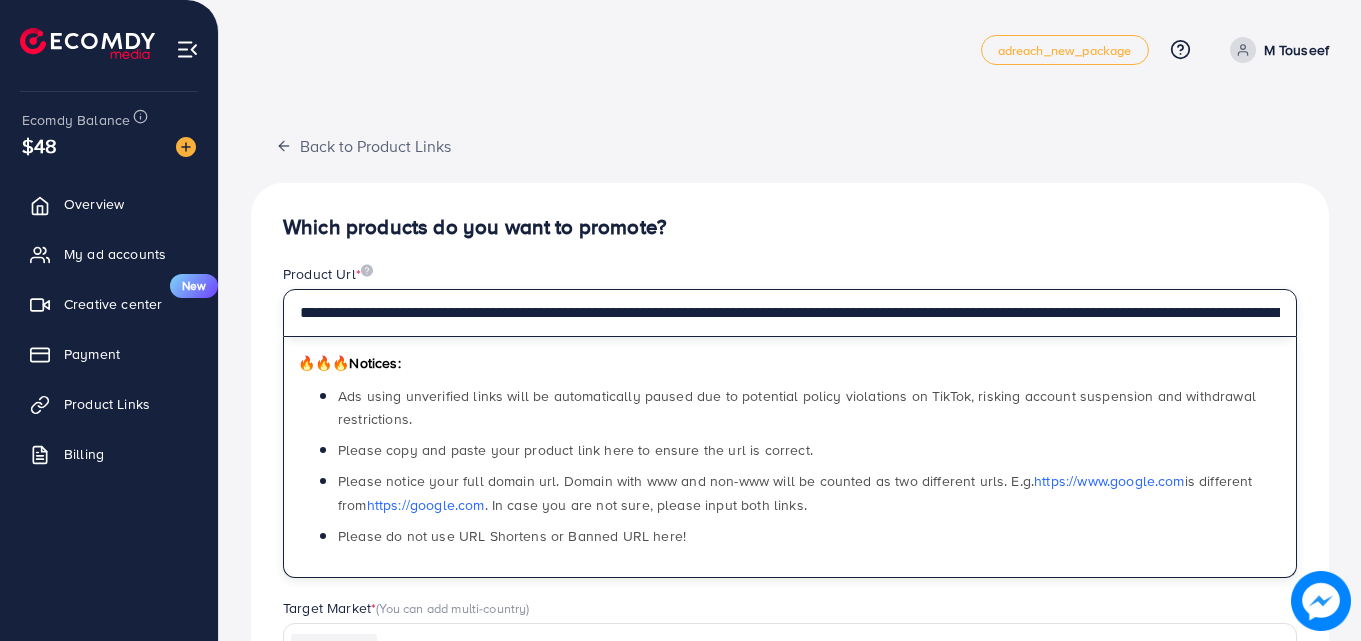 click on "**********" at bounding box center [790, 313] 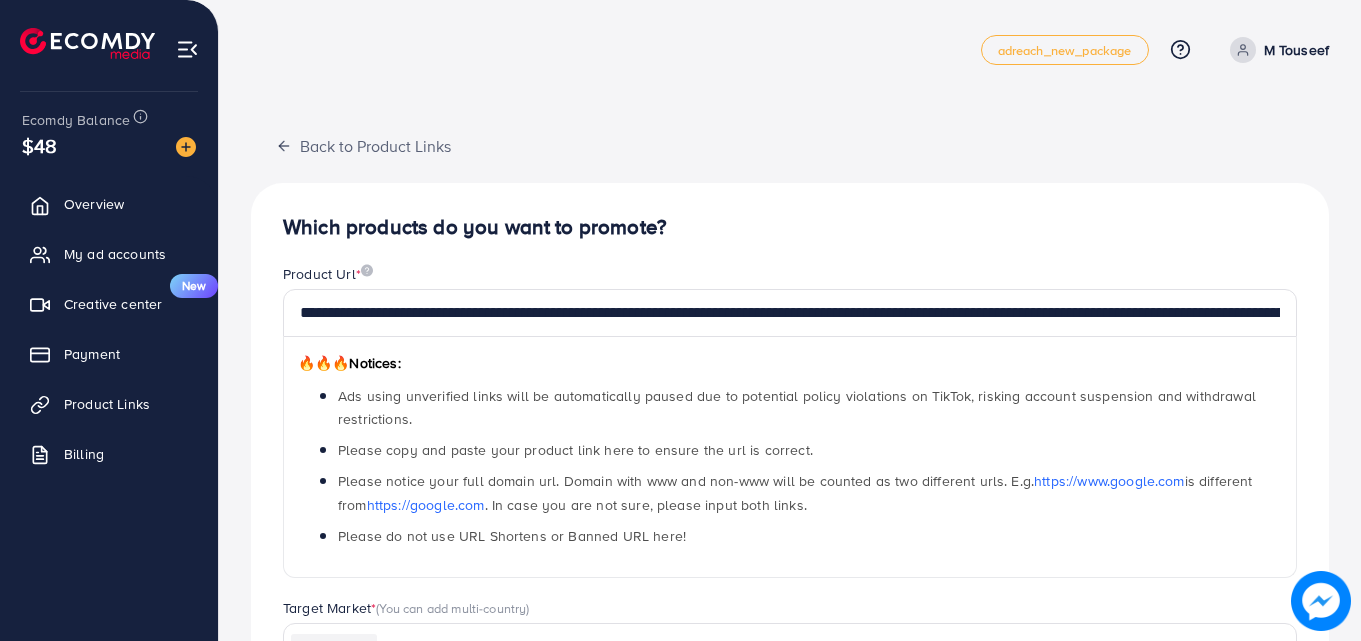 click on "🔥🔥🔥  Notices: Ads using unverified links will be automatically paused due to potential policy violations on TikTok, risking account suspension and withdrawal restrictions. Please copy and paste your product link here to ensure the url is correct. Please notice your full domain url. Domain with www and non-www will be counted as two different urls. E.g.  https://www.google.com  is different from  https://google.com . In case you are not sure, please input both links. Please do not use URL Shortens or Banned URL here!" at bounding box center [790, 457] 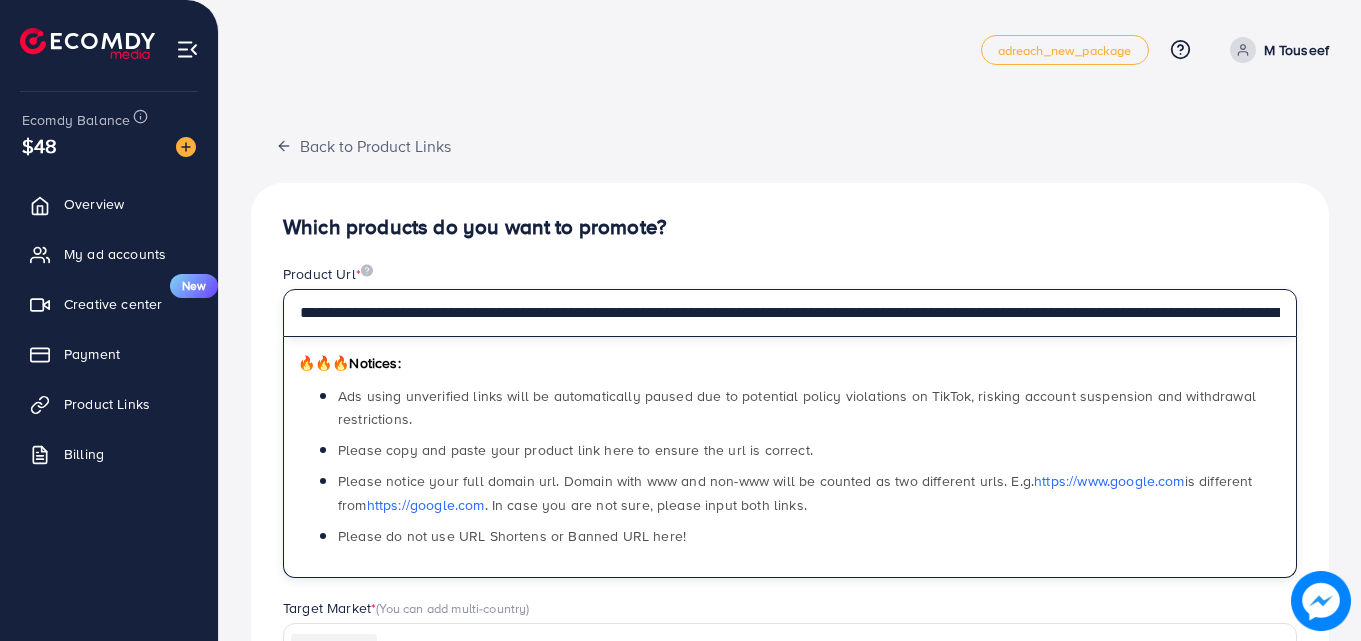 scroll, scrollTop: 0, scrollLeft: 33, axis: horizontal 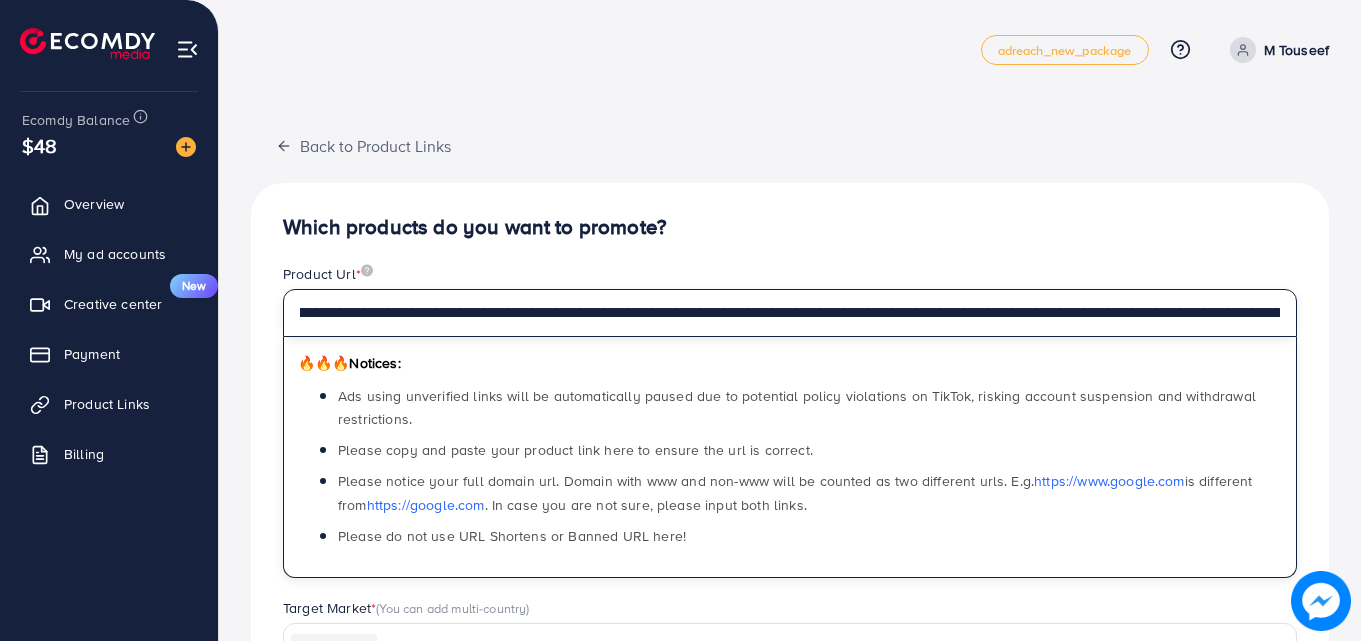 drag, startPoint x: 1279, startPoint y: 319, endPoint x: 1259, endPoint y: 312, distance: 21.189621 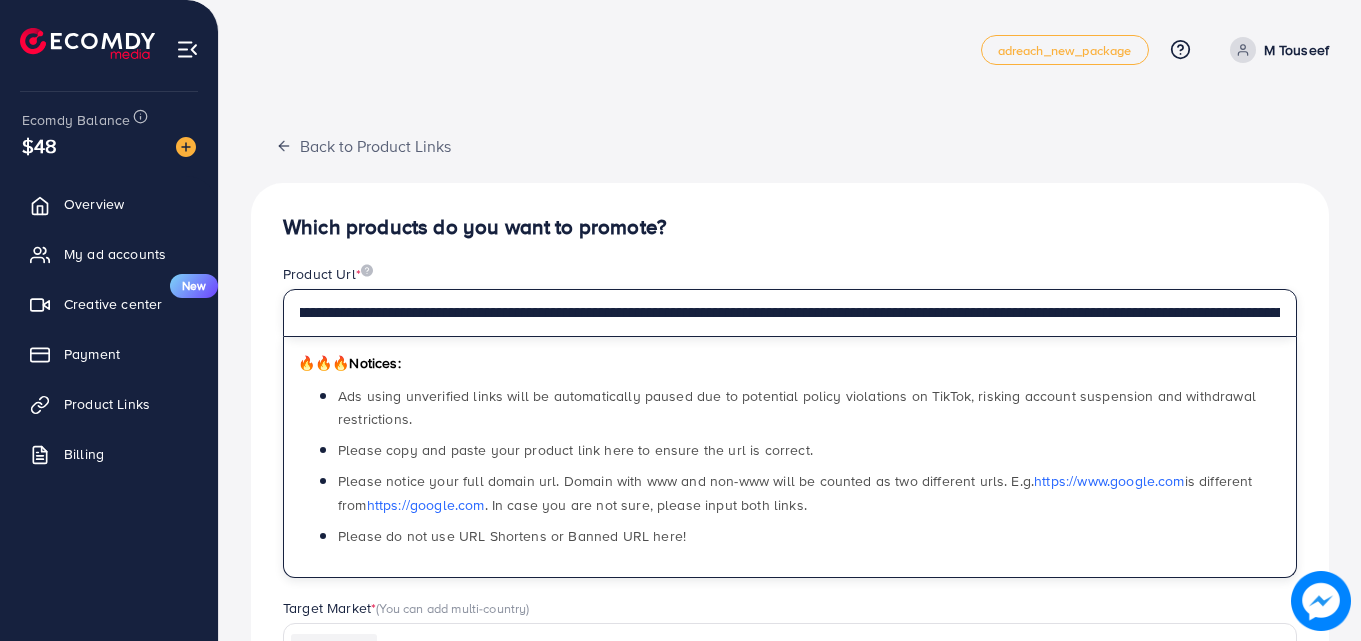 scroll, scrollTop: 0, scrollLeft: 0, axis: both 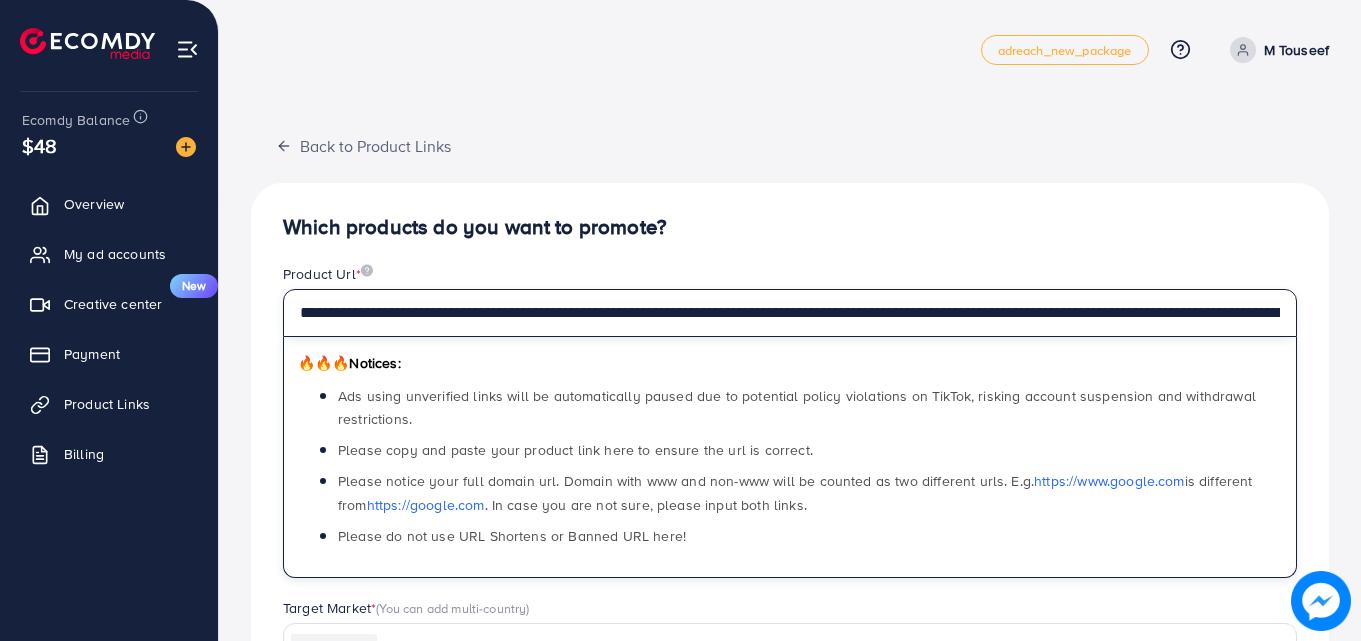 drag, startPoint x: 1283, startPoint y: 315, endPoint x: 293, endPoint y: 317, distance: 990.002 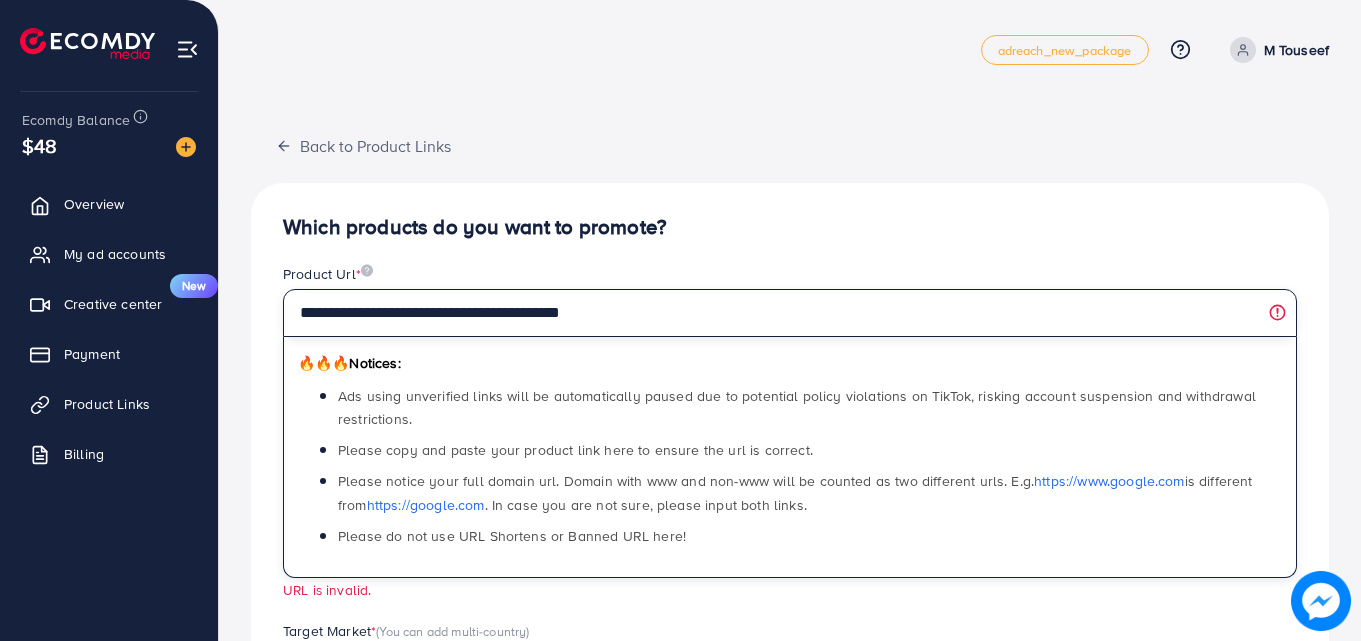 click on "**********" at bounding box center (790, 313) 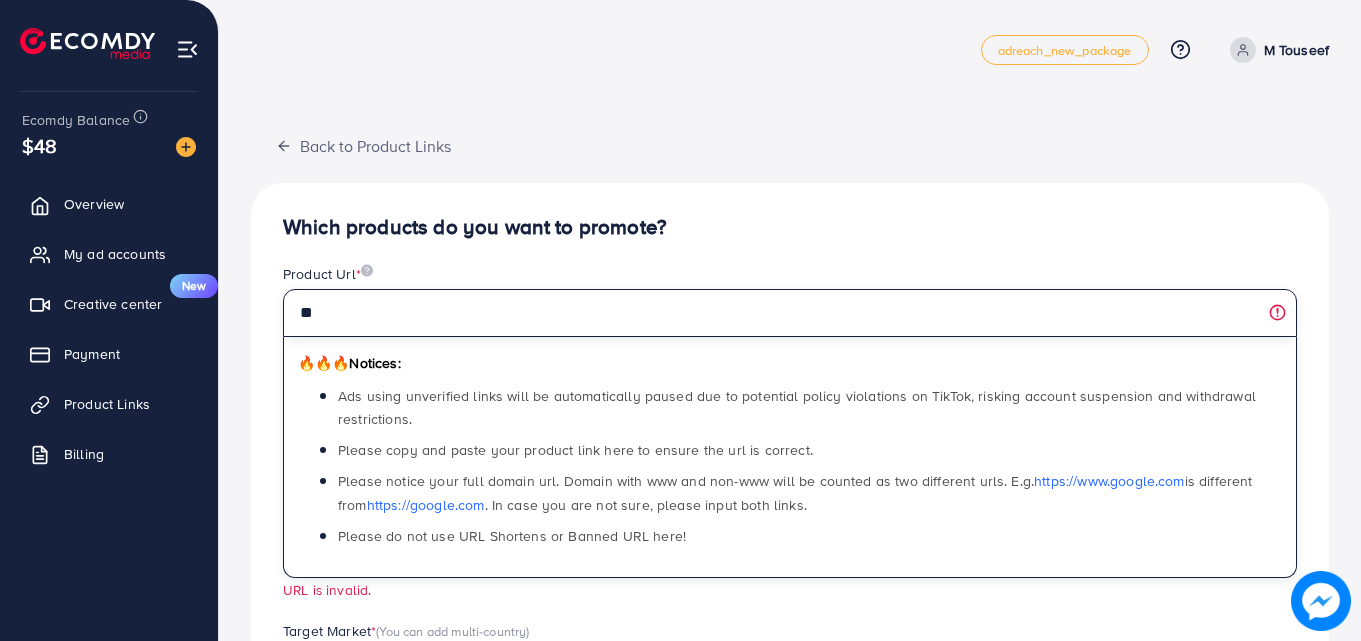 type on "*" 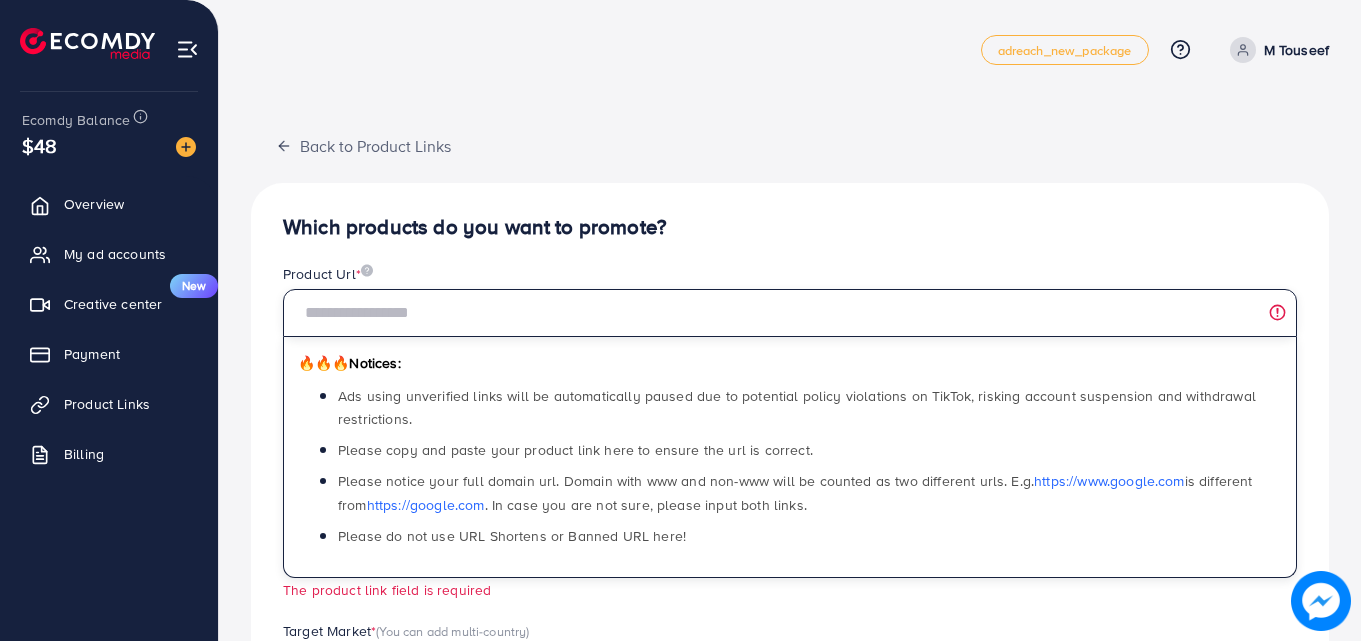 click at bounding box center (790, 313) 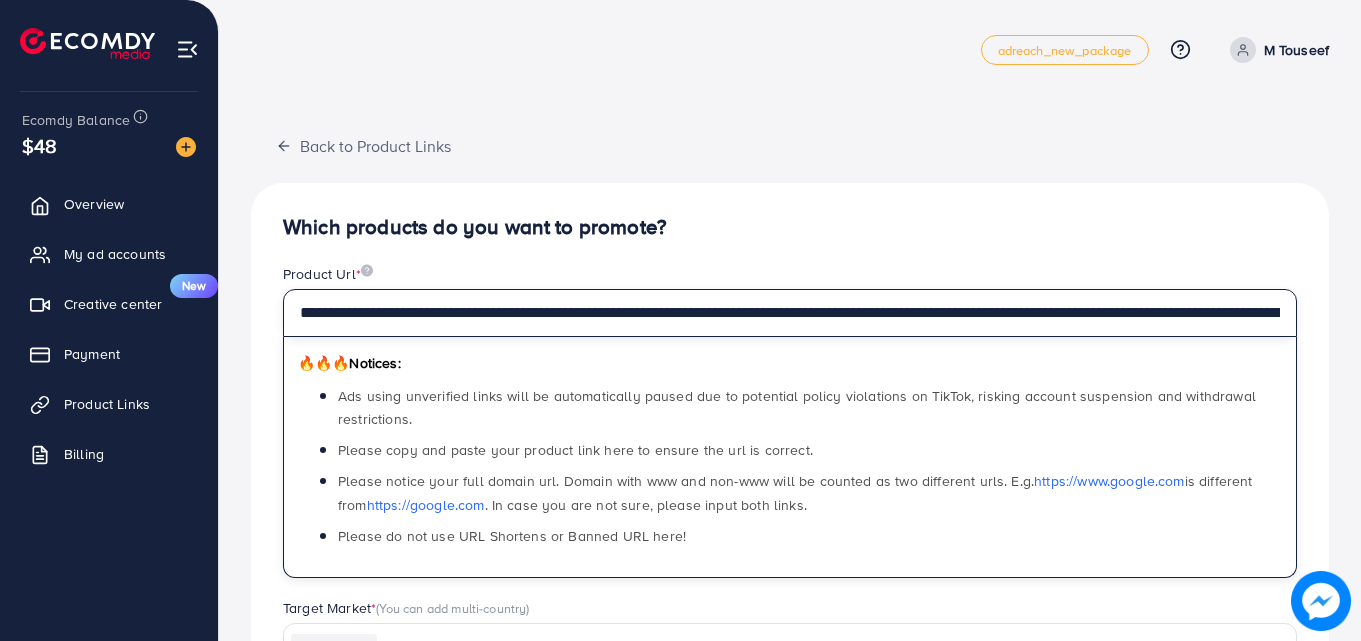 scroll, scrollTop: 0, scrollLeft: 379, axis: horizontal 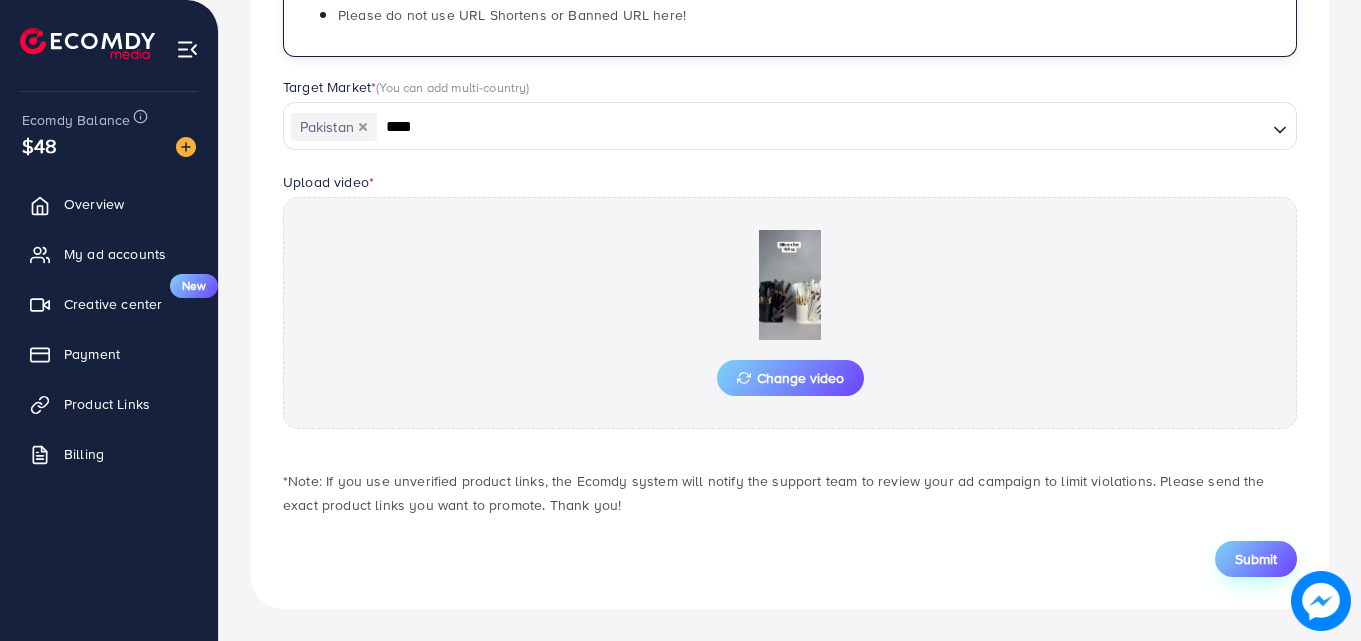type on "**********" 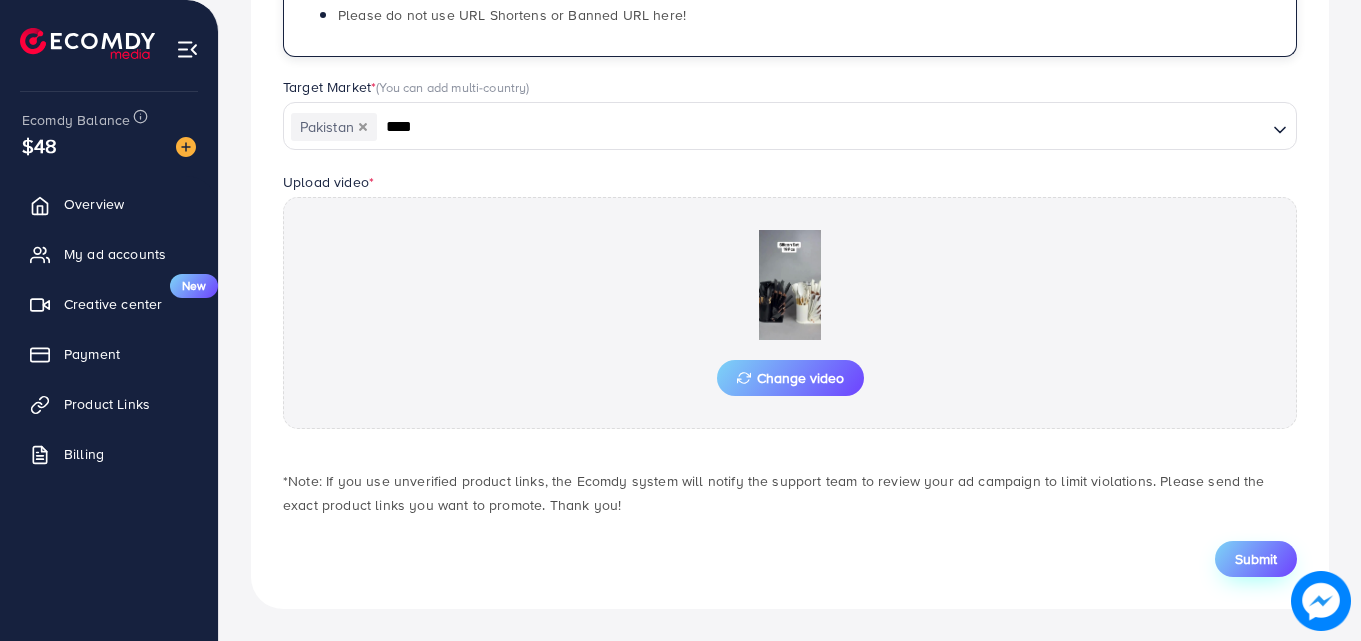 scroll, scrollTop: 0, scrollLeft: 0, axis: both 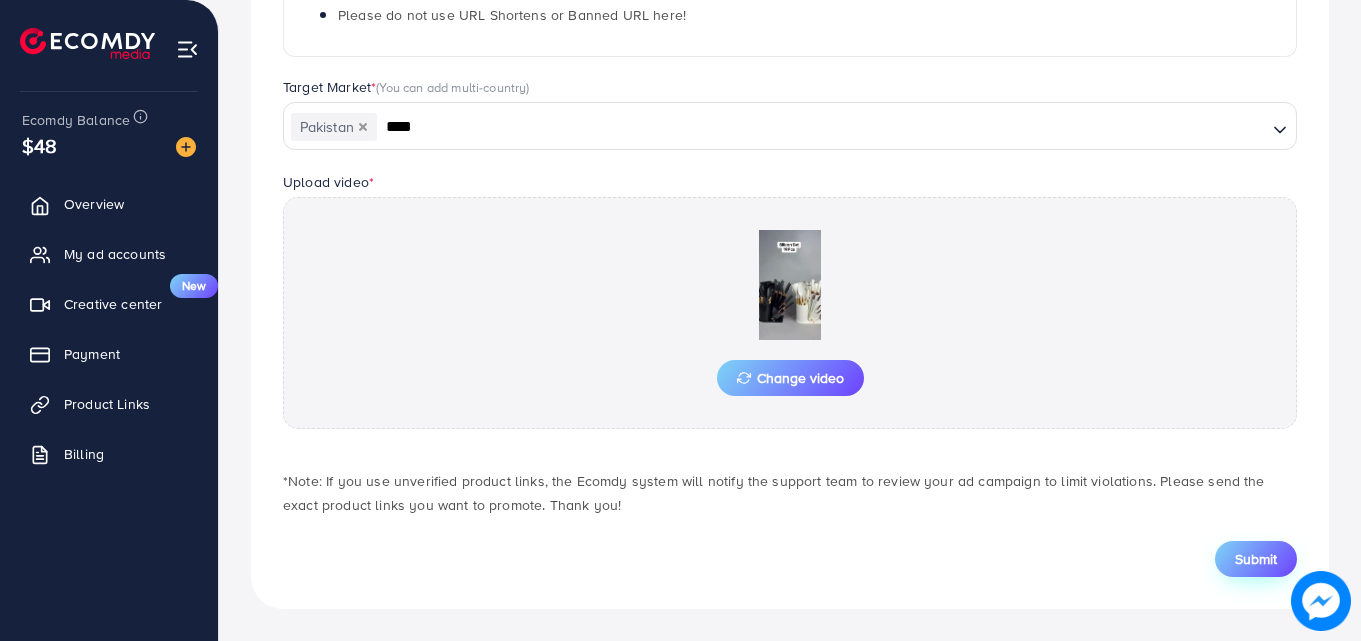 click on "Submit" at bounding box center [1256, 559] 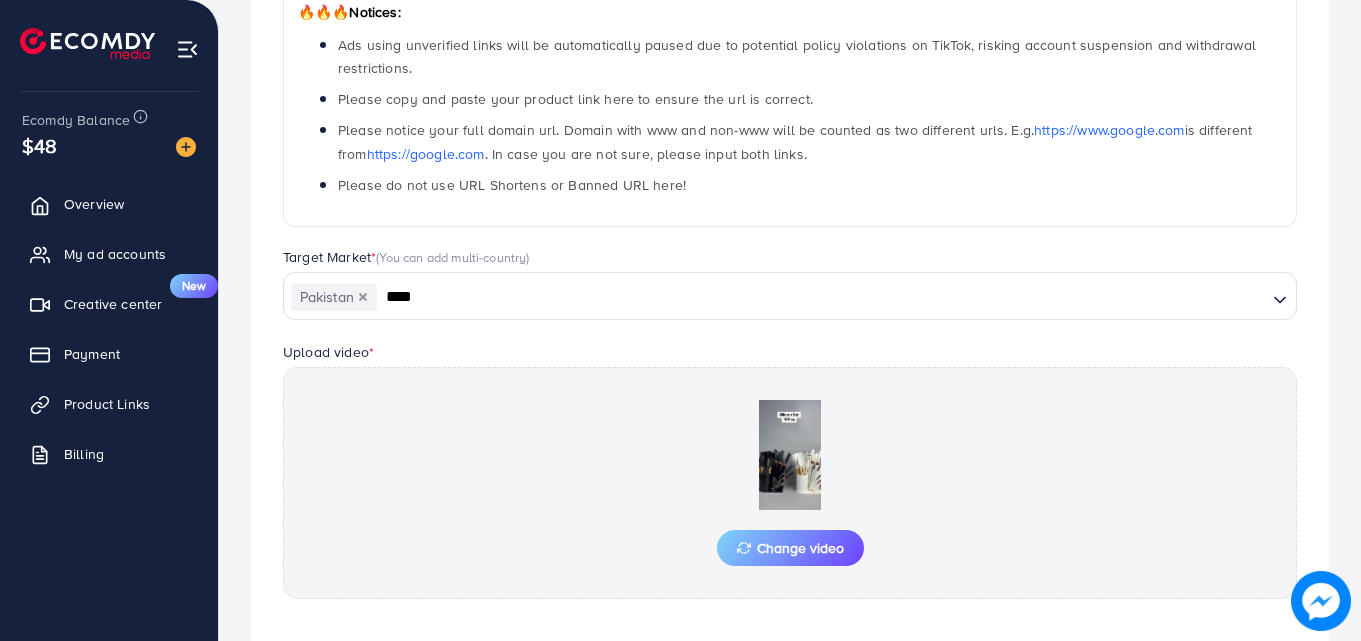 scroll, scrollTop: 0, scrollLeft: 0, axis: both 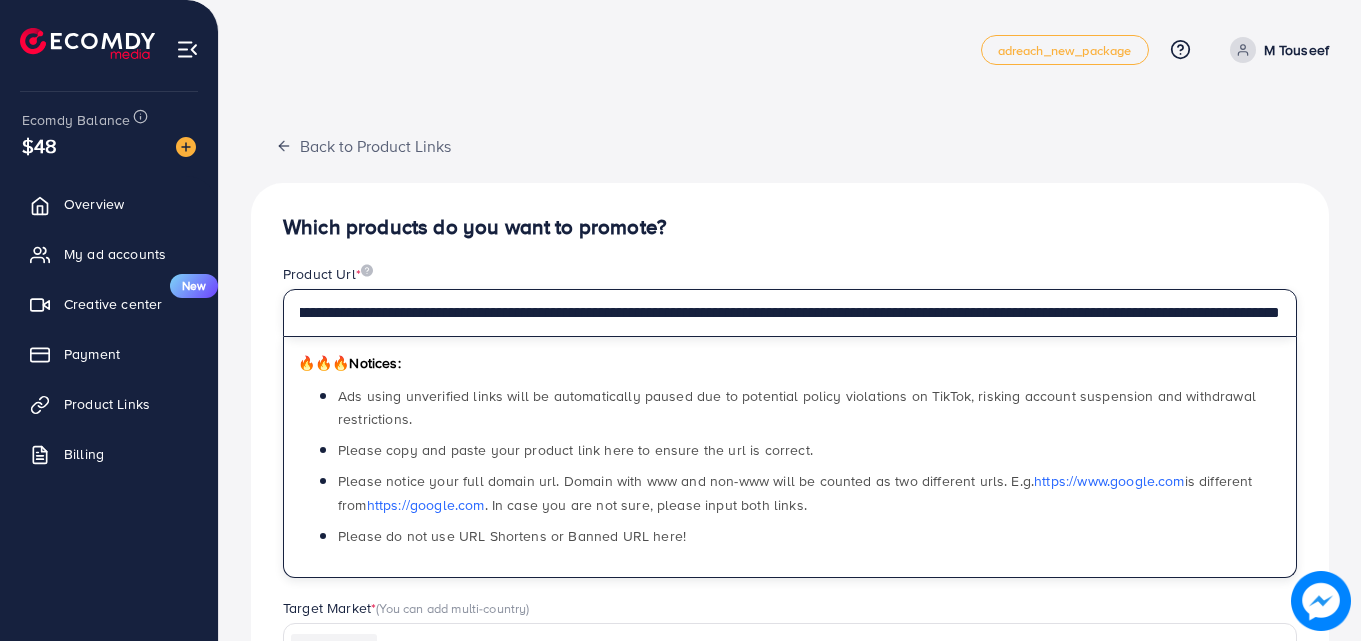 drag, startPoint x: 295, startPoint y: 312, endPoint x: 1365, endPoint y: 517, distance: 1089.4608 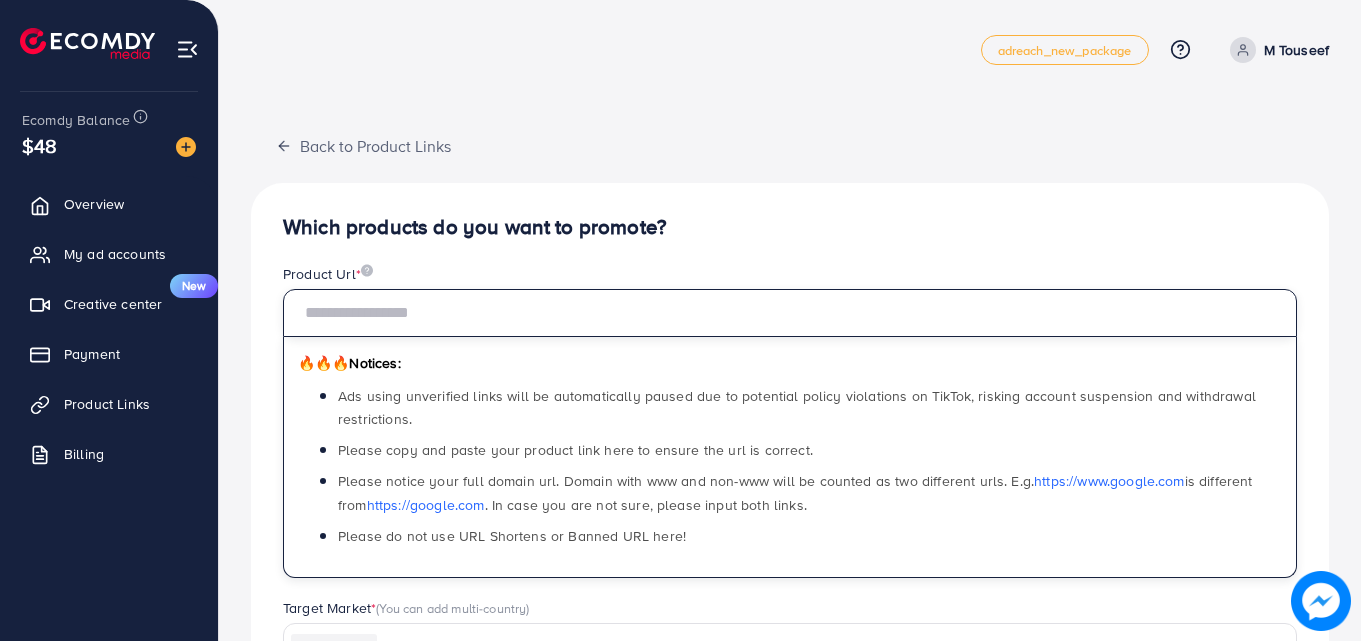 scroll, scrollTop: 0, scrollLeft: 0, axis: both 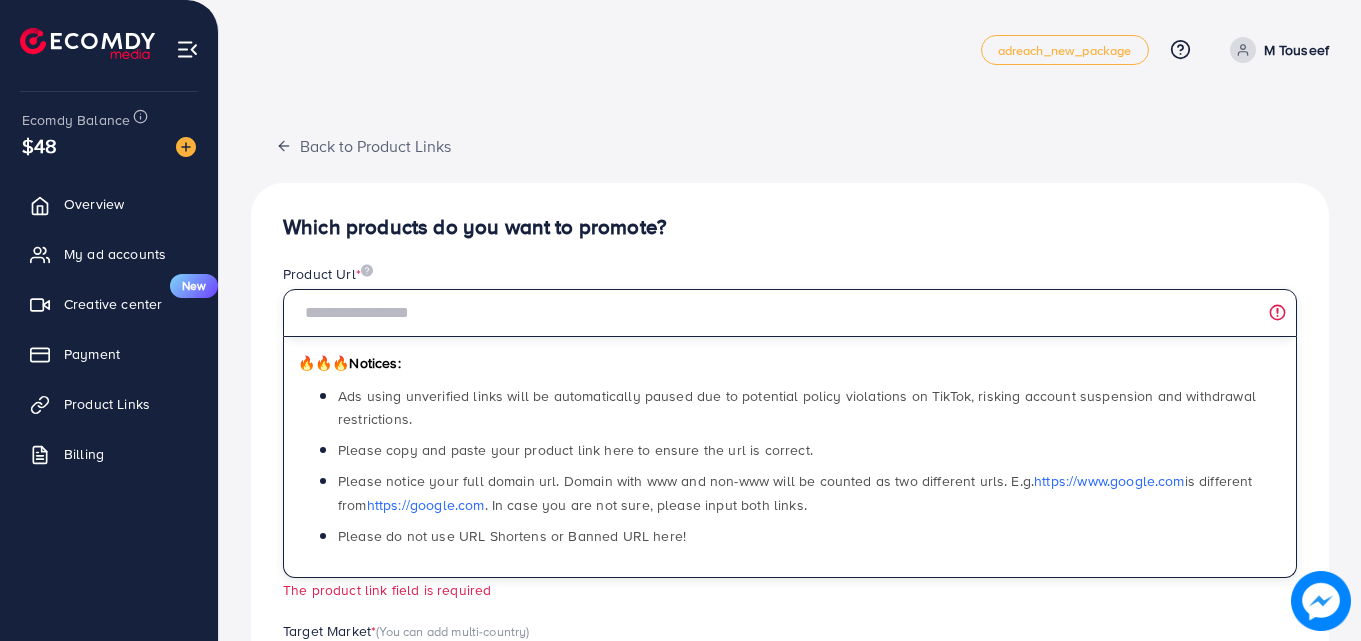 click at bounding box center [790, 313] 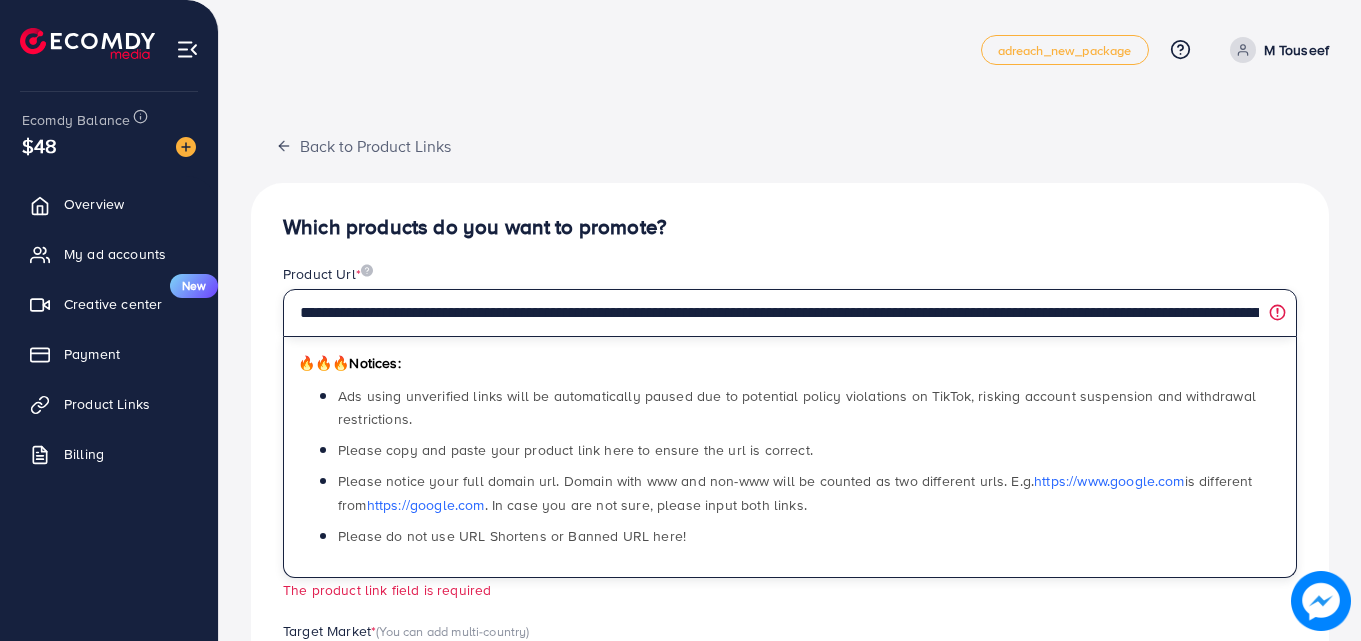 scroll, scrollTop: 0, scrollLeft: 379, axis: horizontal 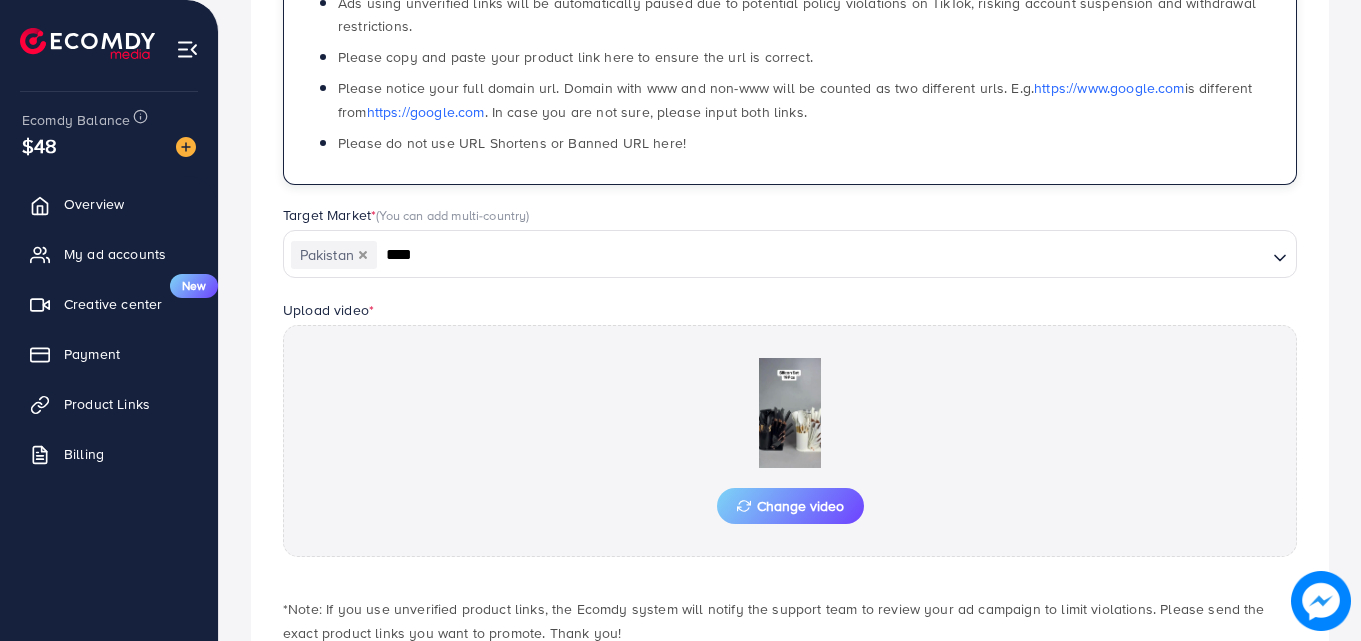 click 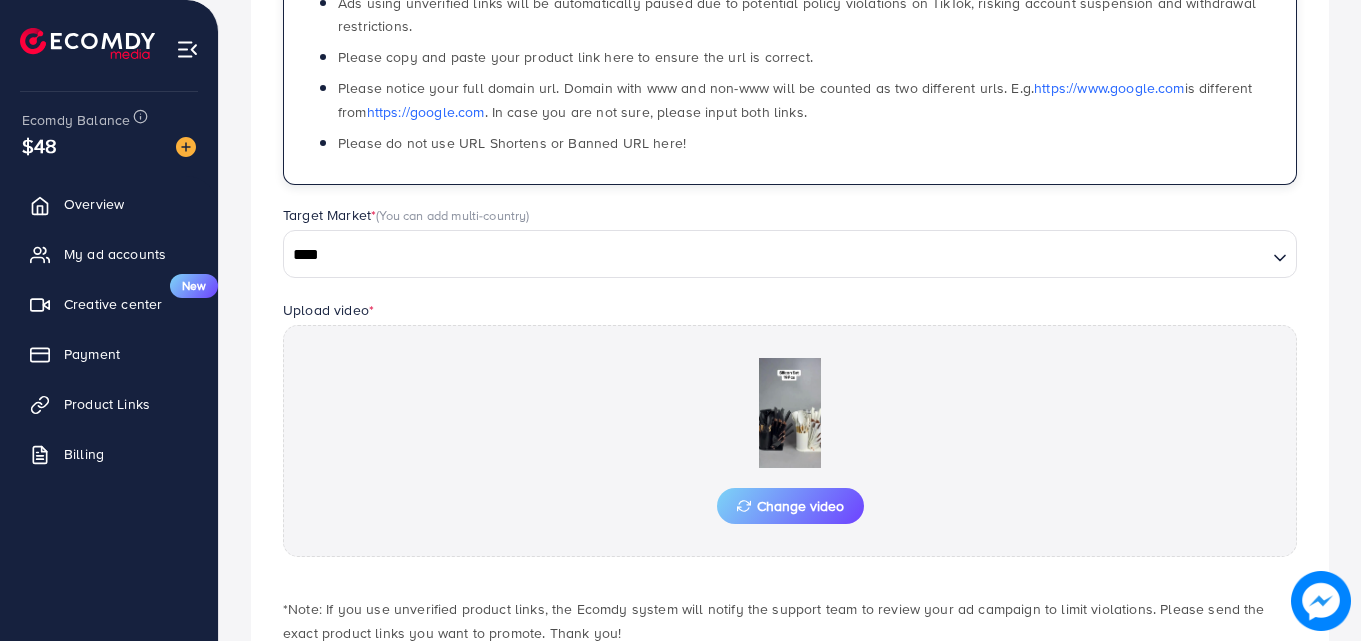scroll, scrollTop: 0, scrollLeft: 0, axis: both 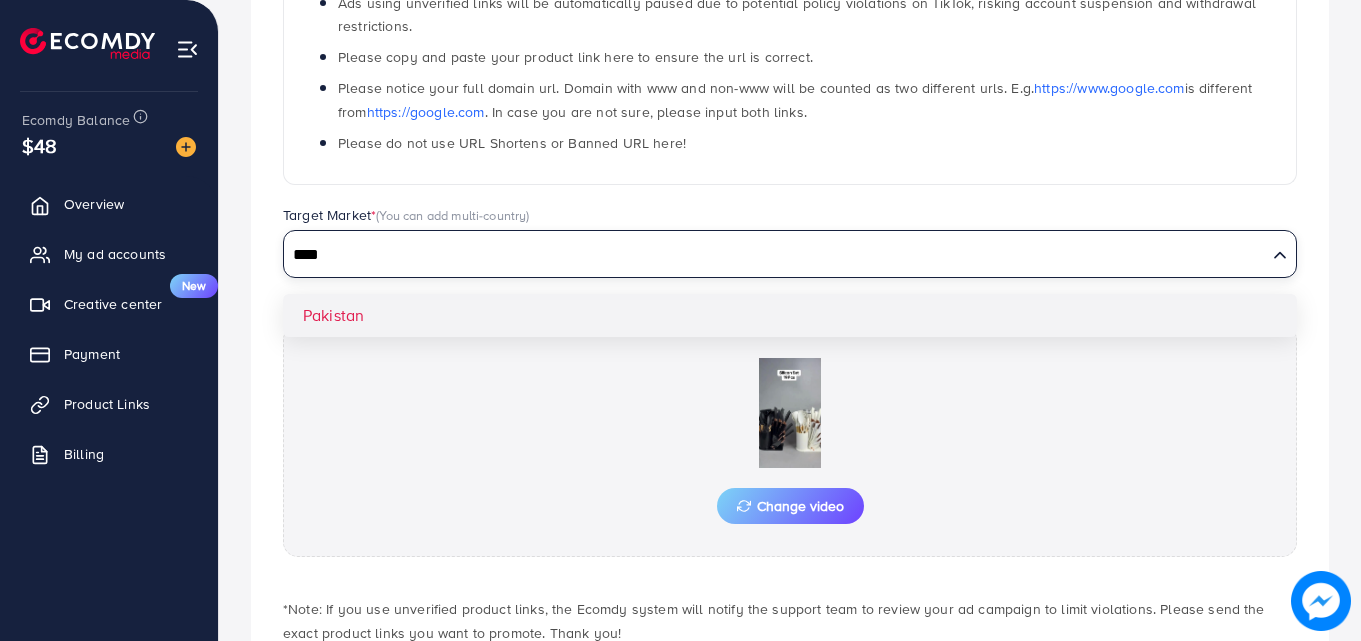 type on "****" 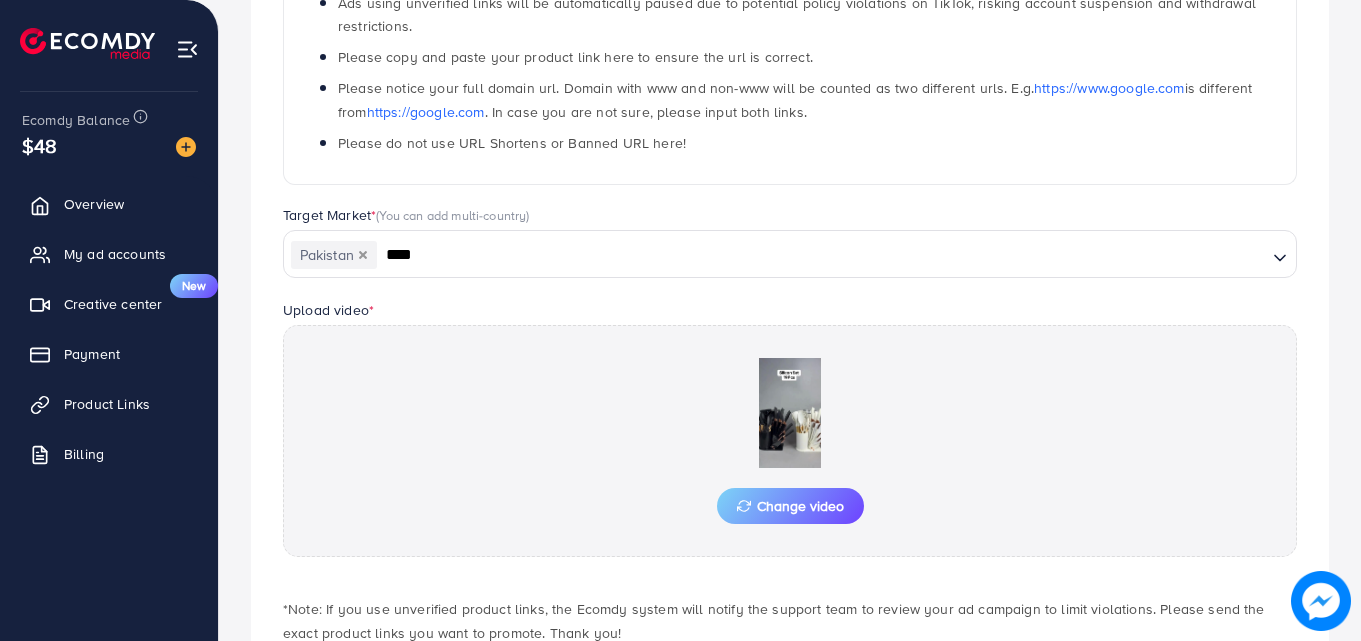 click on "**********" at bounding box center (790, 263) 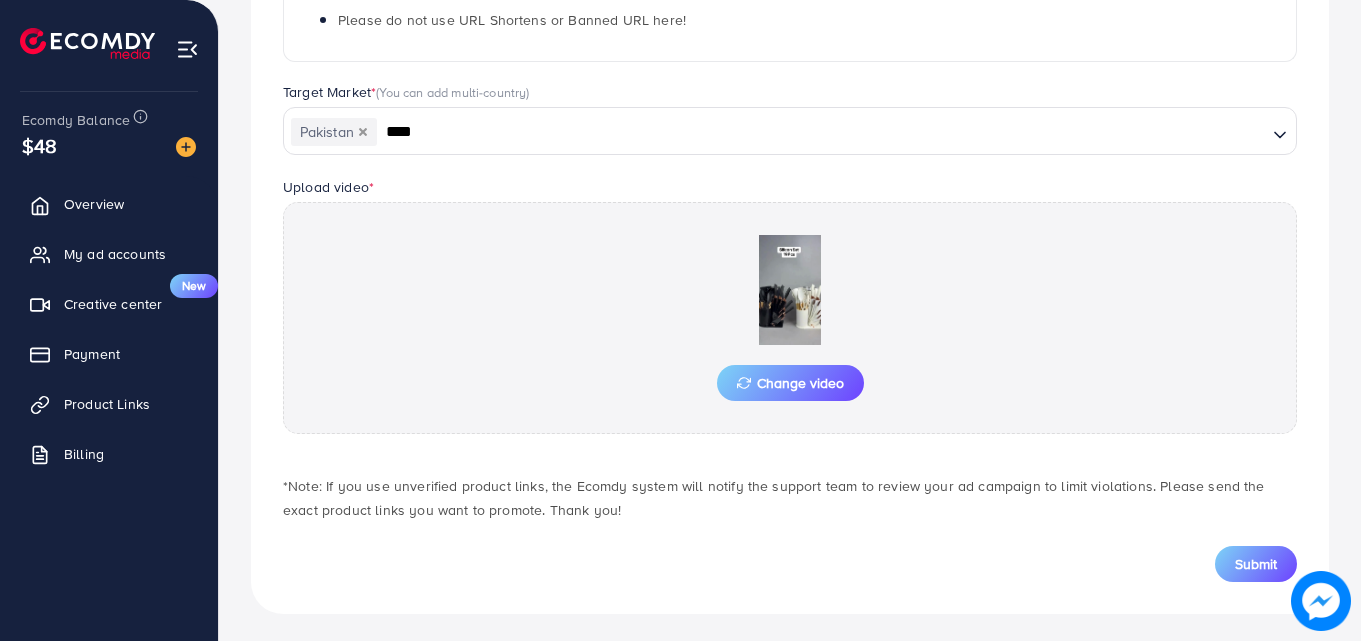 scroll, scrollTop: 521, scrollLeft: 0, axis: vertical 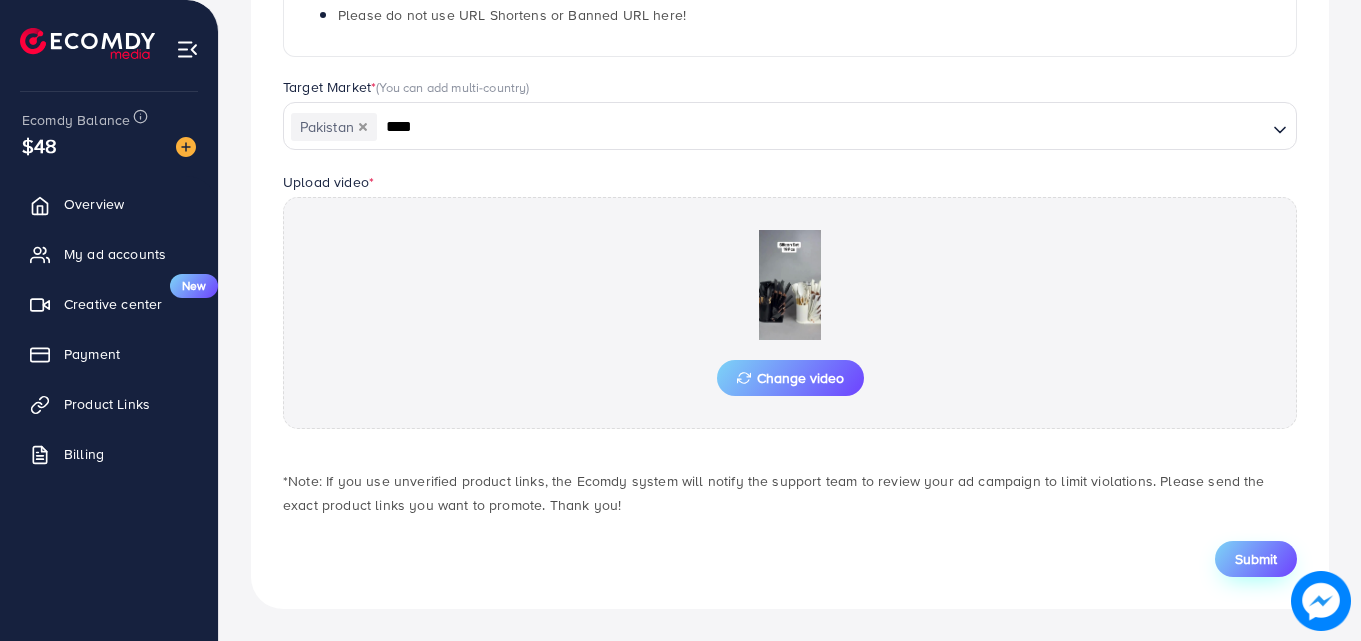 click on "Submit" at bounding box center [1256, 559] 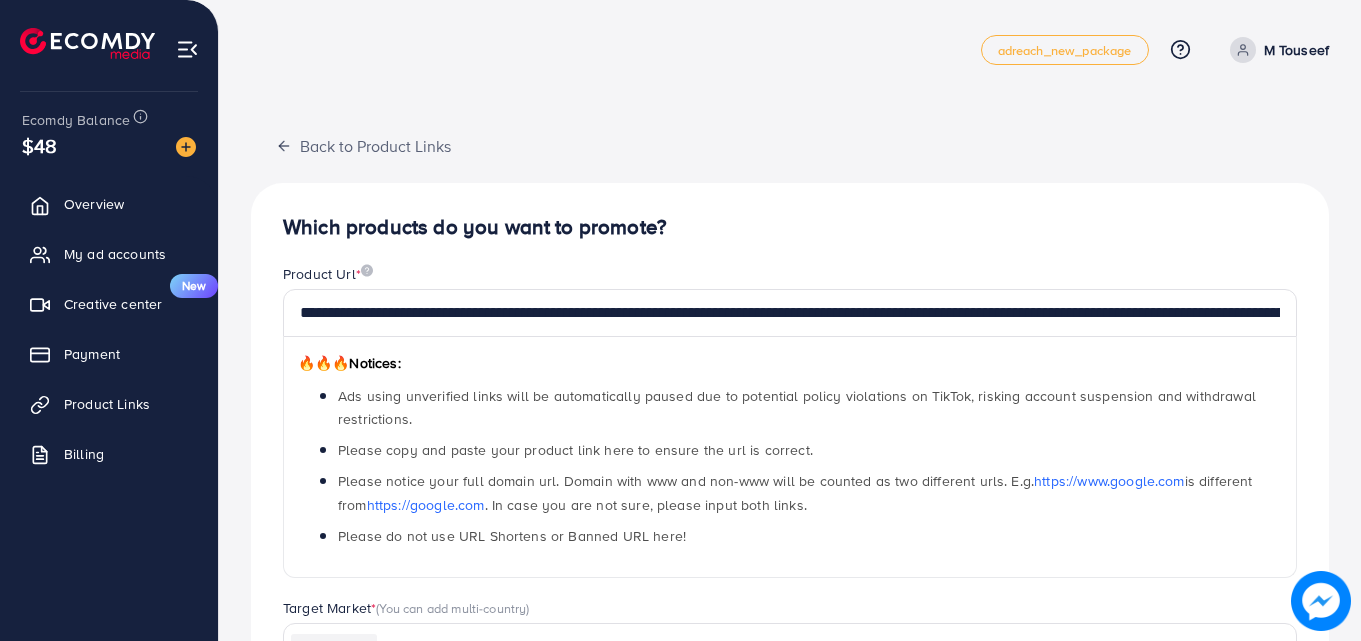scroll, scrollTop: 521, scrollLeft: 0, axis: vertical 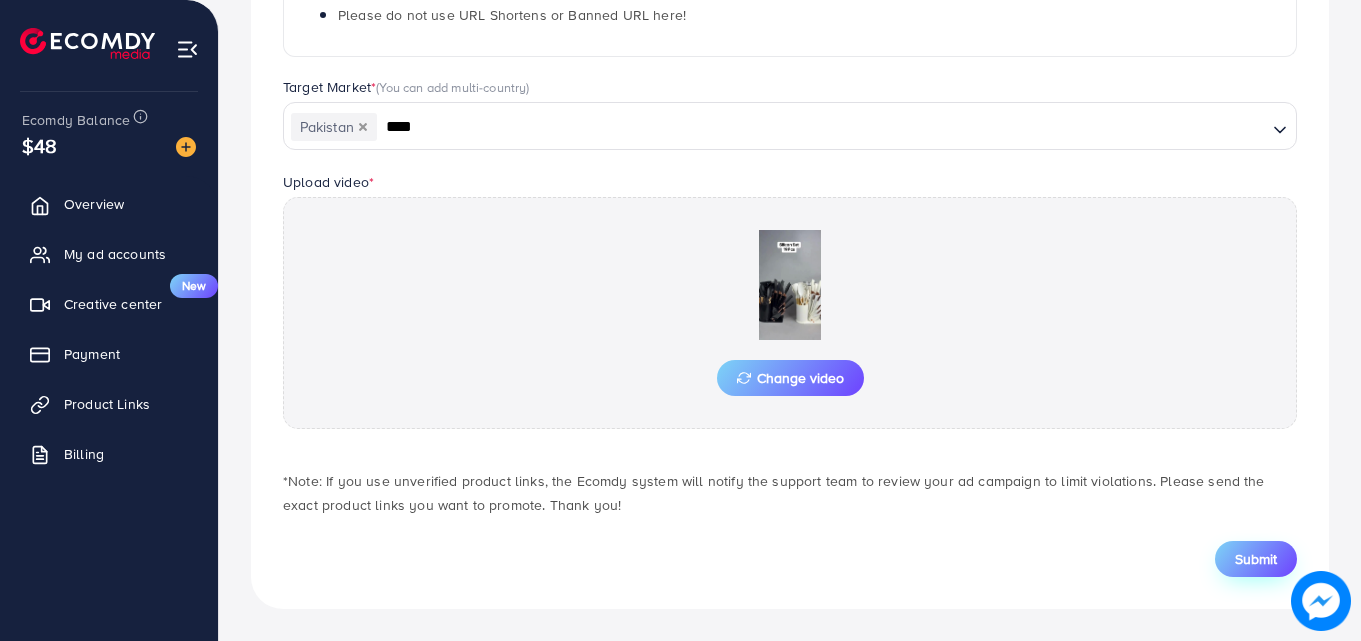 click on "Submit" at bounding box center (1256, 559) 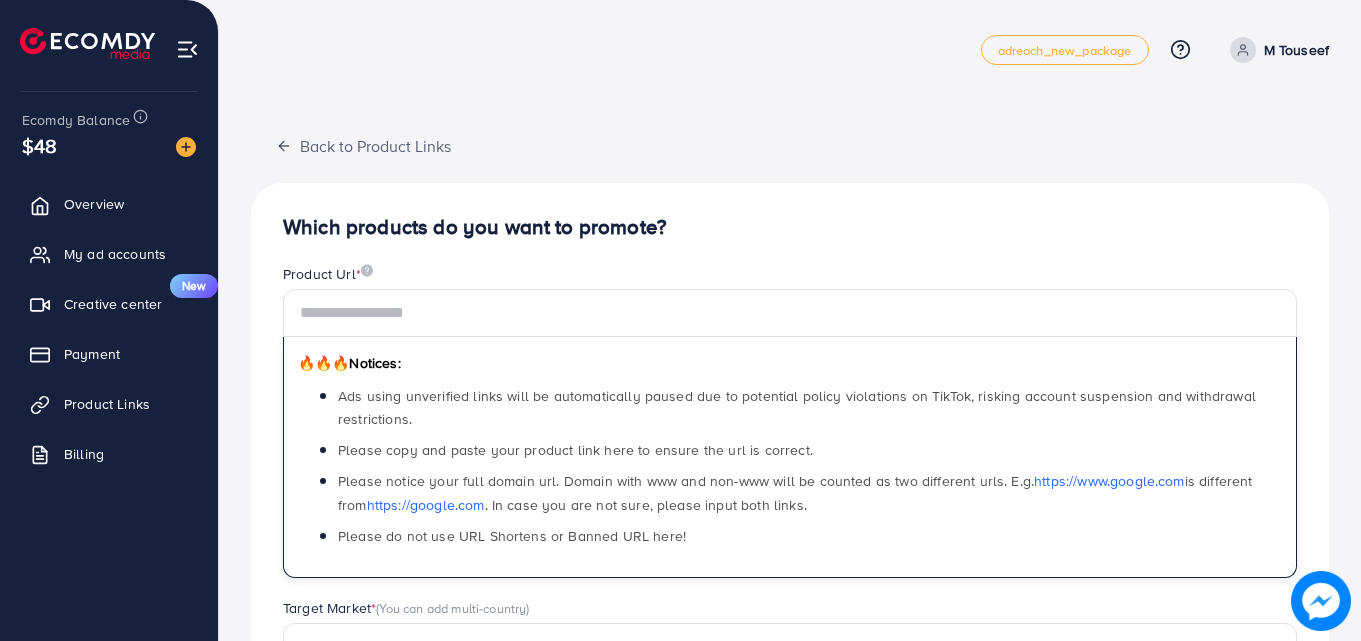 click at bounding box center [790, 313] 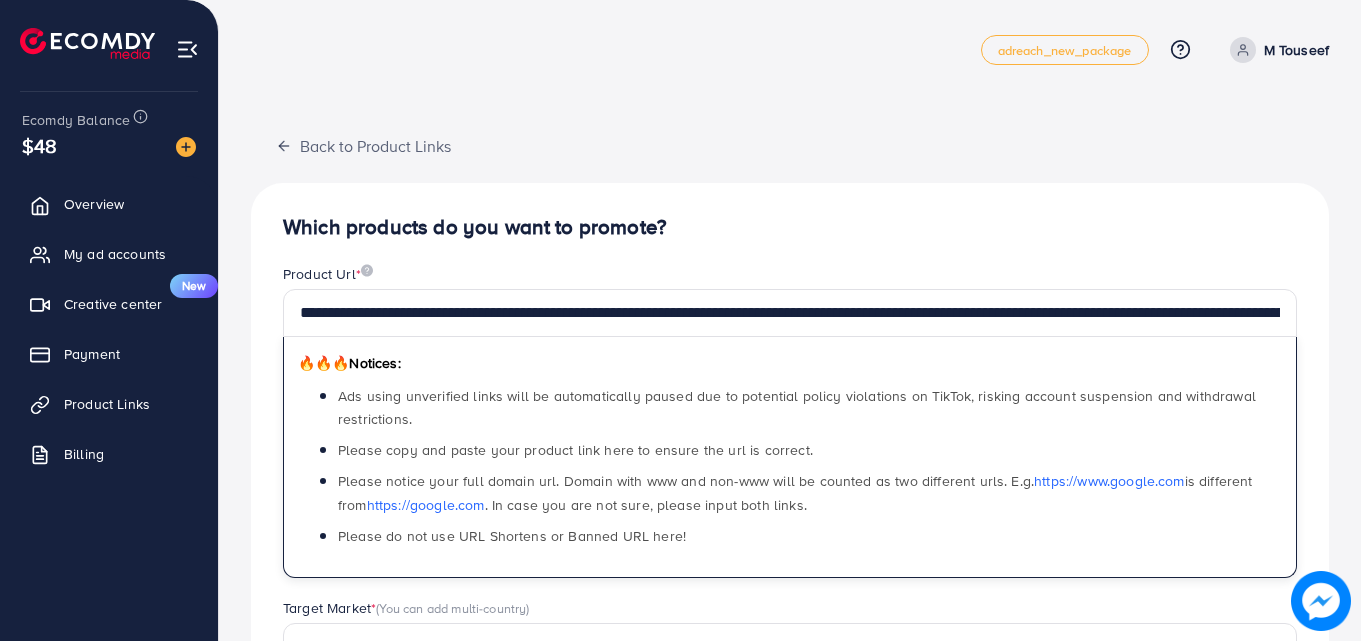 scroll, scrollTop: 0, scrollLeft: 379, axis: horizontal 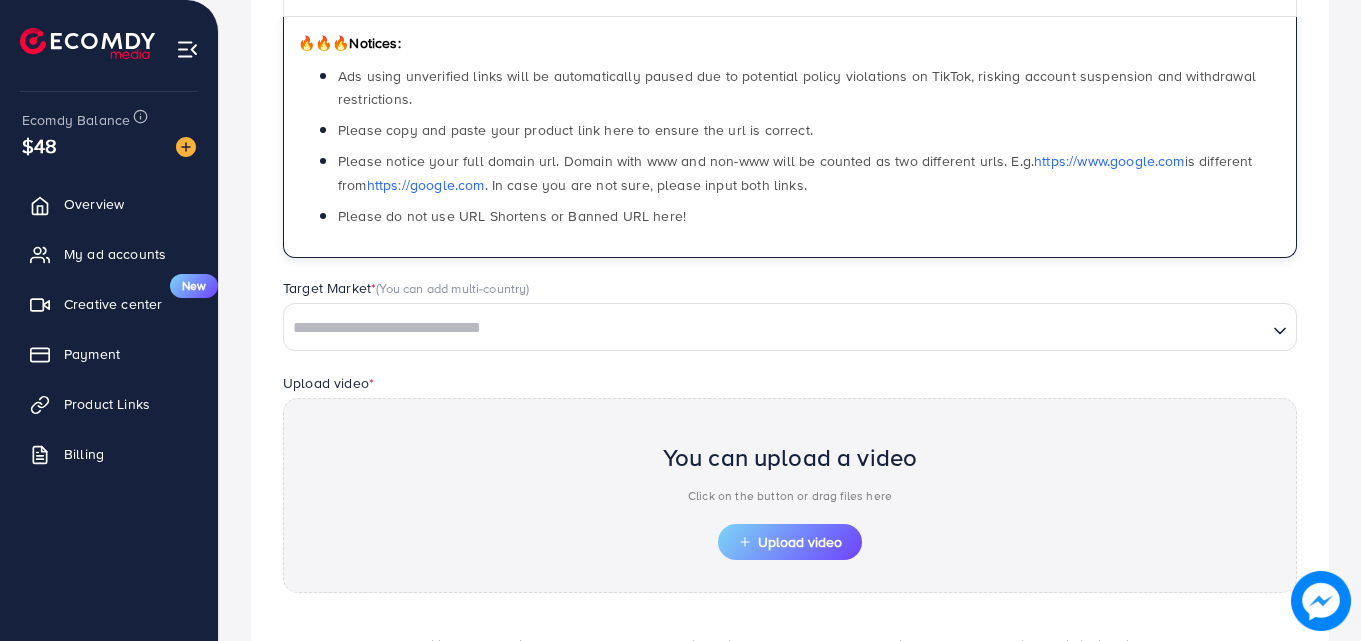 type on "**********" 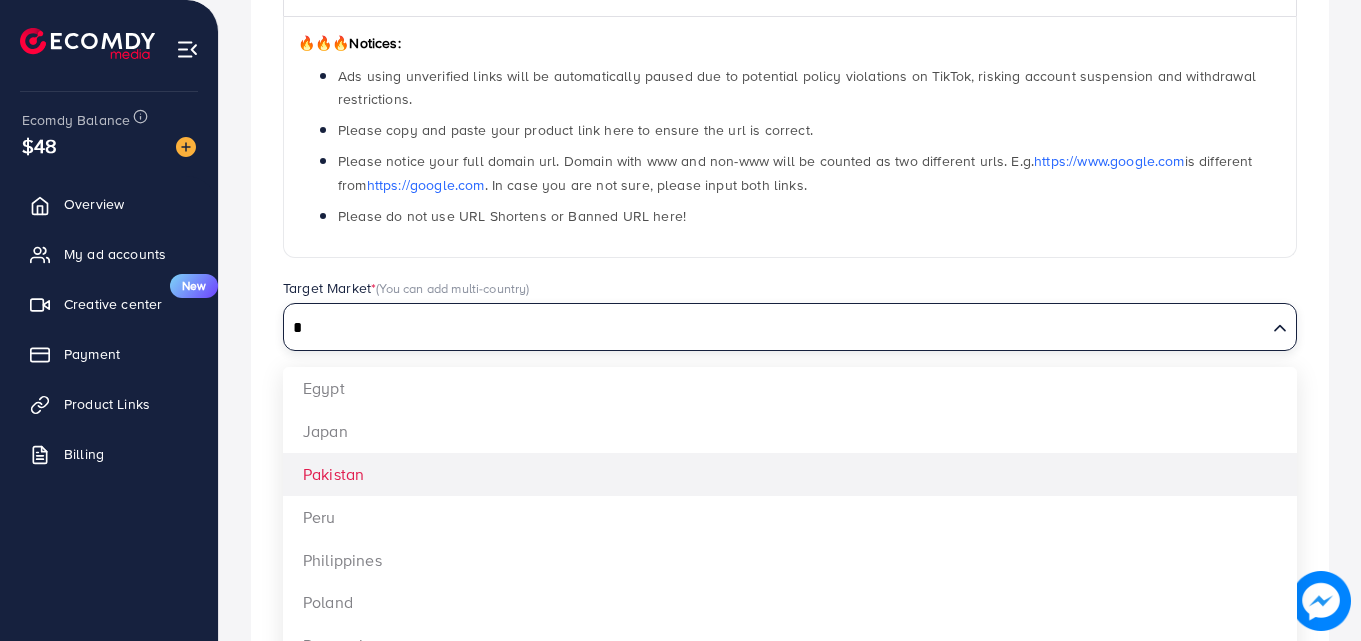 type on "*" 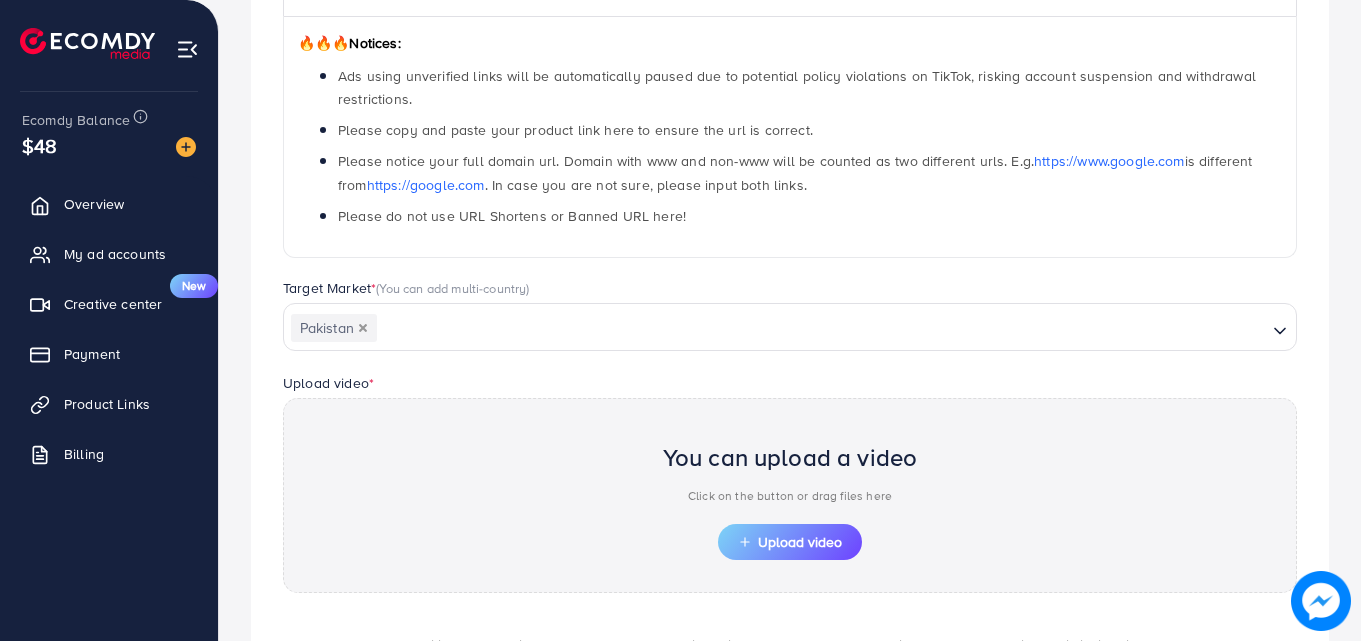 click on "**********" at bounding box center [790, 318] 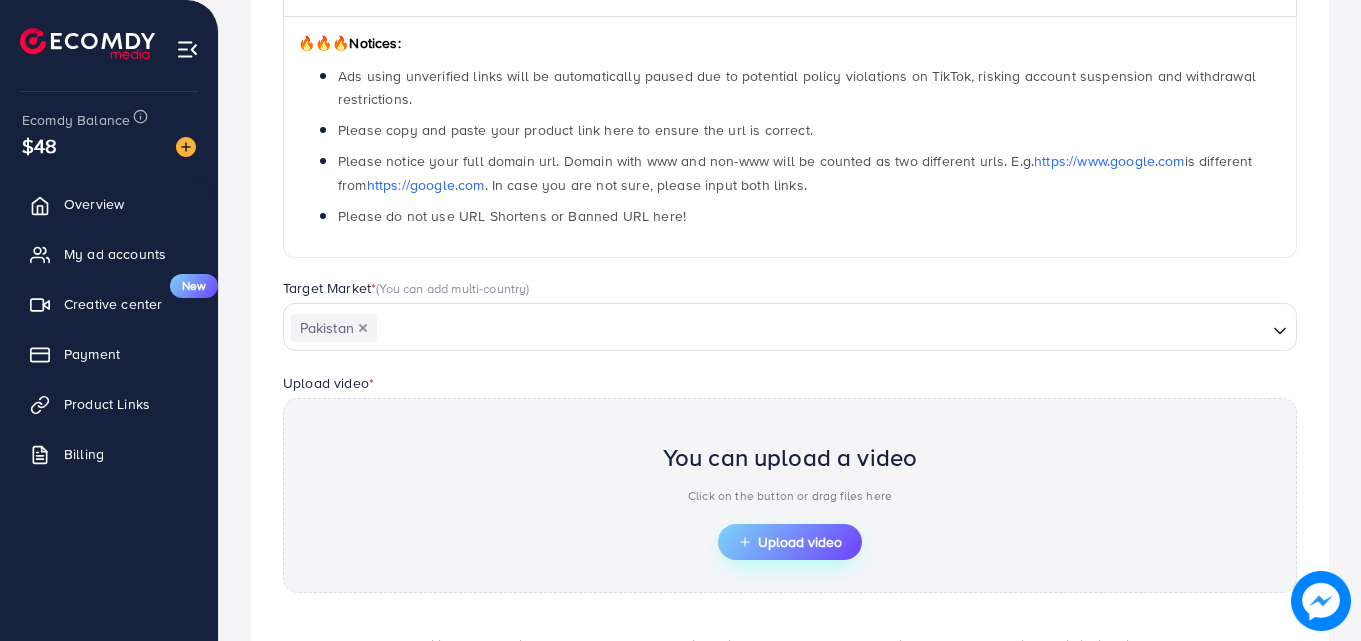 click on "Upload video" at bounding box center (790, 542) 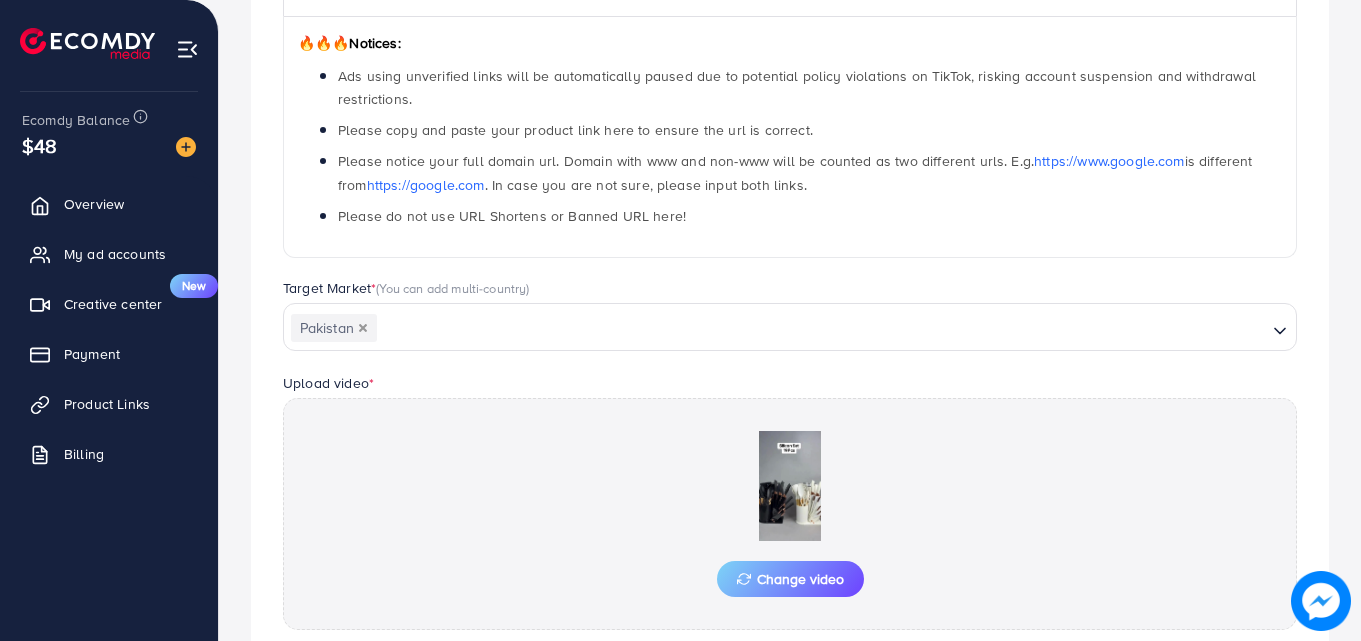 scroll, scrollTop: 521, scrollLeft: 0, axis: vertical 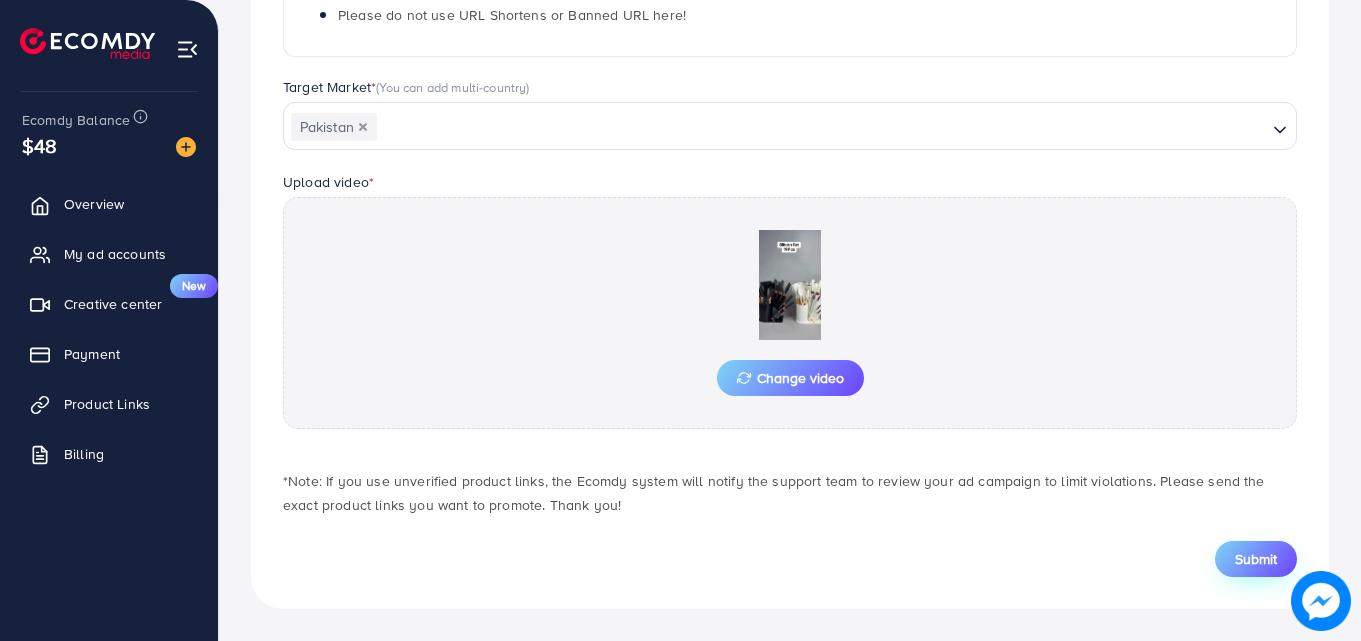 click on "Submit" at bounding box center [1256, 559] 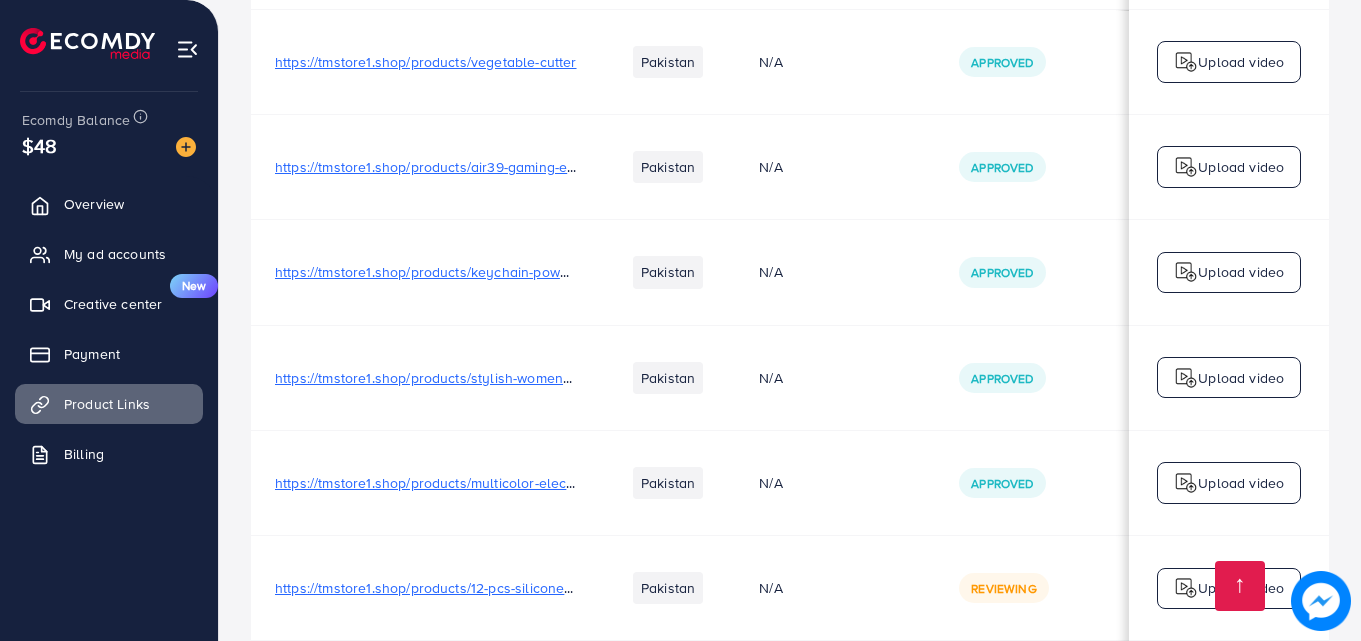 scroll, scrollTop: 0, scrollLeft: 0, axis: both 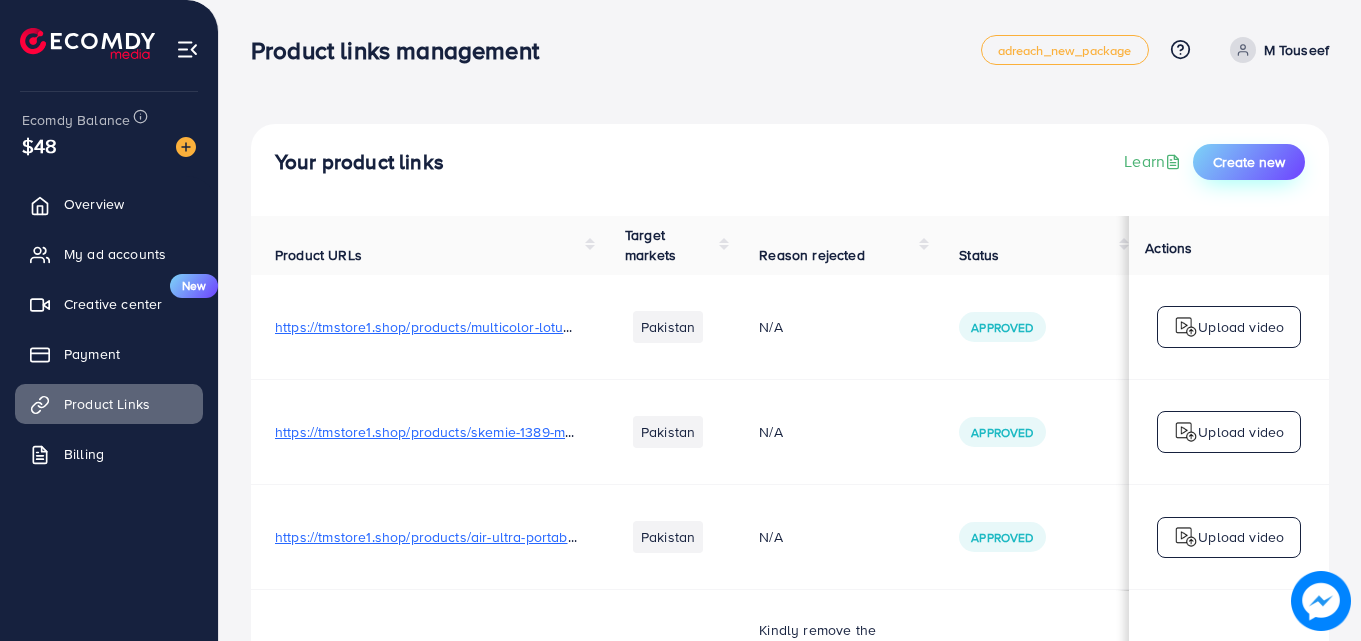 click on "Create new" at bounding box center (1249, 162) 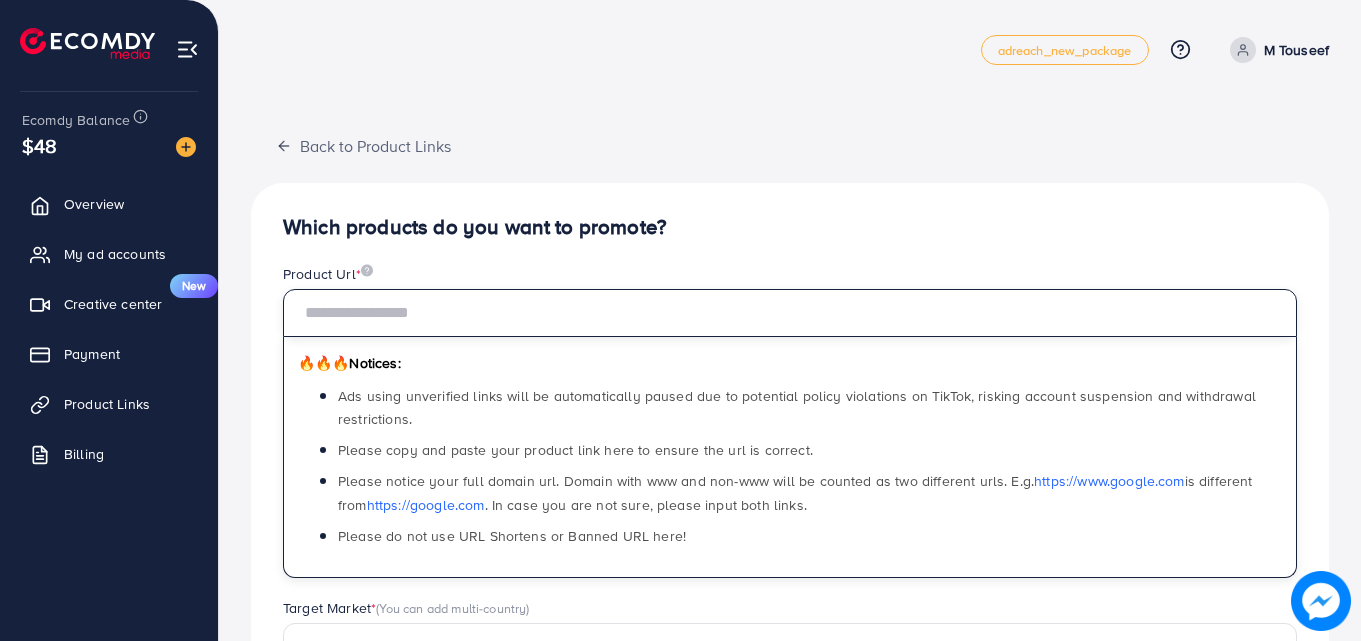 click at bounding box center (790, 313) 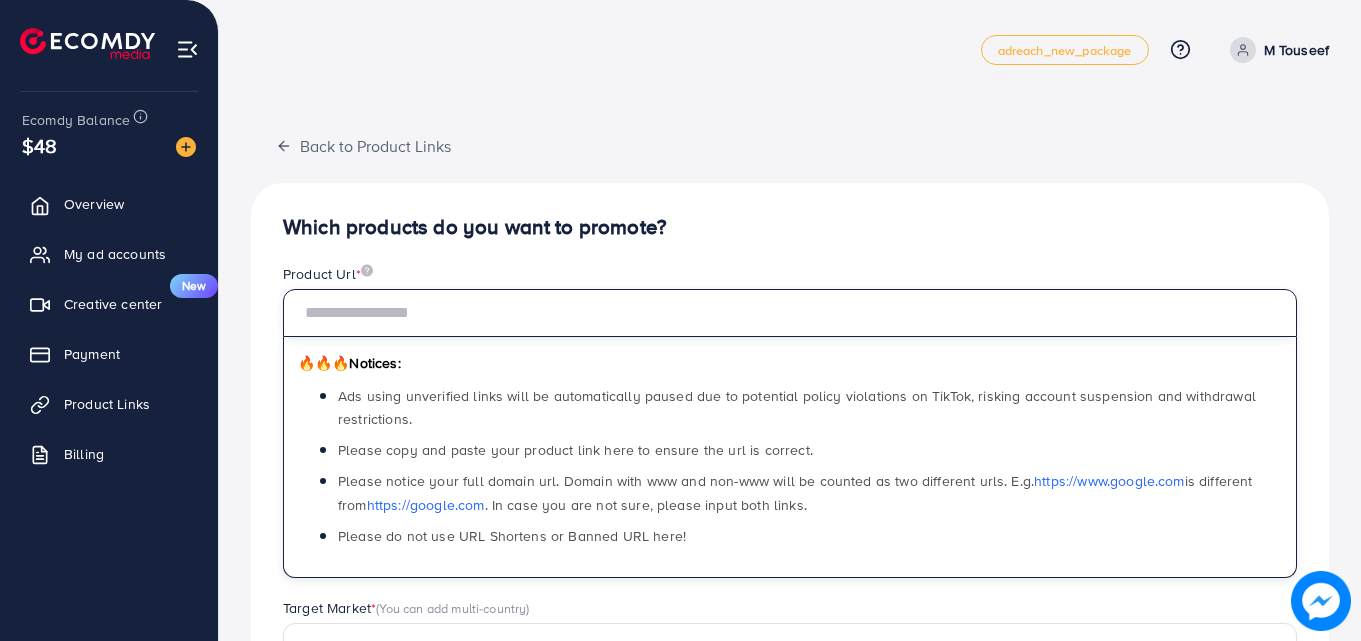 paste on "**********" 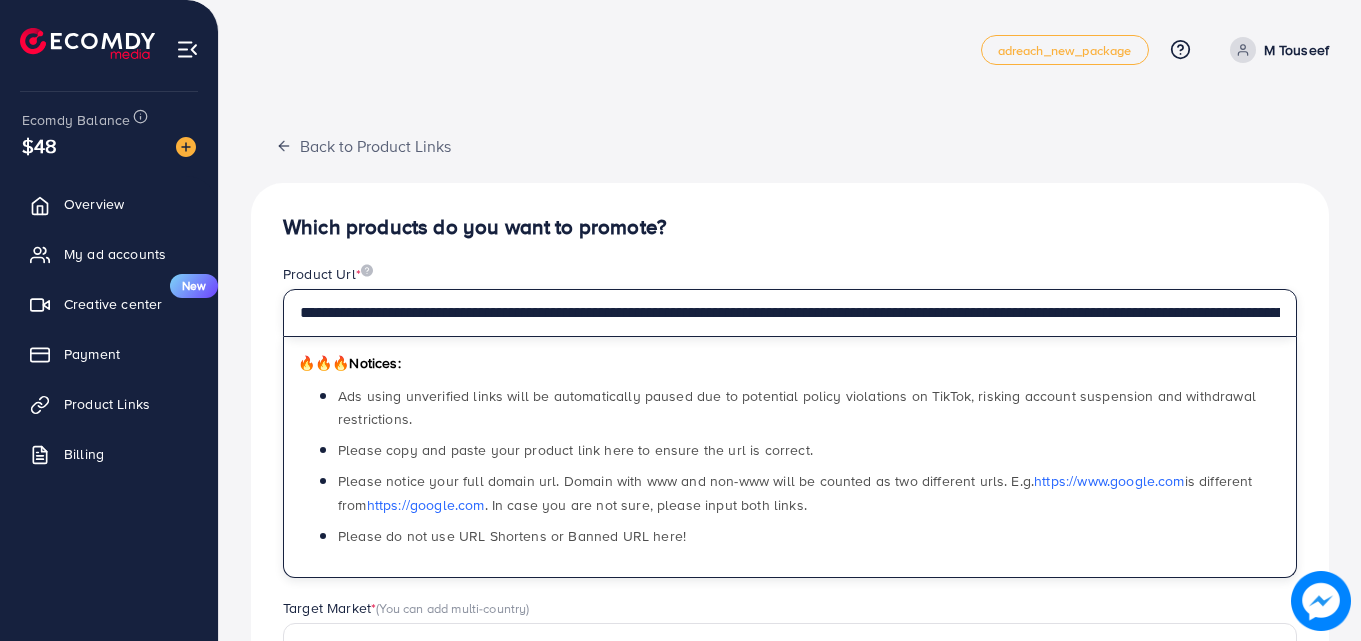 scroll, scrollTop: 0, scrollLeft: 212, axis: horizontal 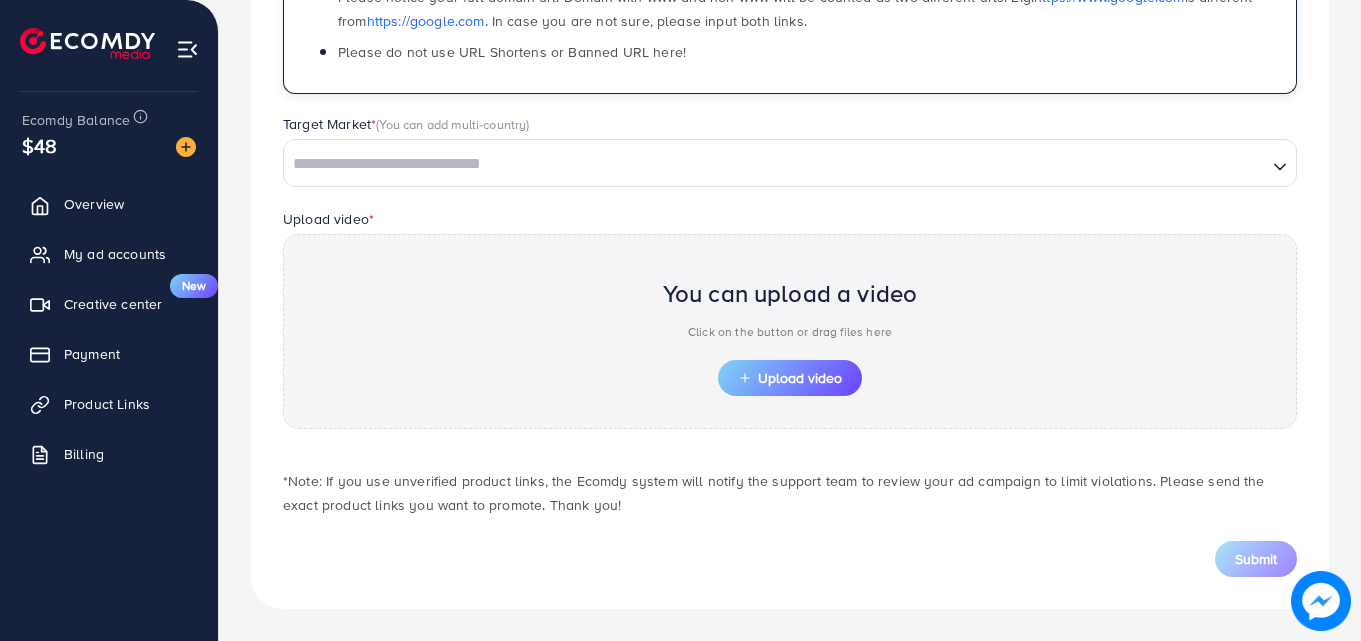 type on "**********" 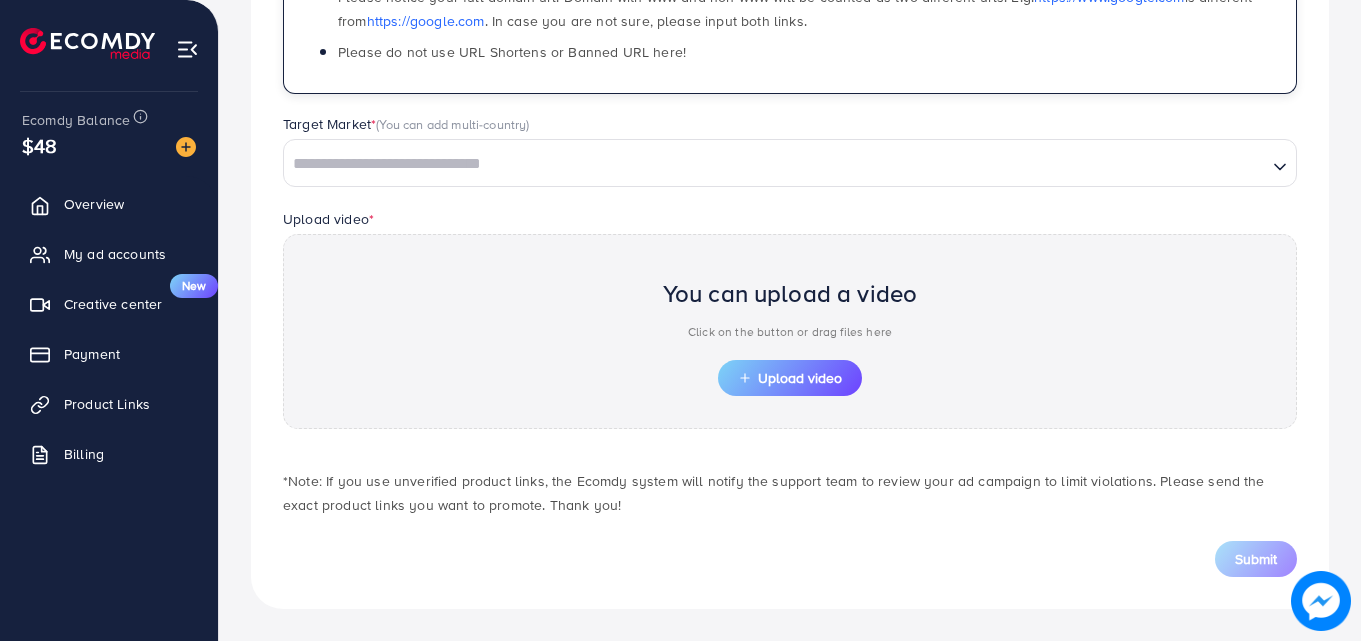 scroll, scrollTop: 0, scrollLeft: 0, axis: both 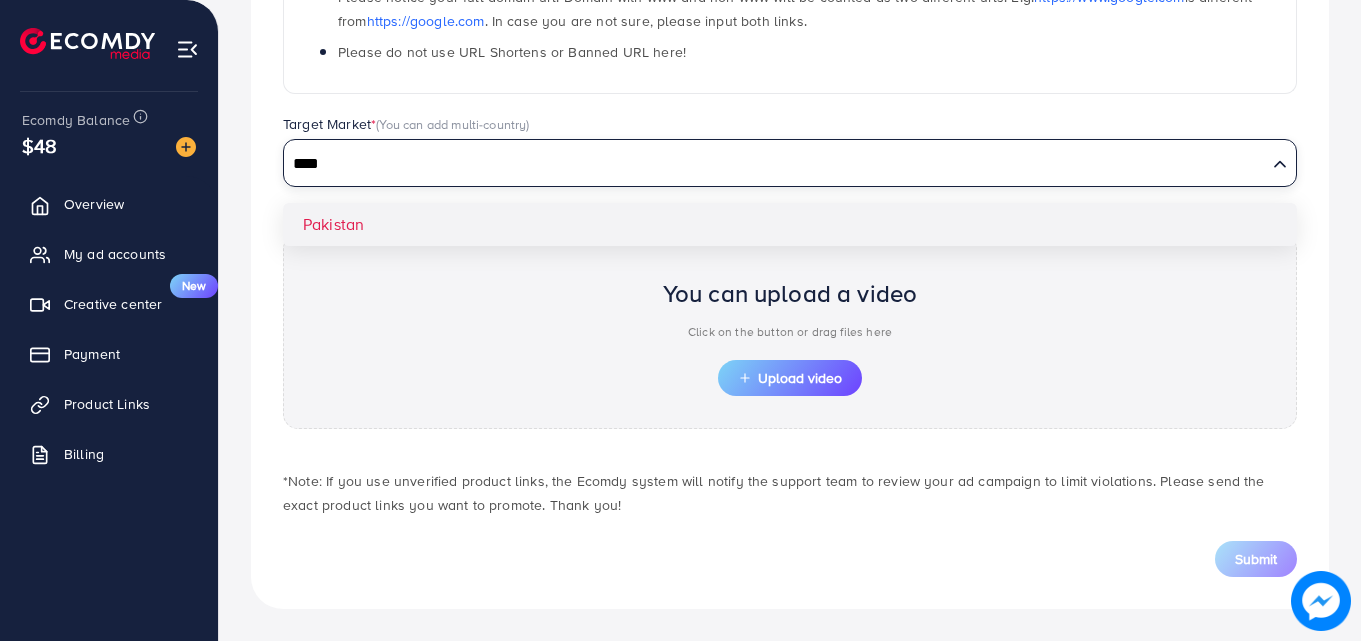 type on "****" 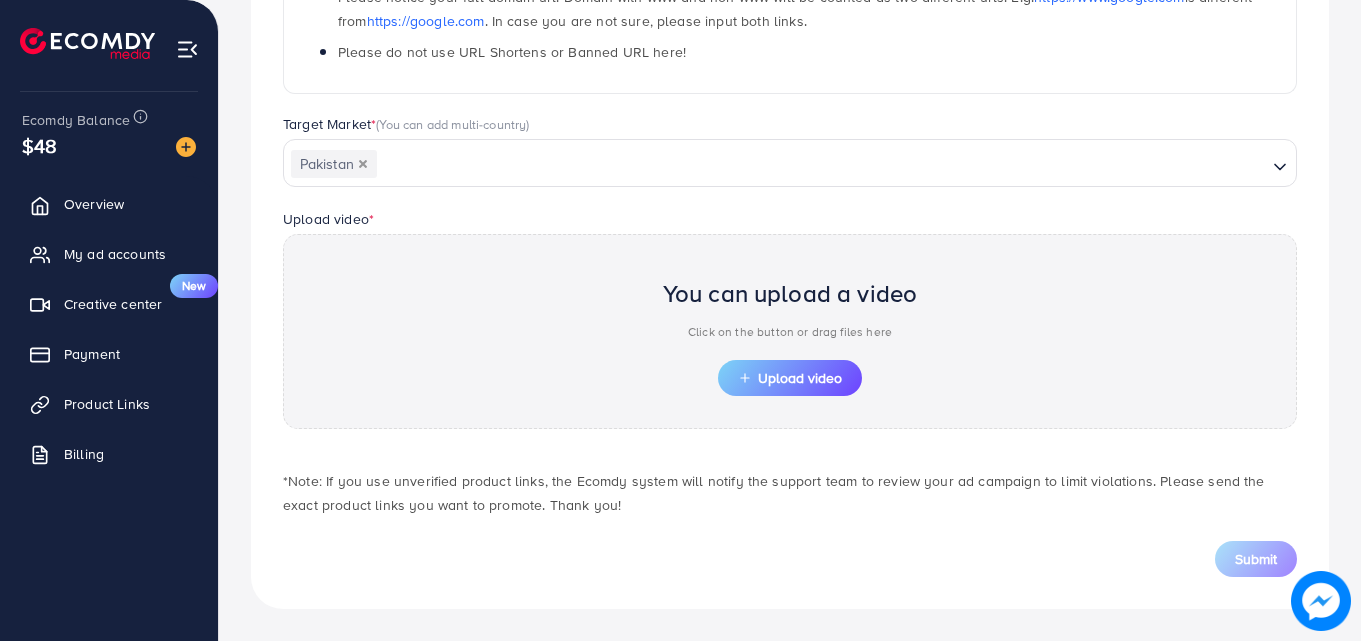 click on "**********" at bounding box center (790, 154) 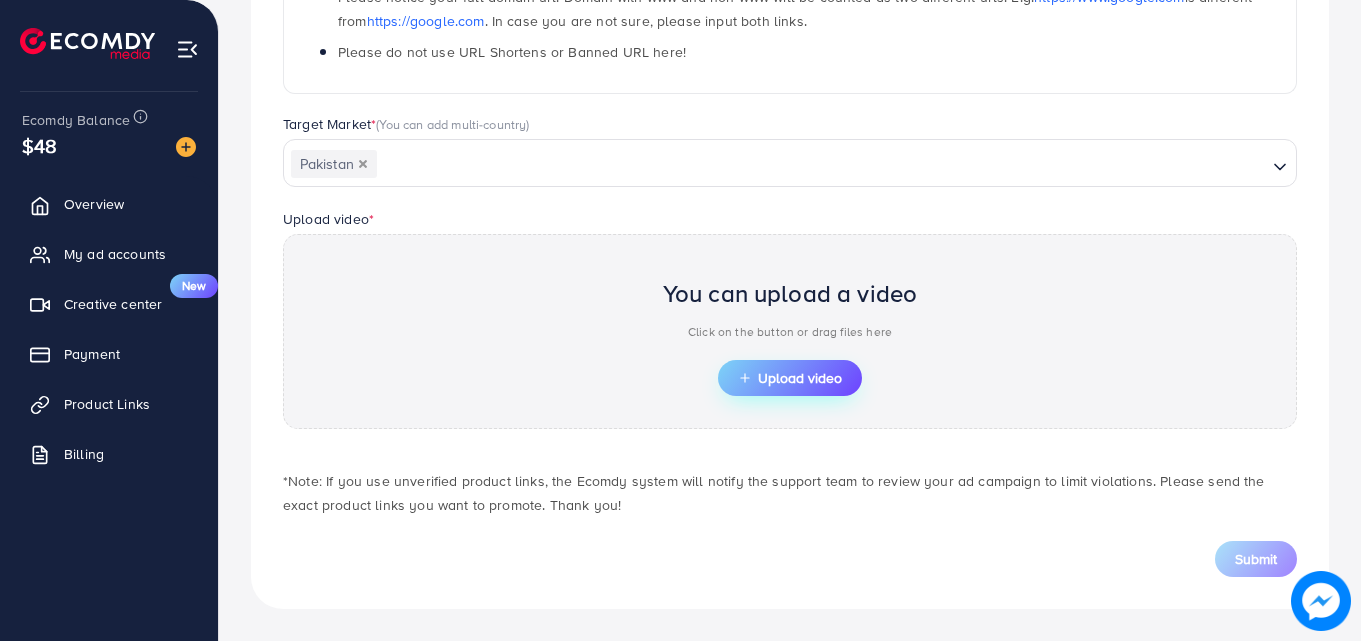 click on "Upload video" at bounding box center (790, 378) 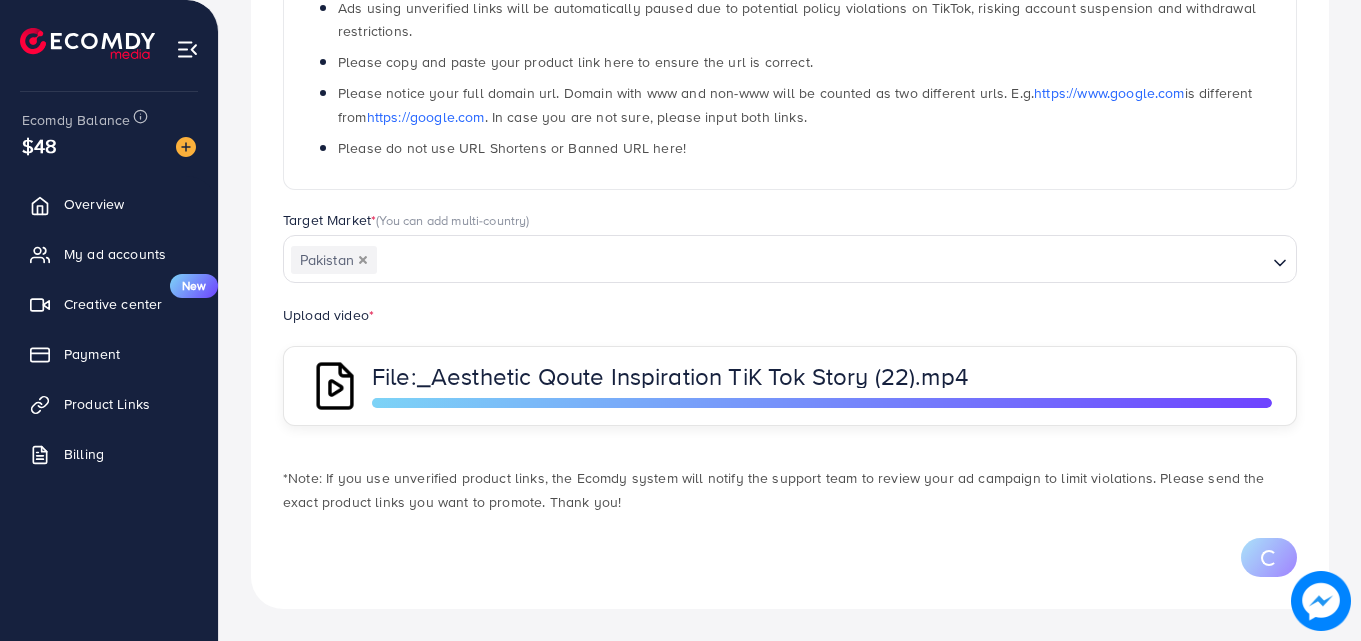 scroll, scrollTop: 484, scrollLeft: 0, axis: vertical 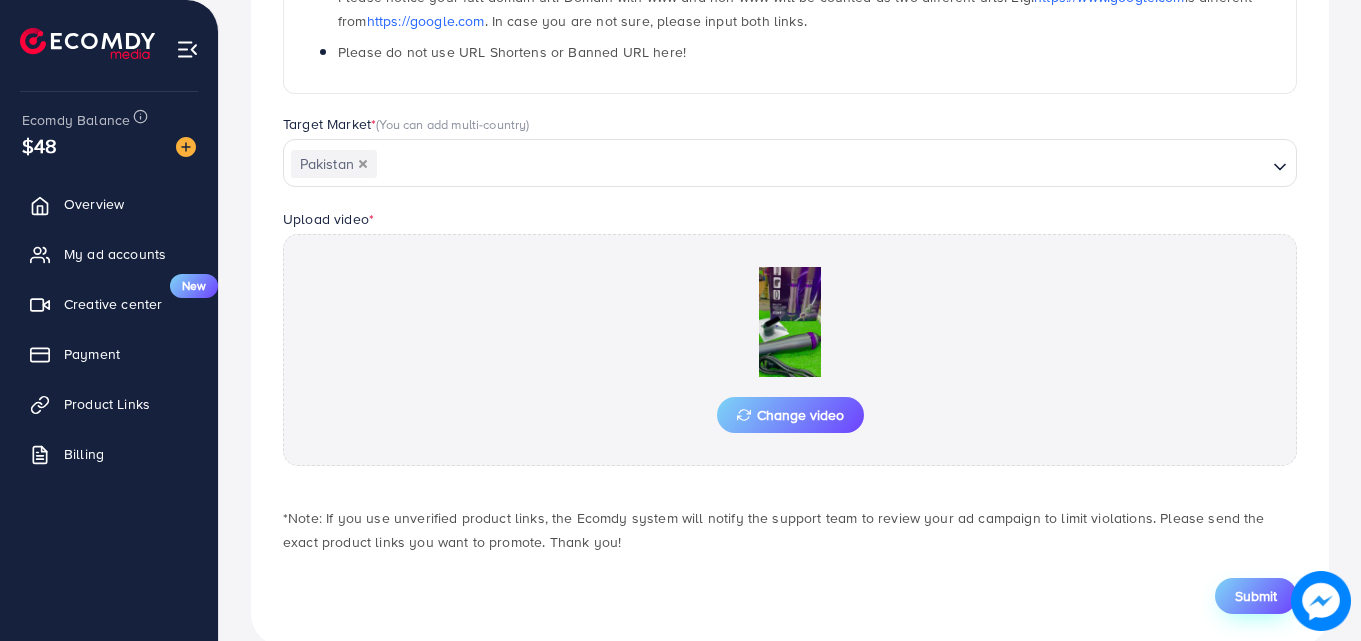 click on "Submit" at bounding box center [1256, 596] 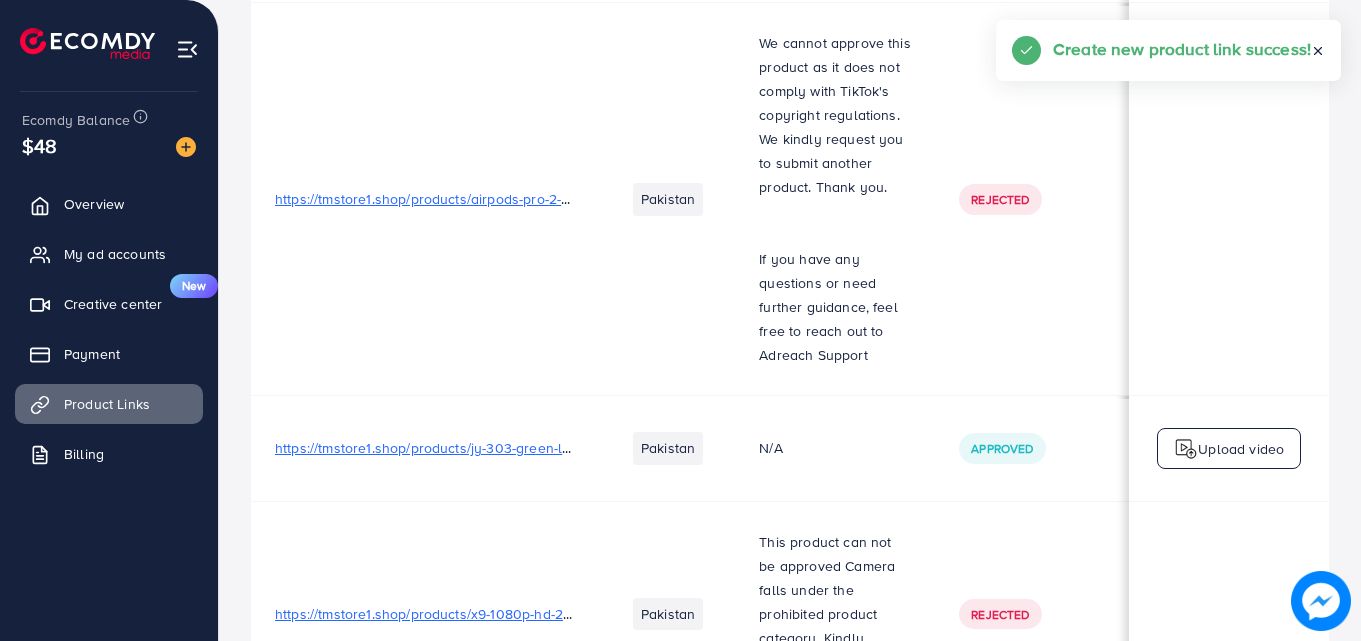 scroll, scrollTop: 3162, scrollLeft: 0, axis: vertical 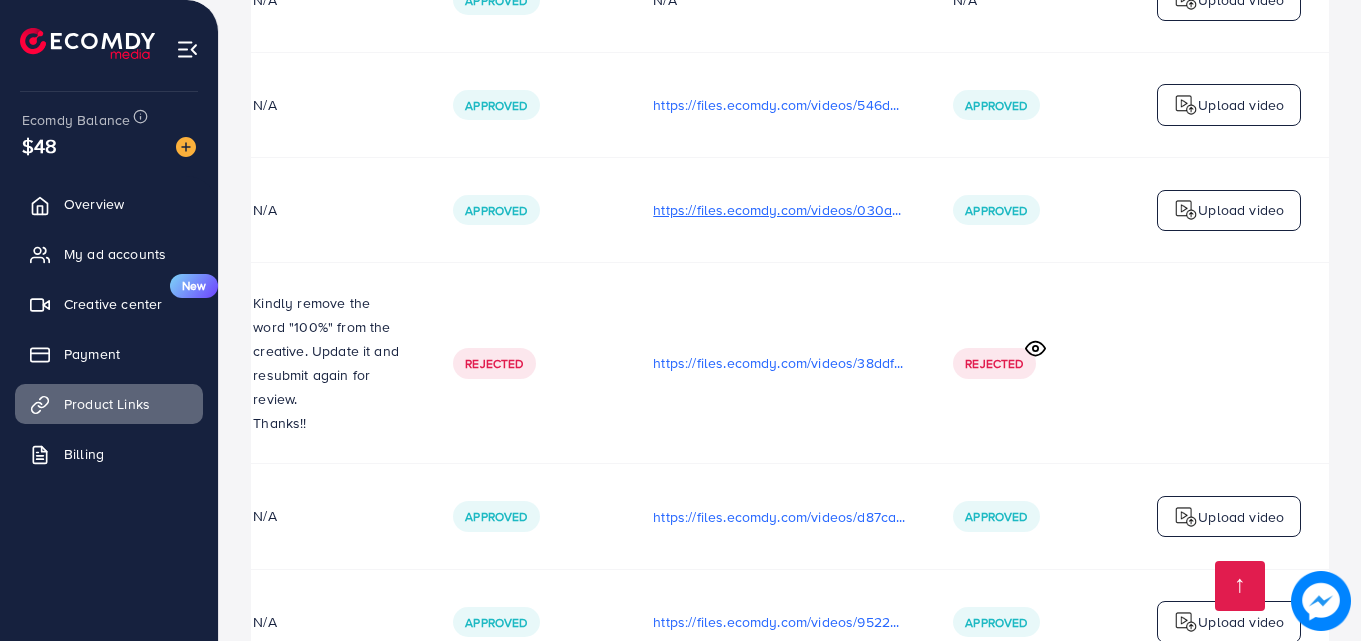 click on "https://files.ecomdy.com/videos/030aadf6-f668-4564-b29f-88abc275d6c3-1753855125979.mp4" at bounding box center [779, 210] 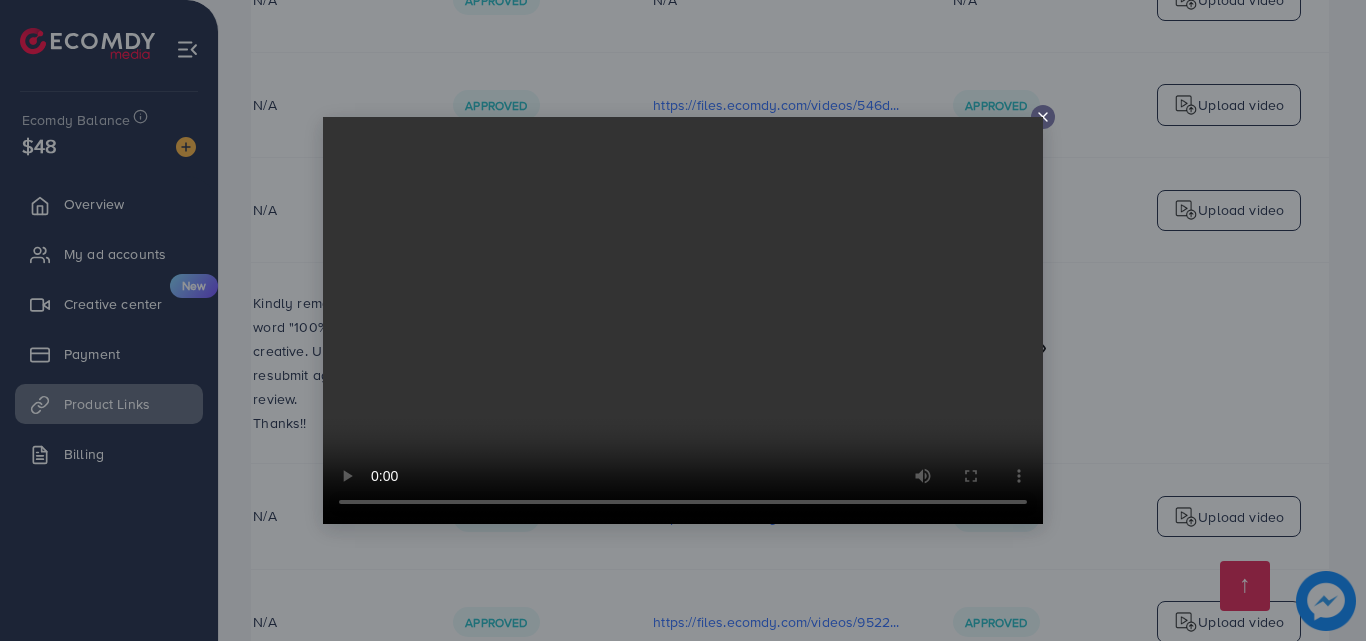 click at bounding box center [683, 320] 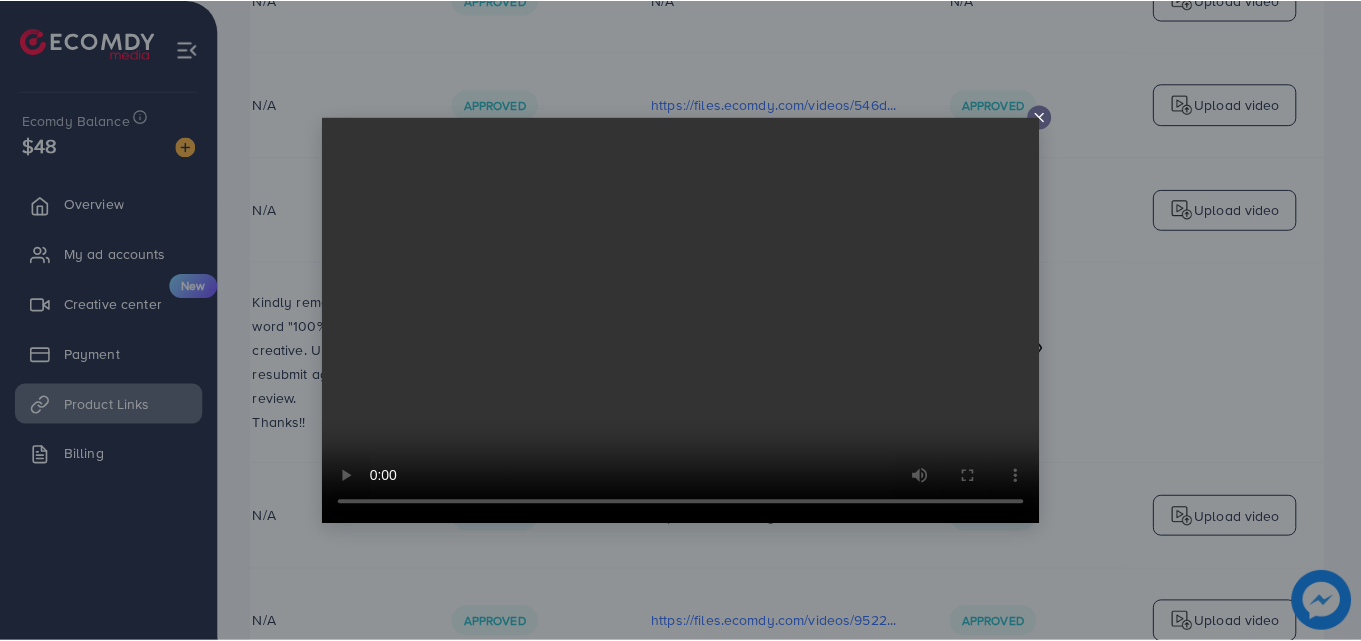 scroll, scrollTop: 0, scrollLeft: 0, axis: both 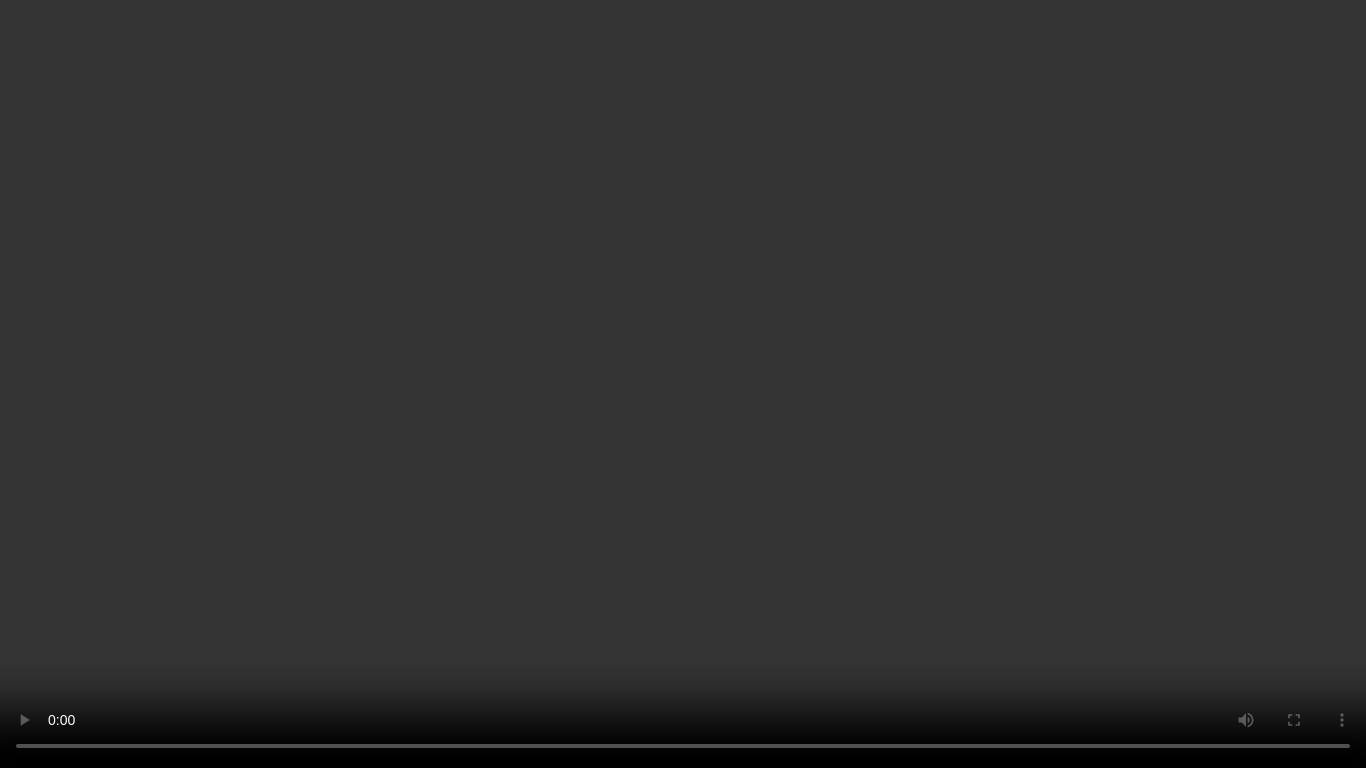 click at bounding box center [683, 384] 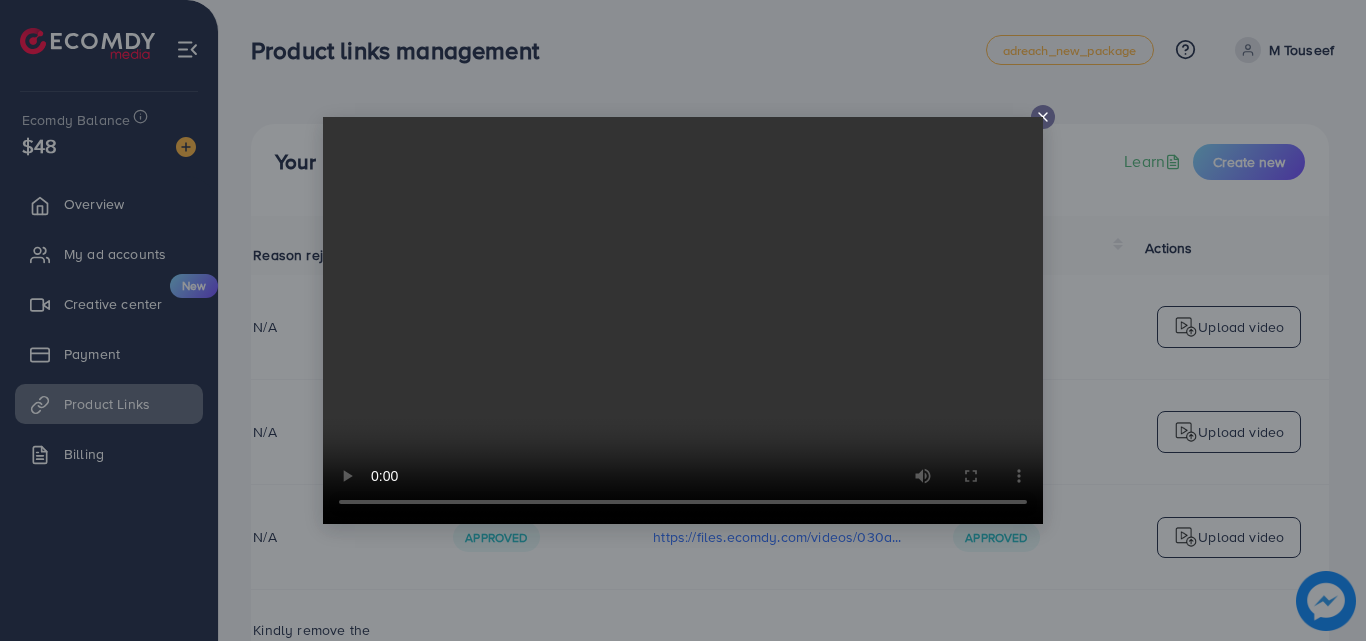 click 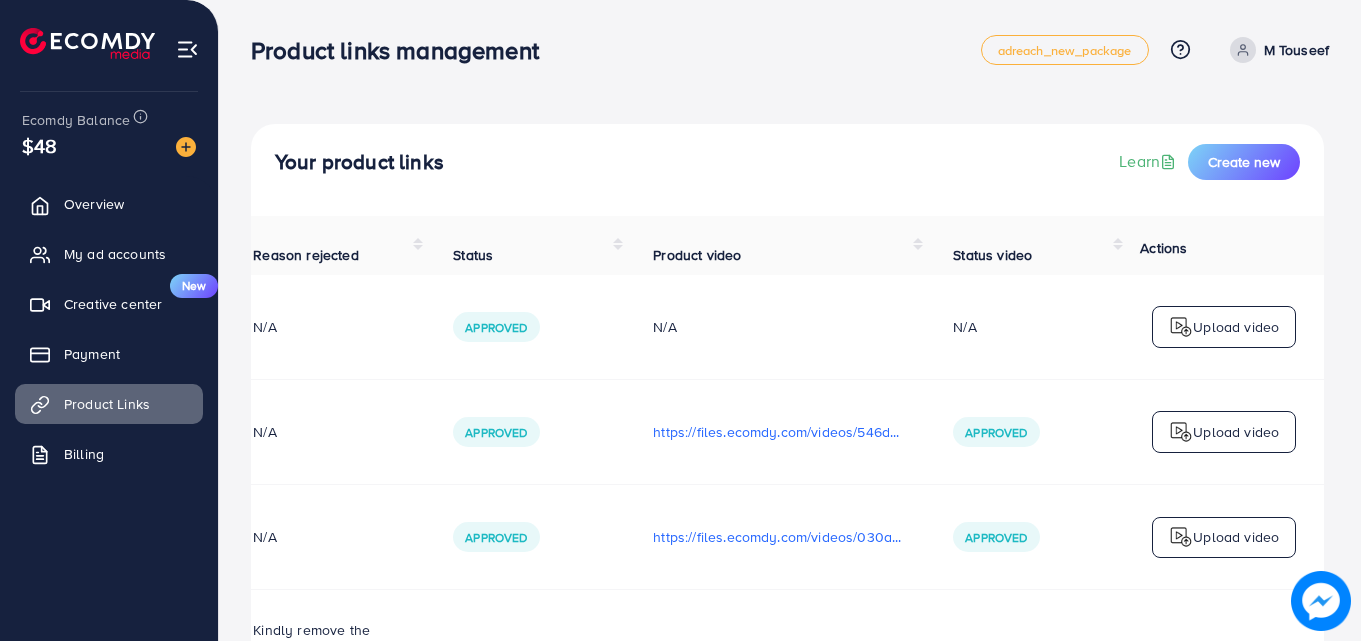 scroll, scrollTop: 0, scrollLeft: 501, axis: horizontal 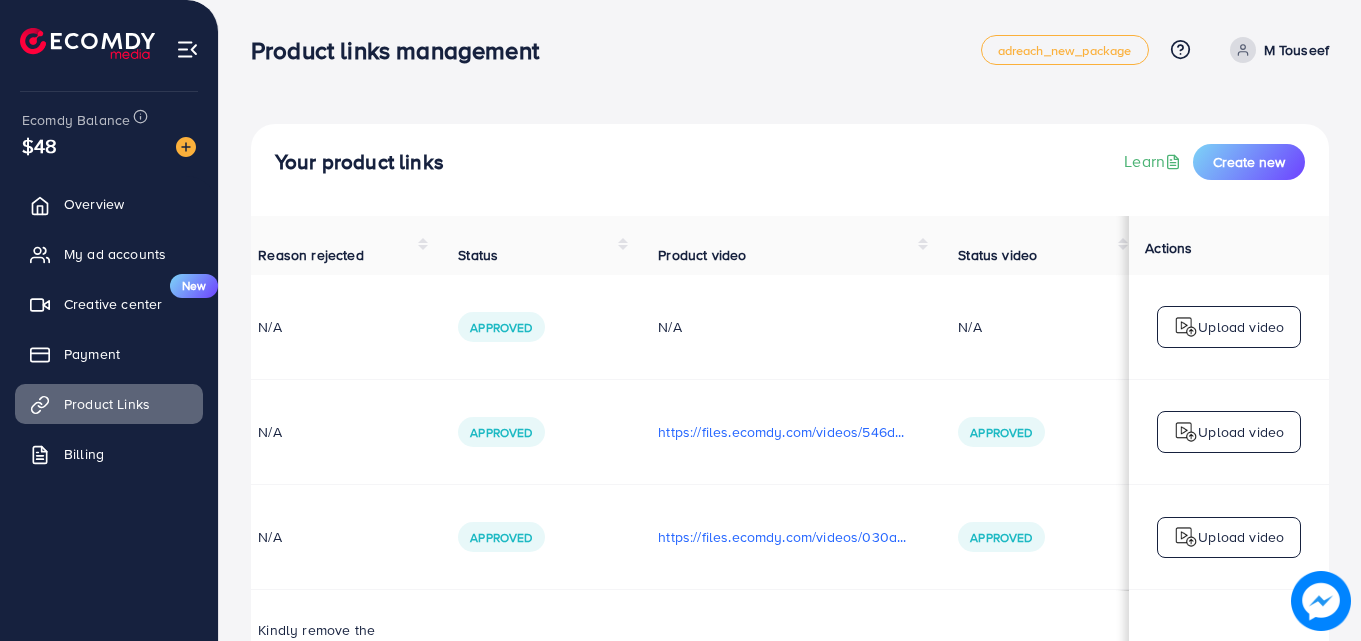 click on "https://files.ecomdy.com/videos/546d0a20-208f-4163-91d2-ff3f775ccd5f-1753854318796.mp4" at bounding box center (784, 431) 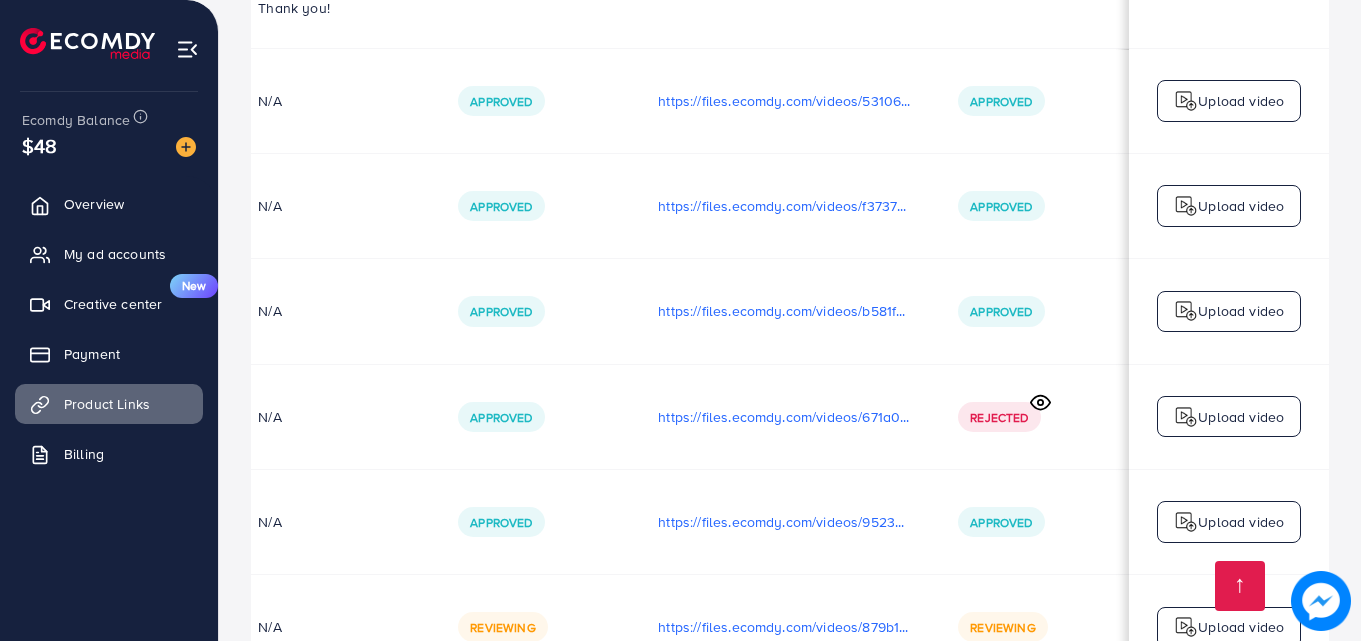 scroll, scrollTop: 3162, scrollLeft: 0, axis: vertical 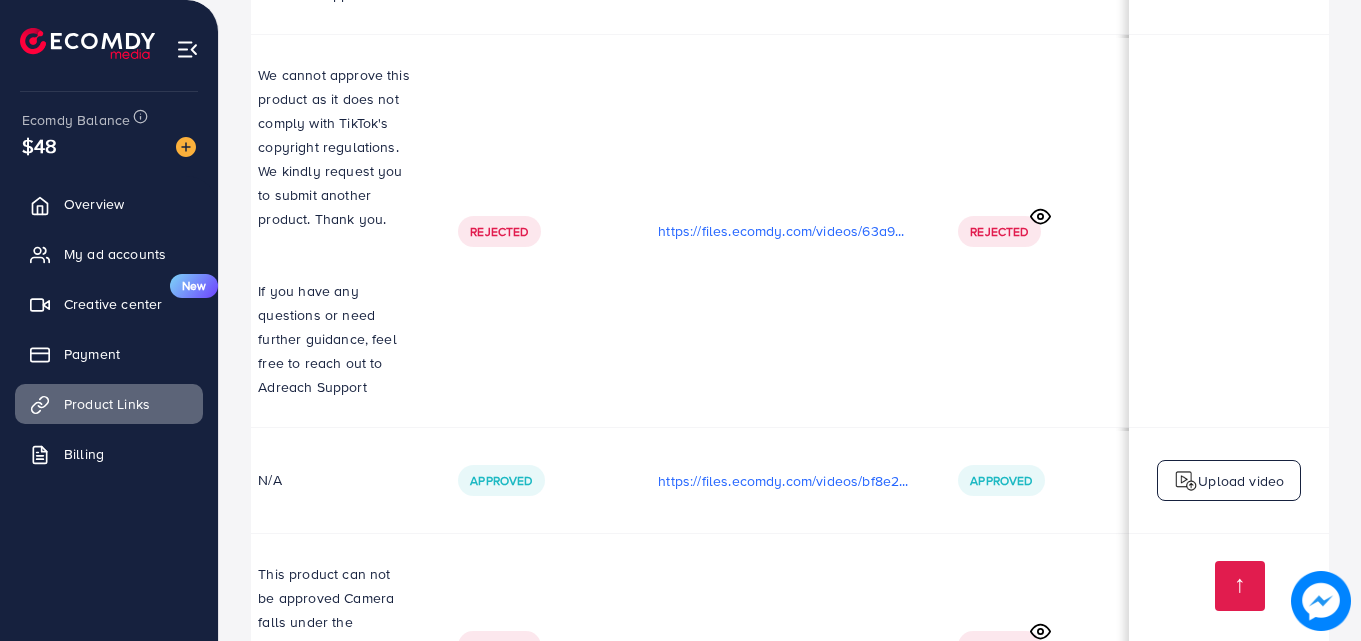 click on "Rejected" at bounding box center (534, 645) 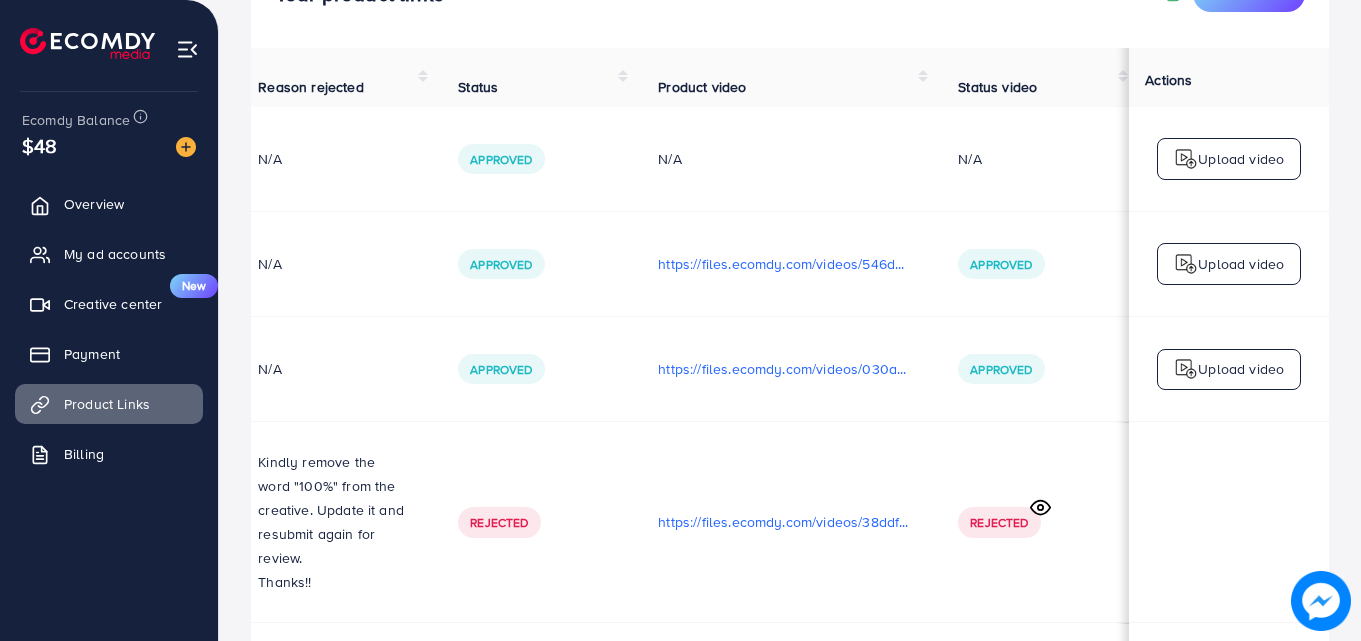 scroll, scrollTop: 160, scrollLeft: 0, axis: vertical 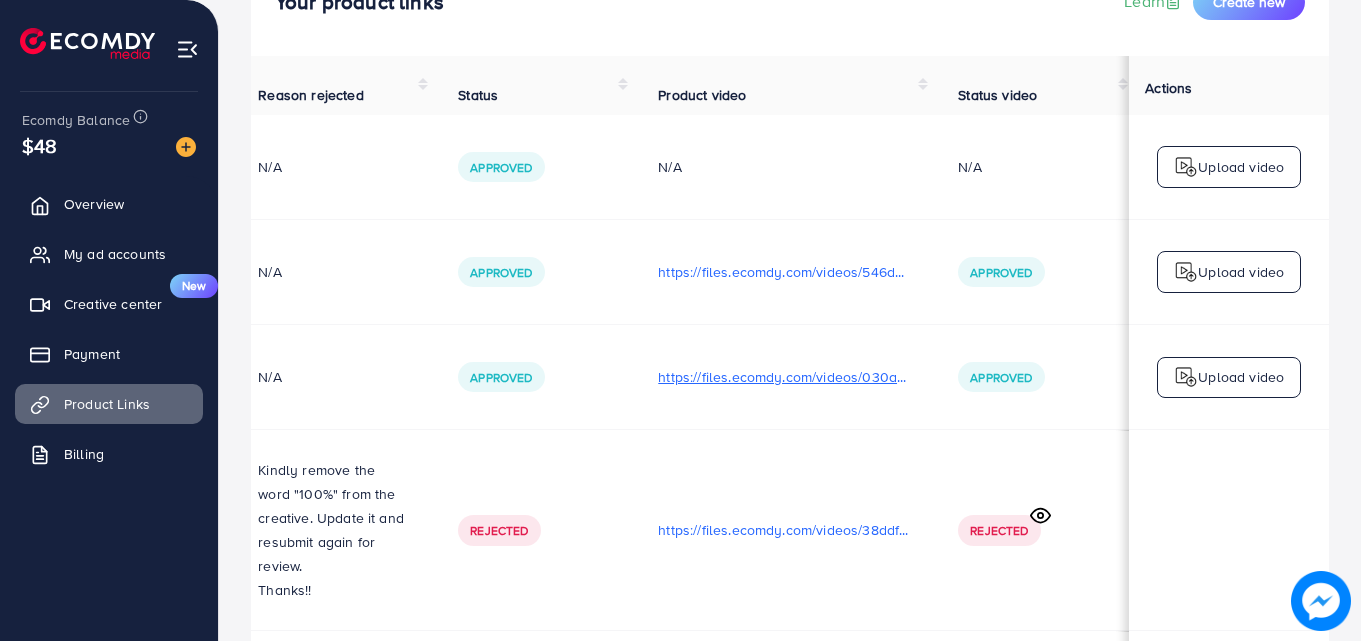 click on "https://files.ecomdy.com/videos/030aadf6-f668-4564-b29f-88abc275d6c3-1753855125979.mp4" at bounding box center (784, 377) 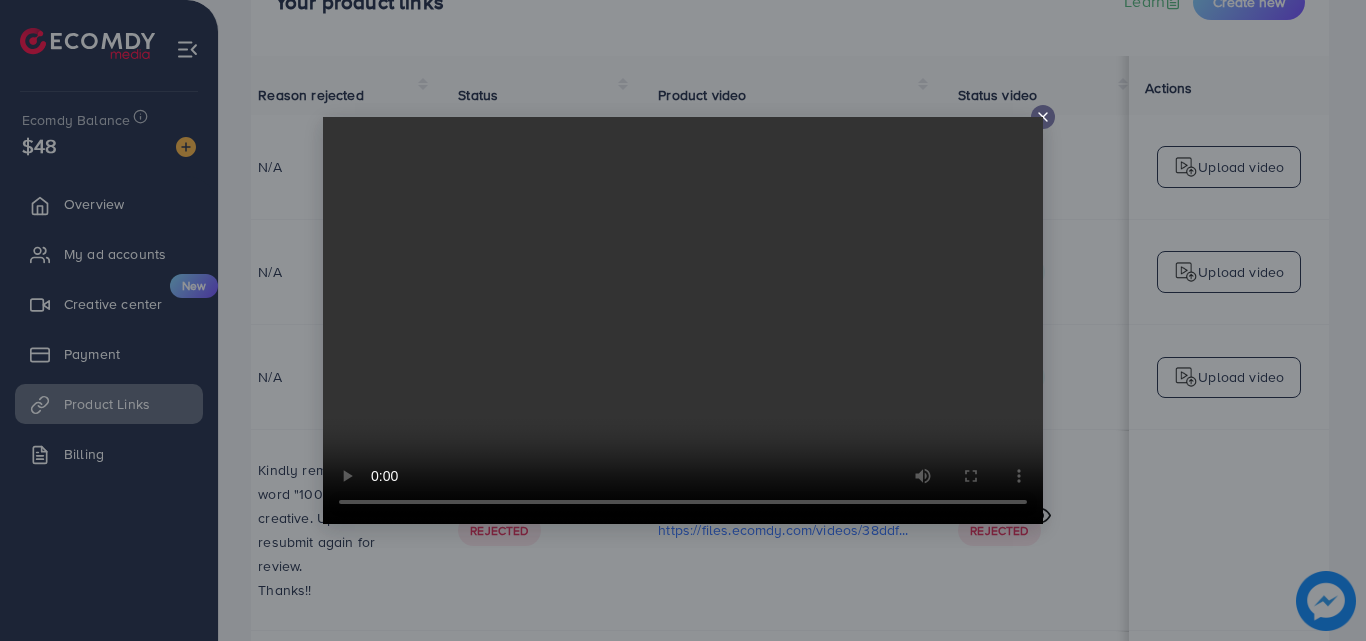 click at bounding box center [1043, 117] 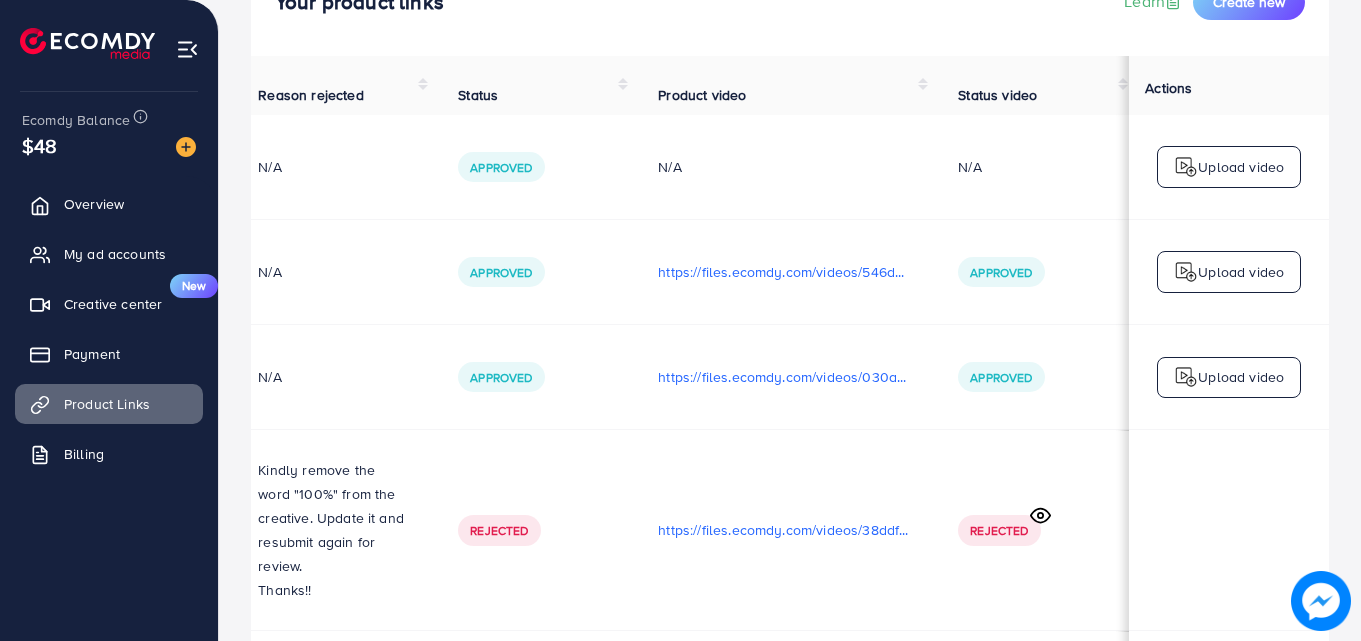drag, startPoint x: 559, startPoint y: 341, endPoint x: 577, endPoint y: 341, distance: 18 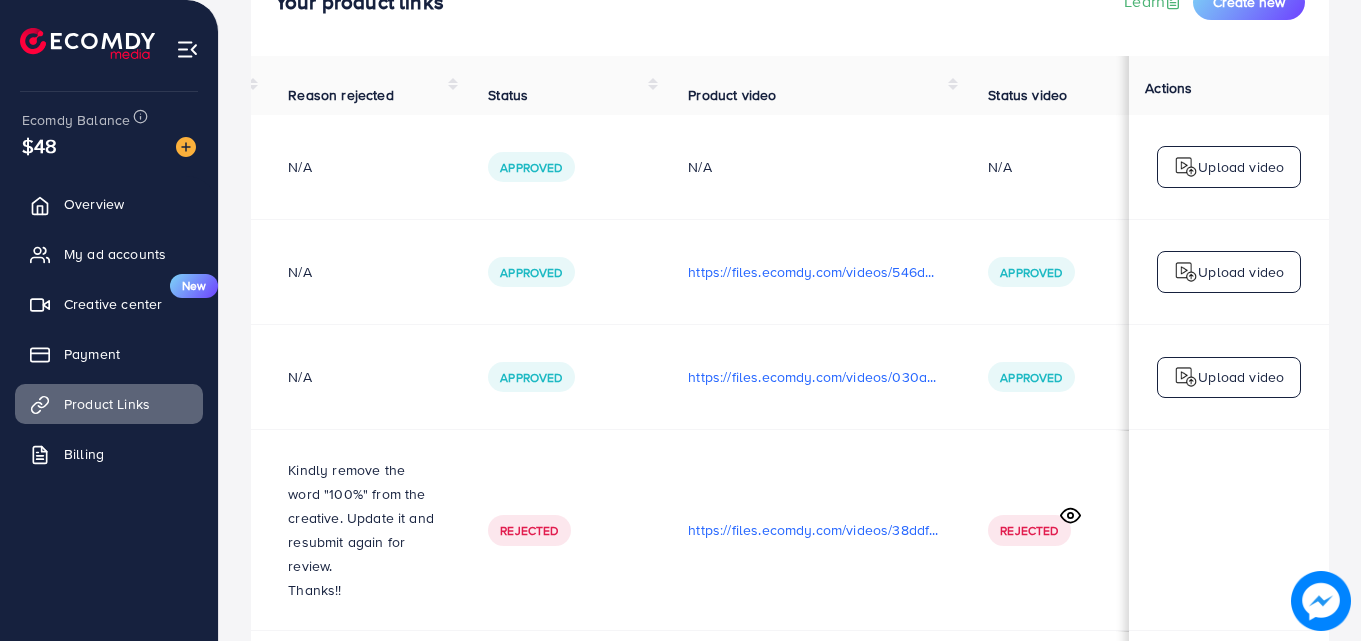 scroll, scrollTop: 0, scrollLeft: 506, axis: horizontal 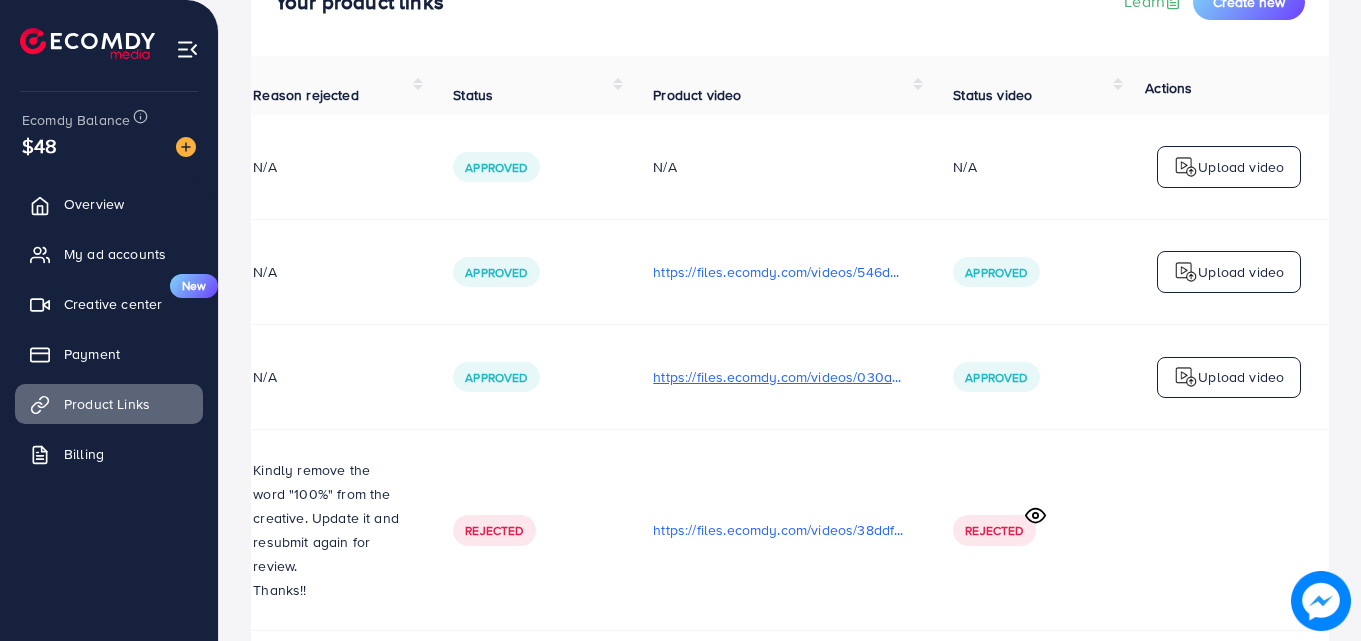 click on "https://files.ecomdy.com/videos/030aadf6-f668-4564-b29f-88abc275d6c3-1753855125979.mp4" at bounding box center (779, 377) 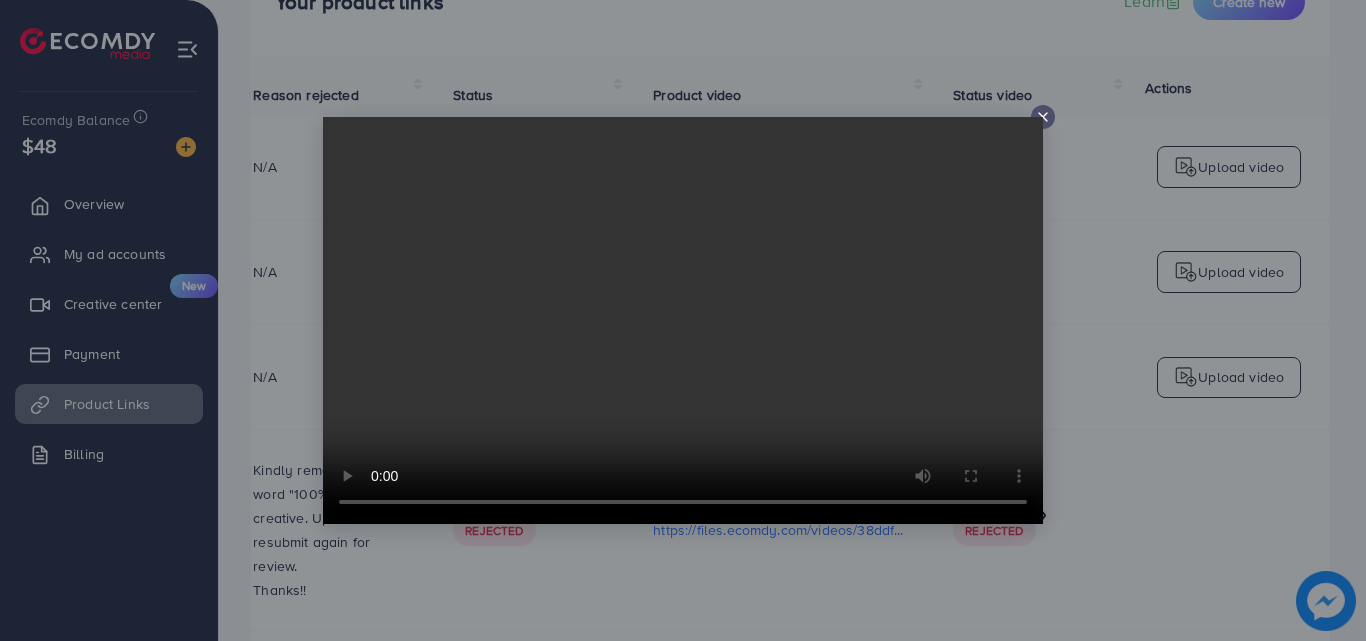 click 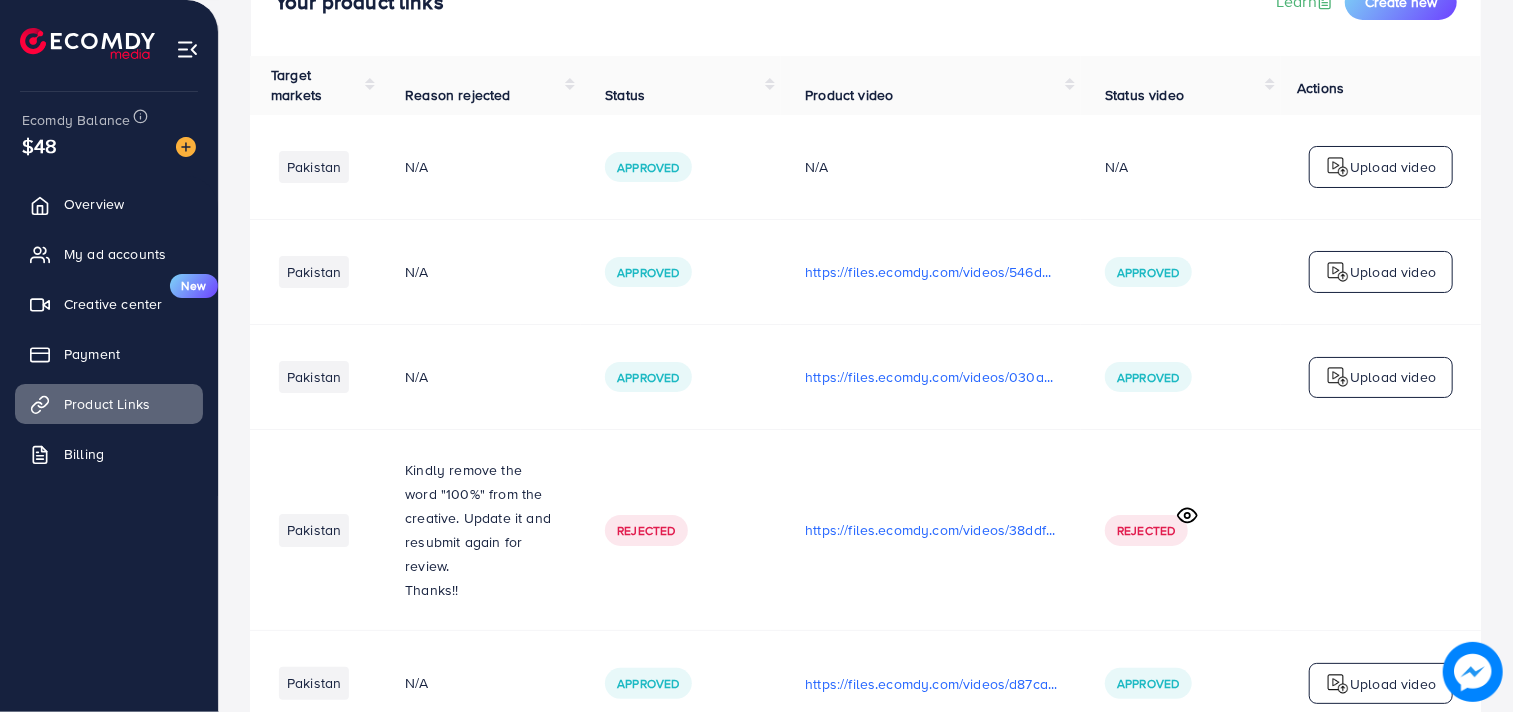 scroll, scrollTop: 0, scrollLeft: 354, axis: horizontal 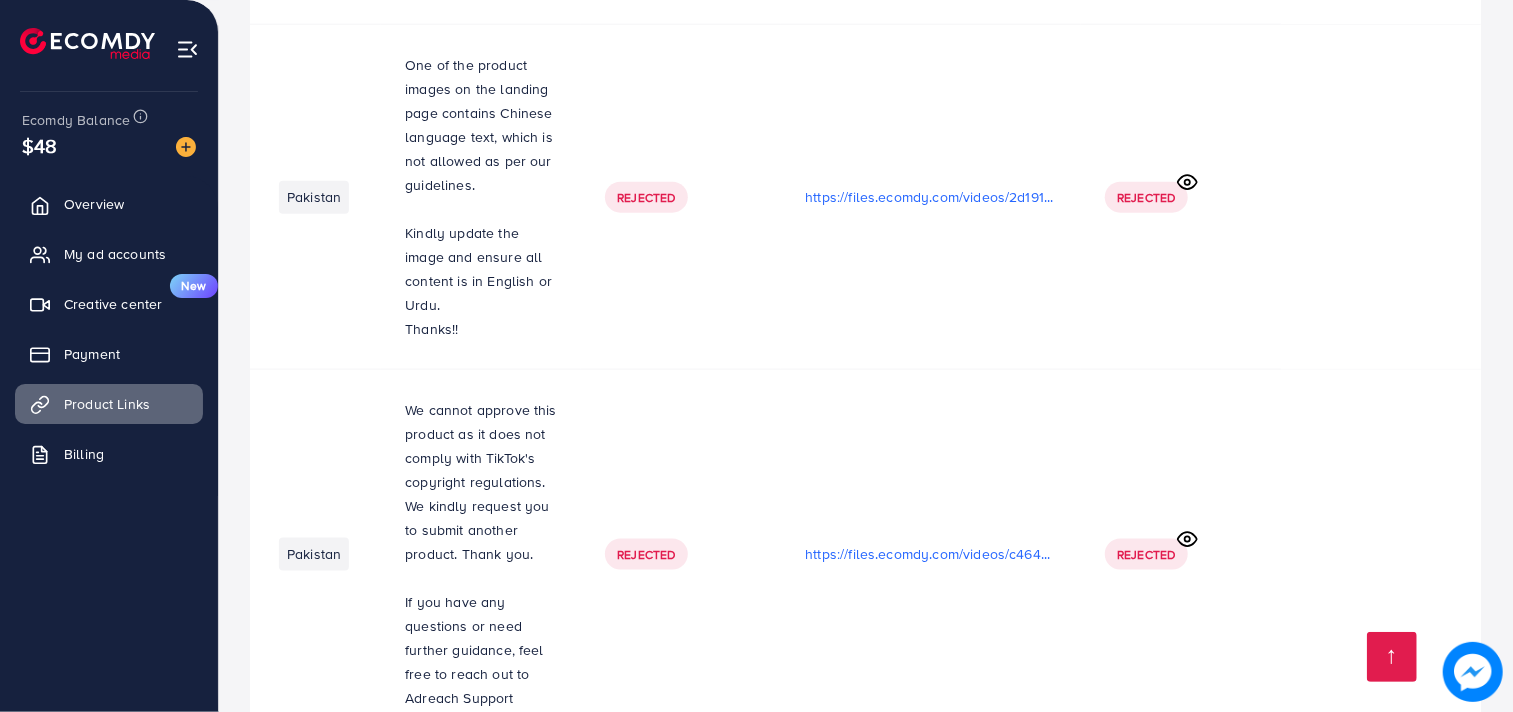 click on "Rejected" at bounding box center (681, 554) 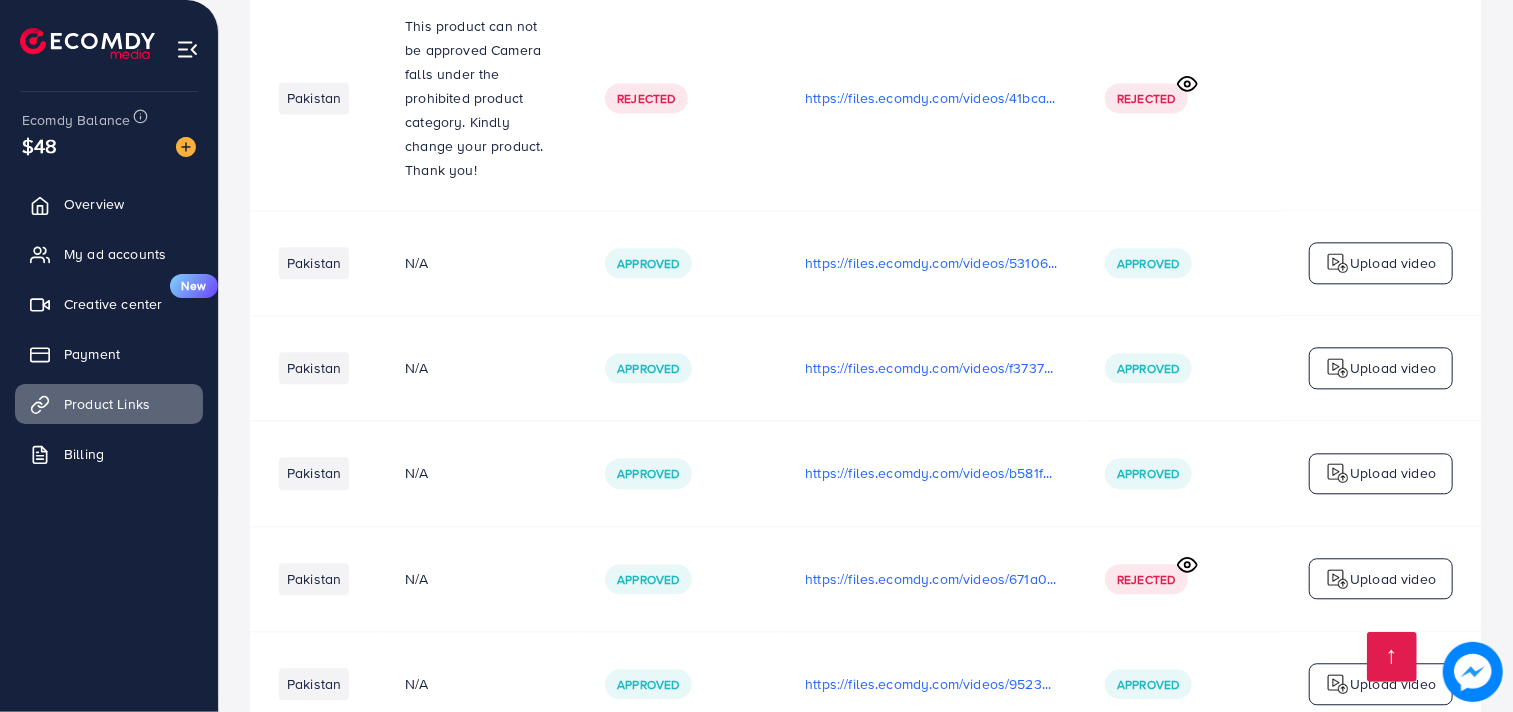 scroll, scrollTop: 3090, scrollLeft: 0, axis: vertical 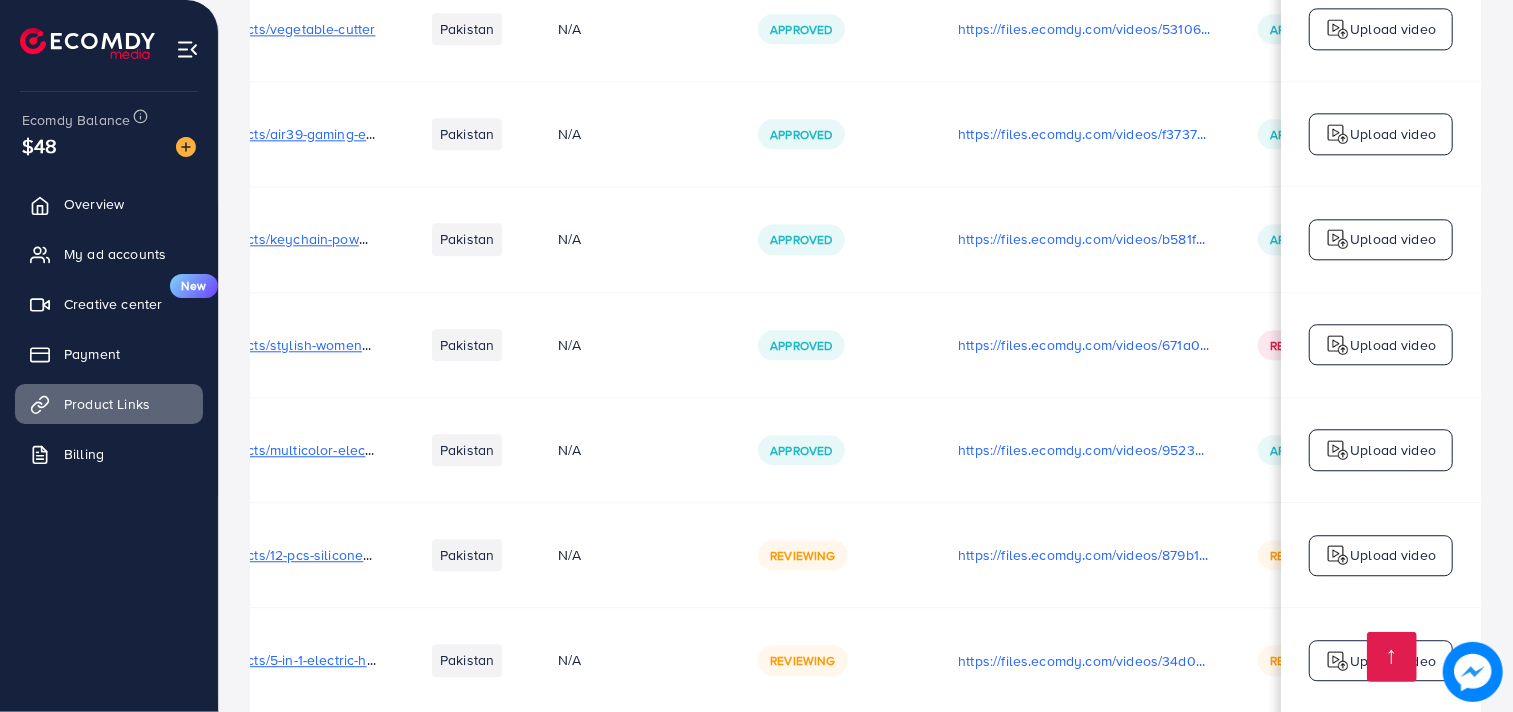 drag, startPoint x: 502, startPoint y: 623, endPoint x: 647, endPoint y: 626, distance: 145.03104 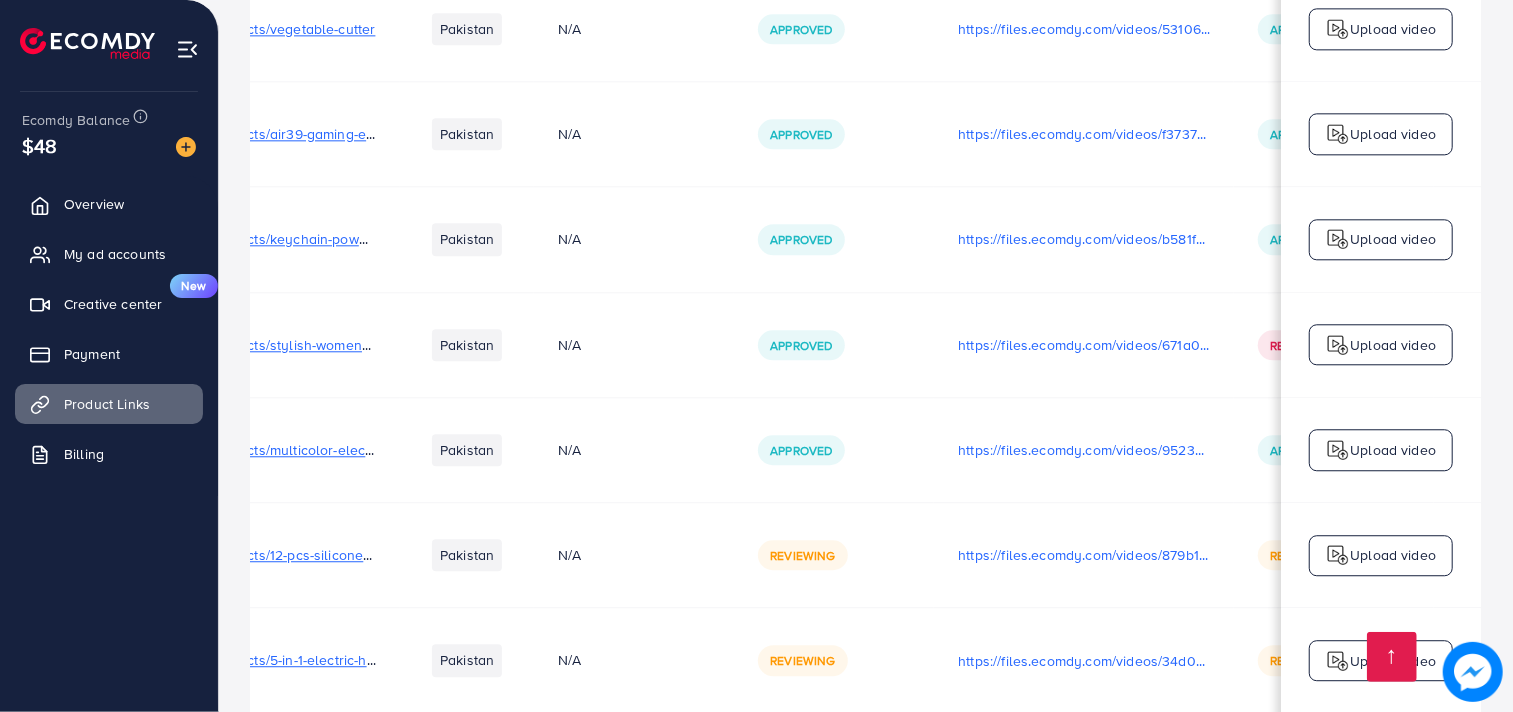 click on "21 Product Link(s)" at bounding box center (866, 743) 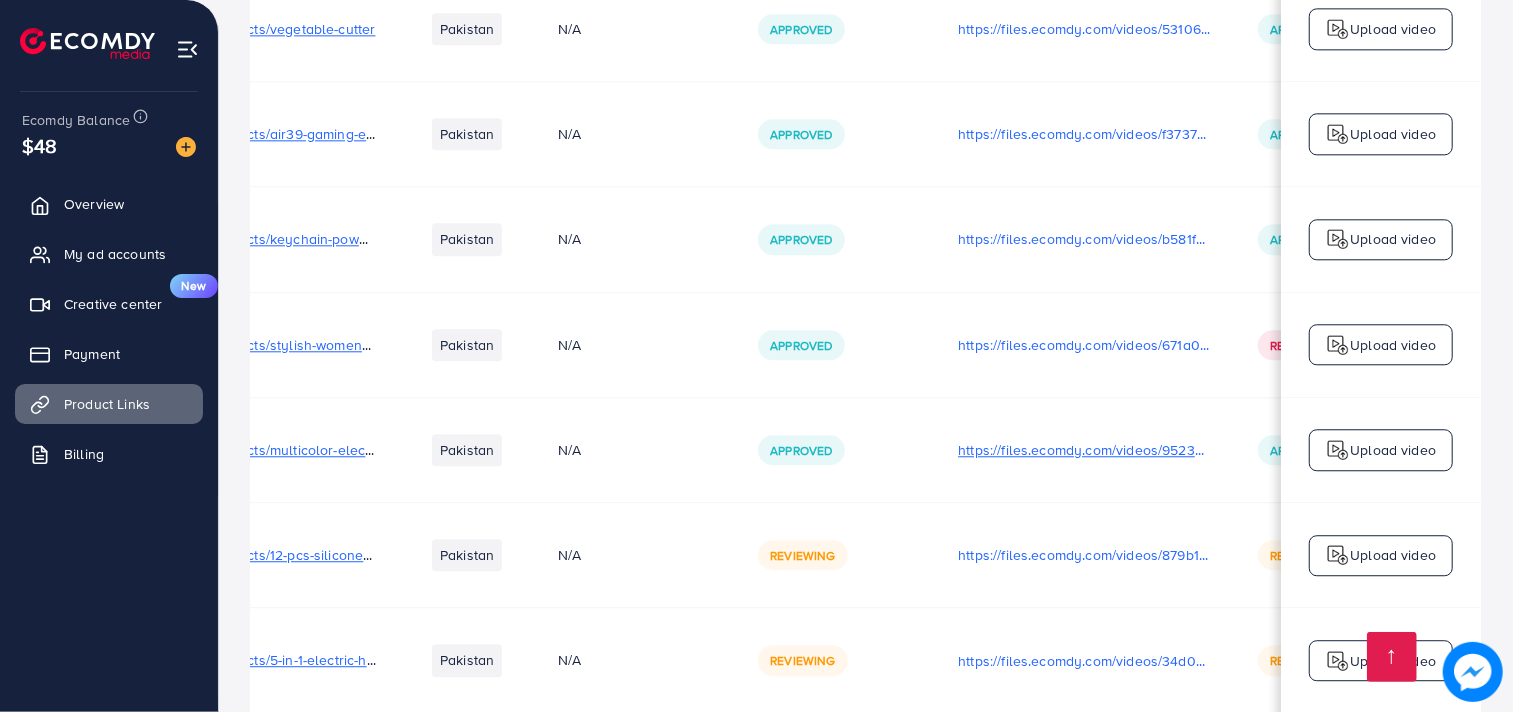 click on "https://files.ecomdy.com/videos/9523d038-63eb-42a9-9f24-7d09319af8dd-1754391727772.mp4" at bounding box center (1084, 450) 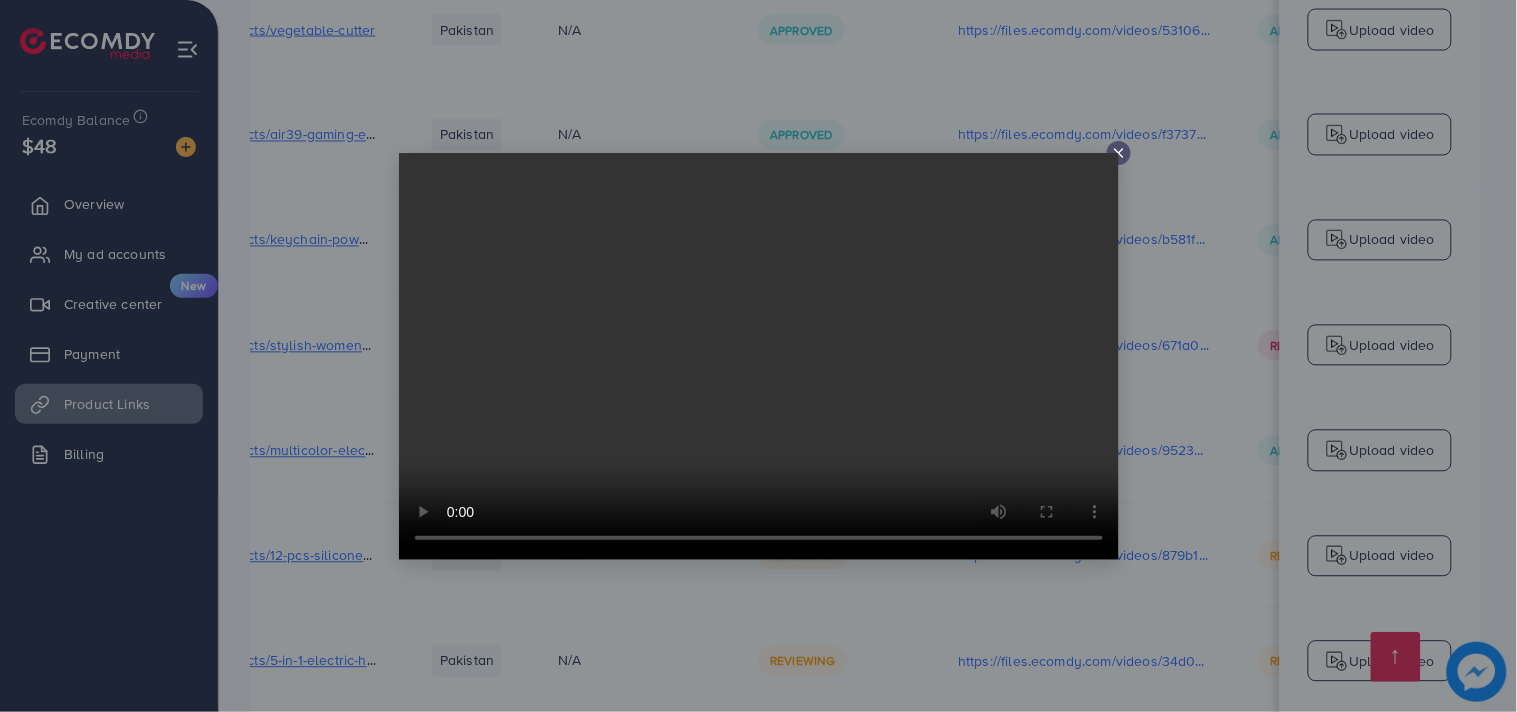 click at bounding box center [759, 356] 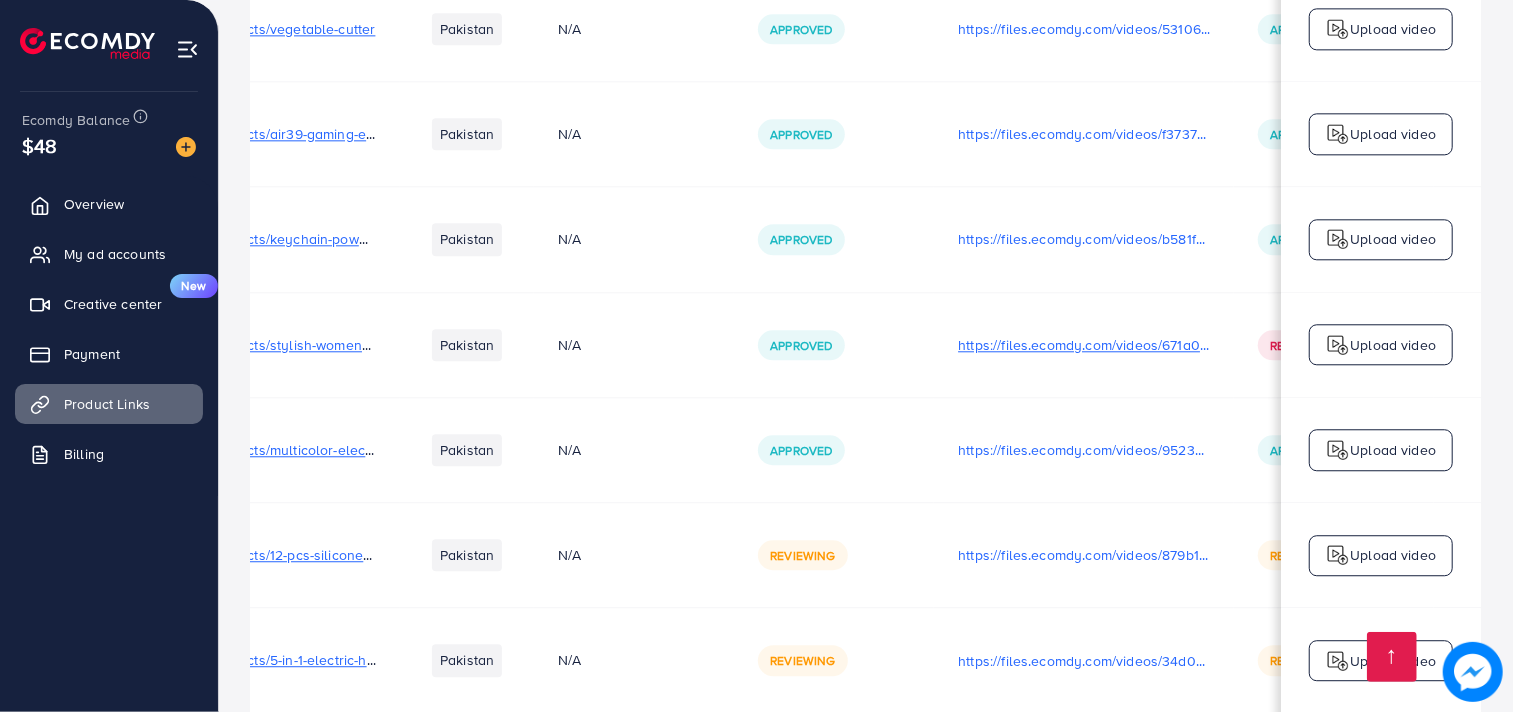 click on "https://files.ecomdy.com/videos/671a03ef-8cff-45b8-ac79-16c39aef2758-1754389087604.mp4" at bounding box center (1084, 345) 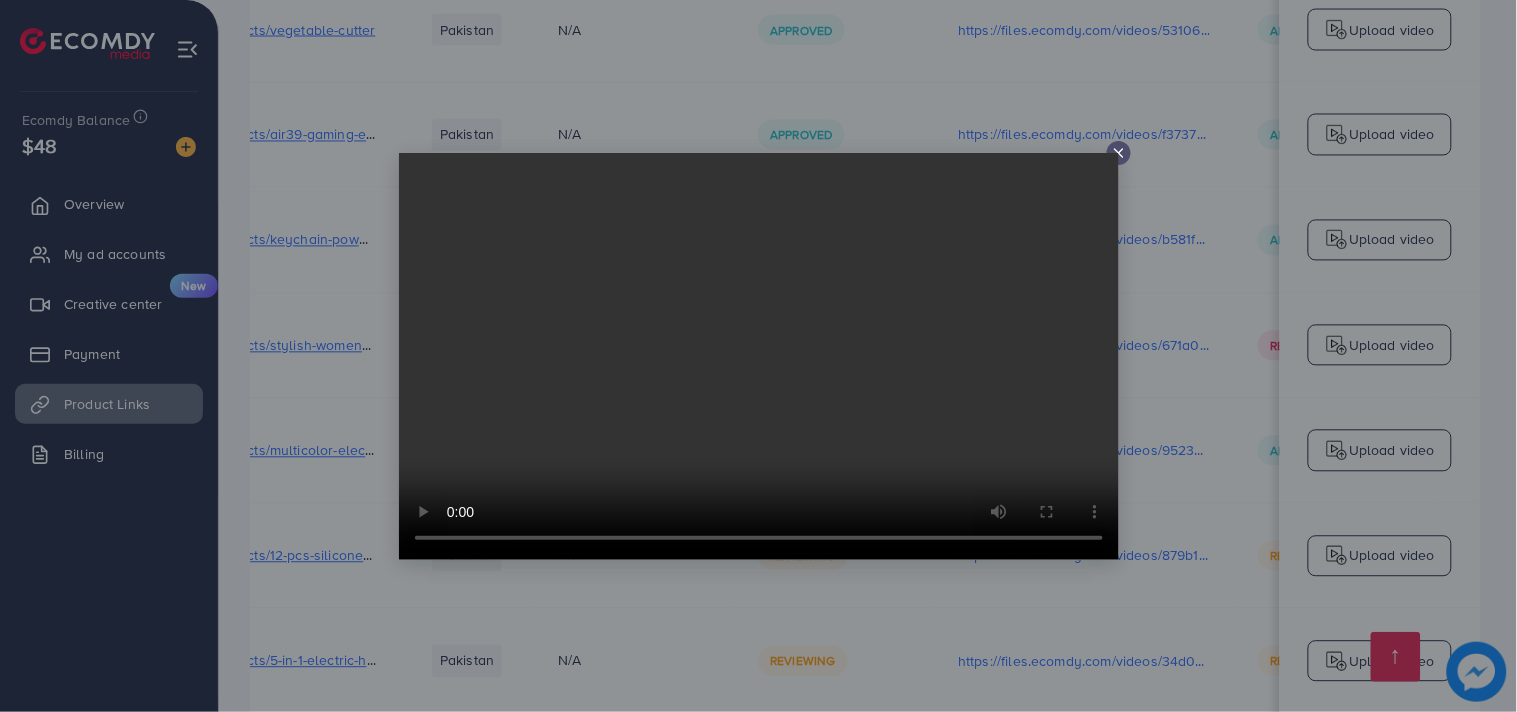click at bounding box center [759, 356] 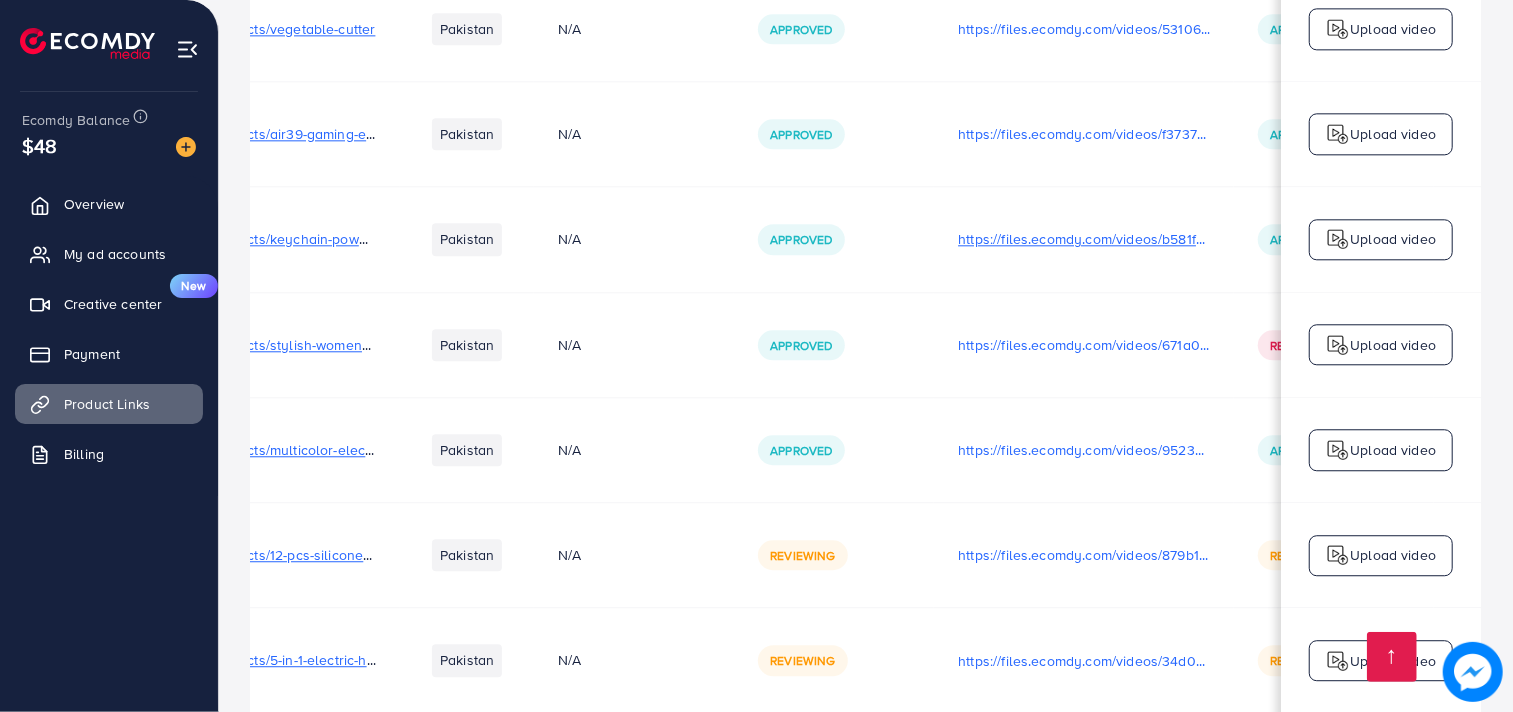 click on "https://files.ecomdy.com/videos/b581f70a-106a-4bdc-a69b-a502df4a5c25-1754290182655.mp4" at bounding box center (1084, 239) 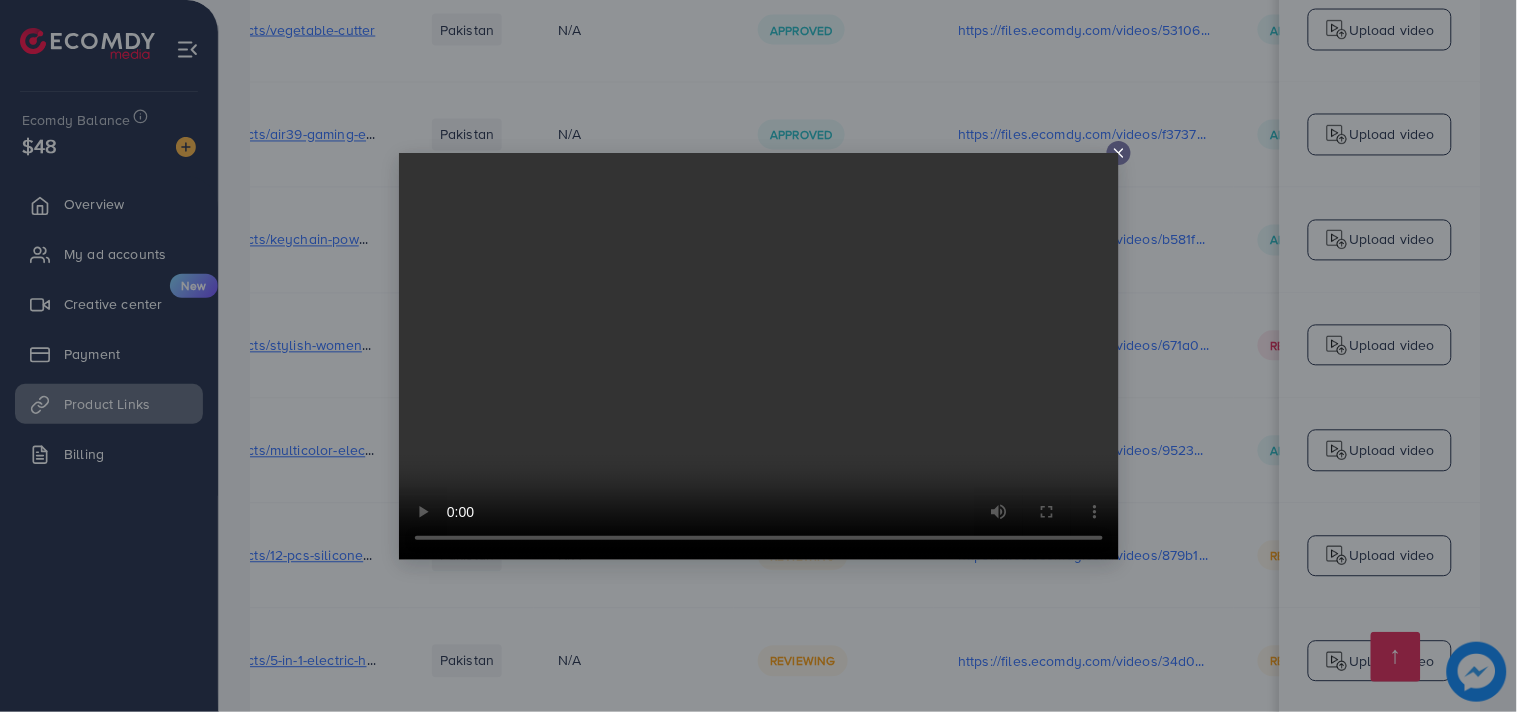 click at bounding box center [759, 356] 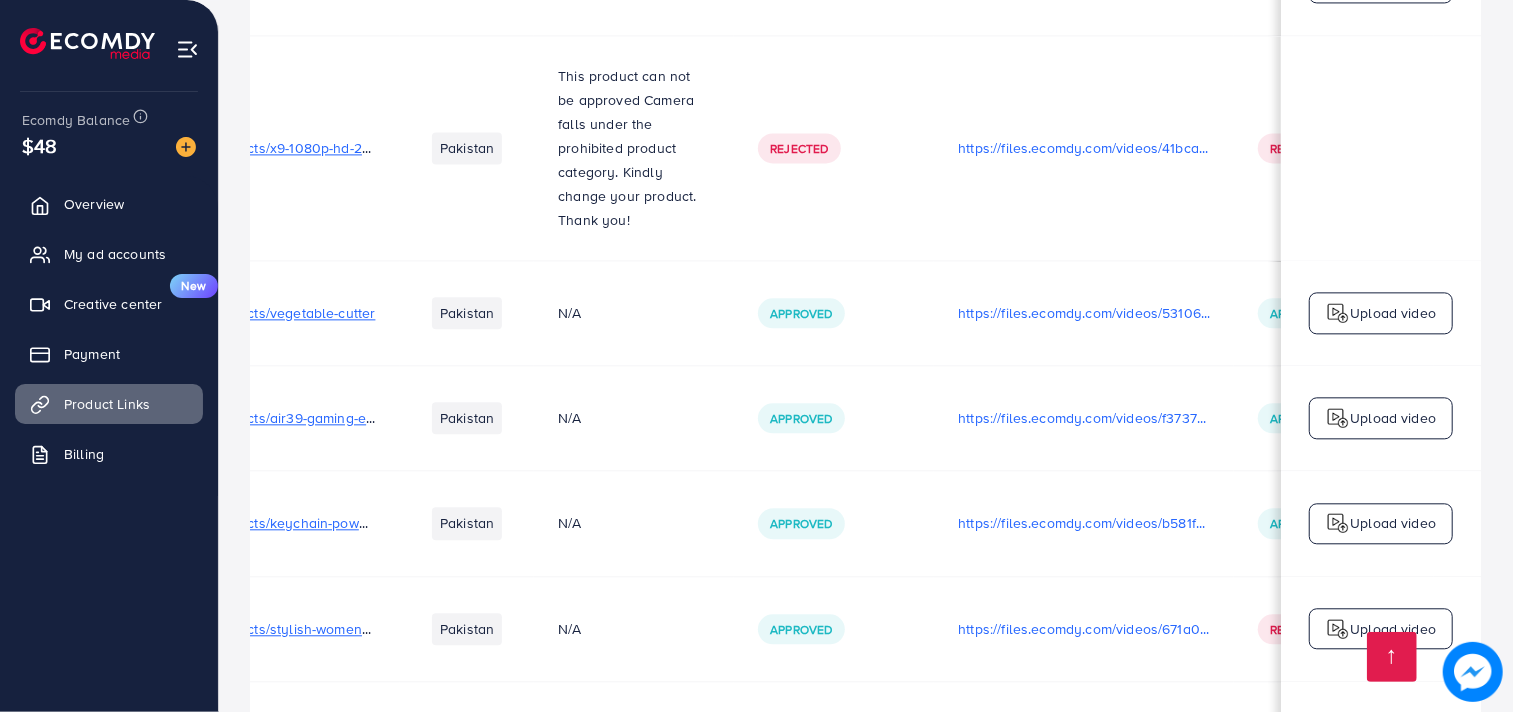 scroll, scrollTop: 2831, scrollLeft: 0, axis: vertical 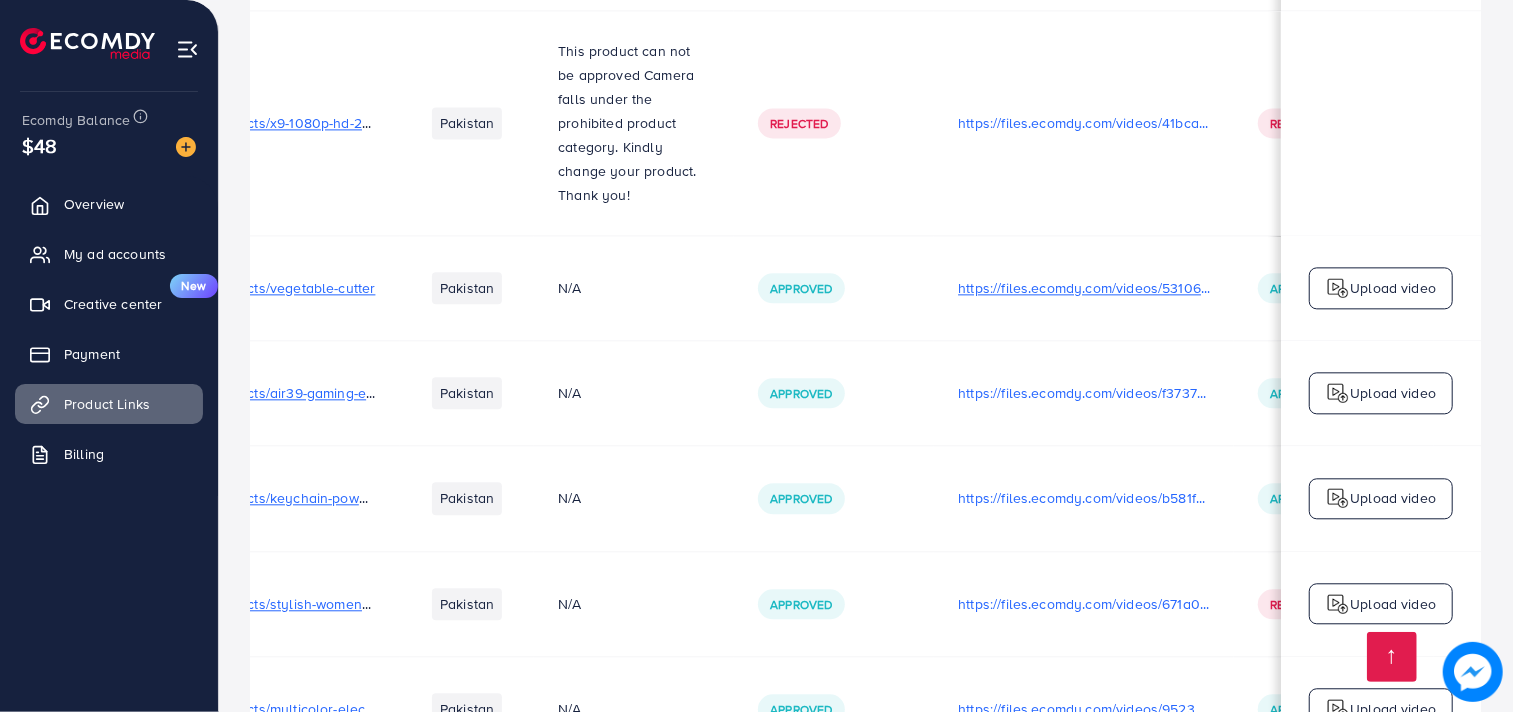 click on "https://files.ecomdy.com/videos/531068b3-9e60-4825-beb8-e137aa3897e3-1754283301435.mp4" at bounding box center [1084, 288] 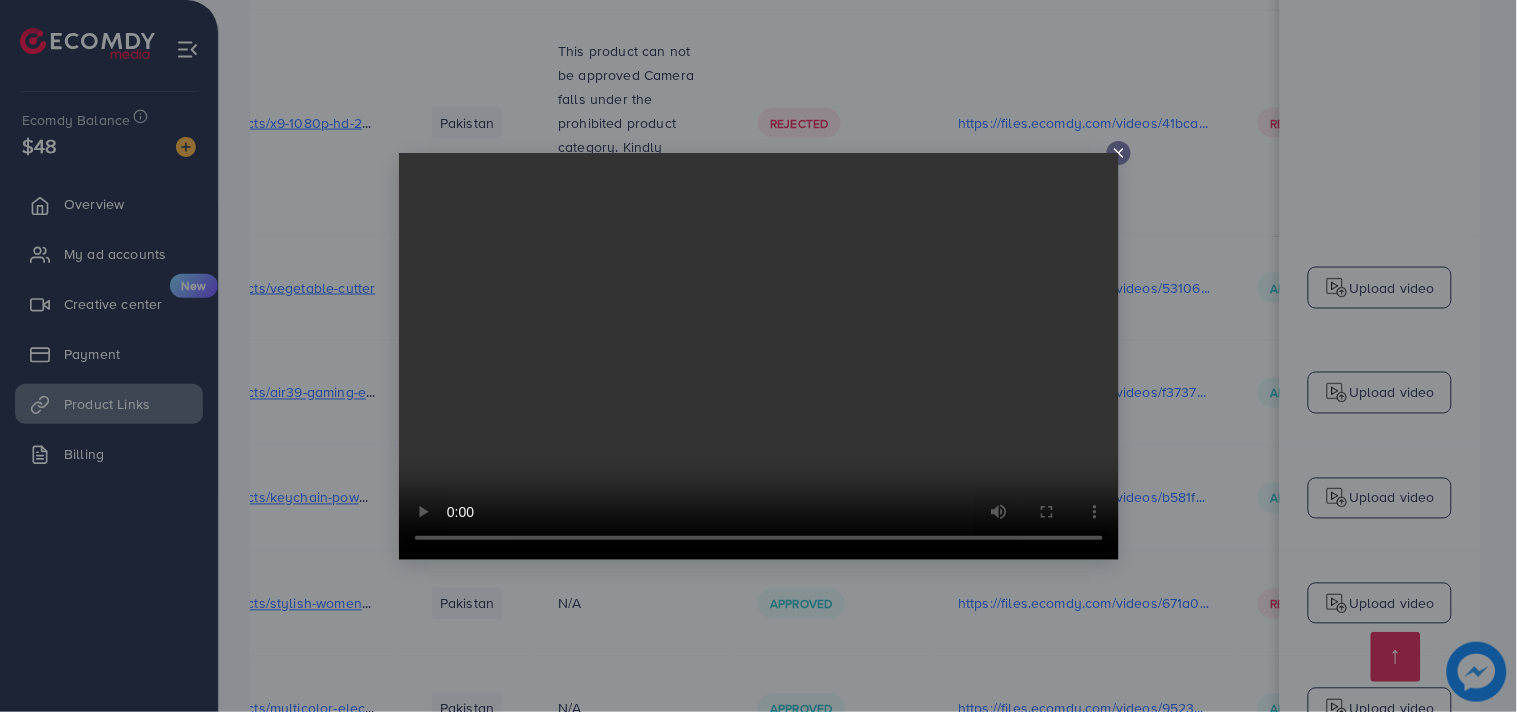 click at bounding box center (758, 356) 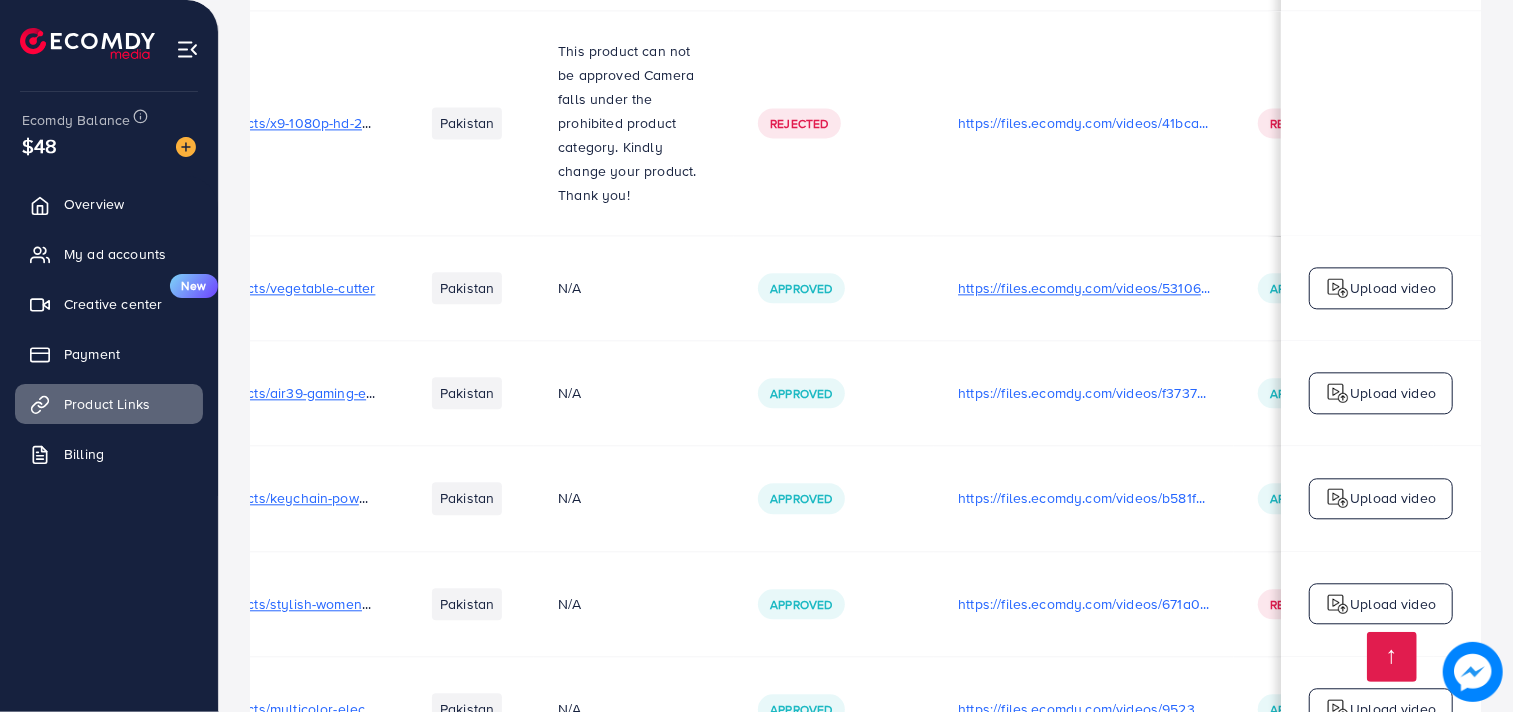 click on "https://files.ecomdy.com/videos/531068b3-9e60-4825-beb8-e137aa3897e3-1754283301435.mp4" at bounding box center (1084, 288) 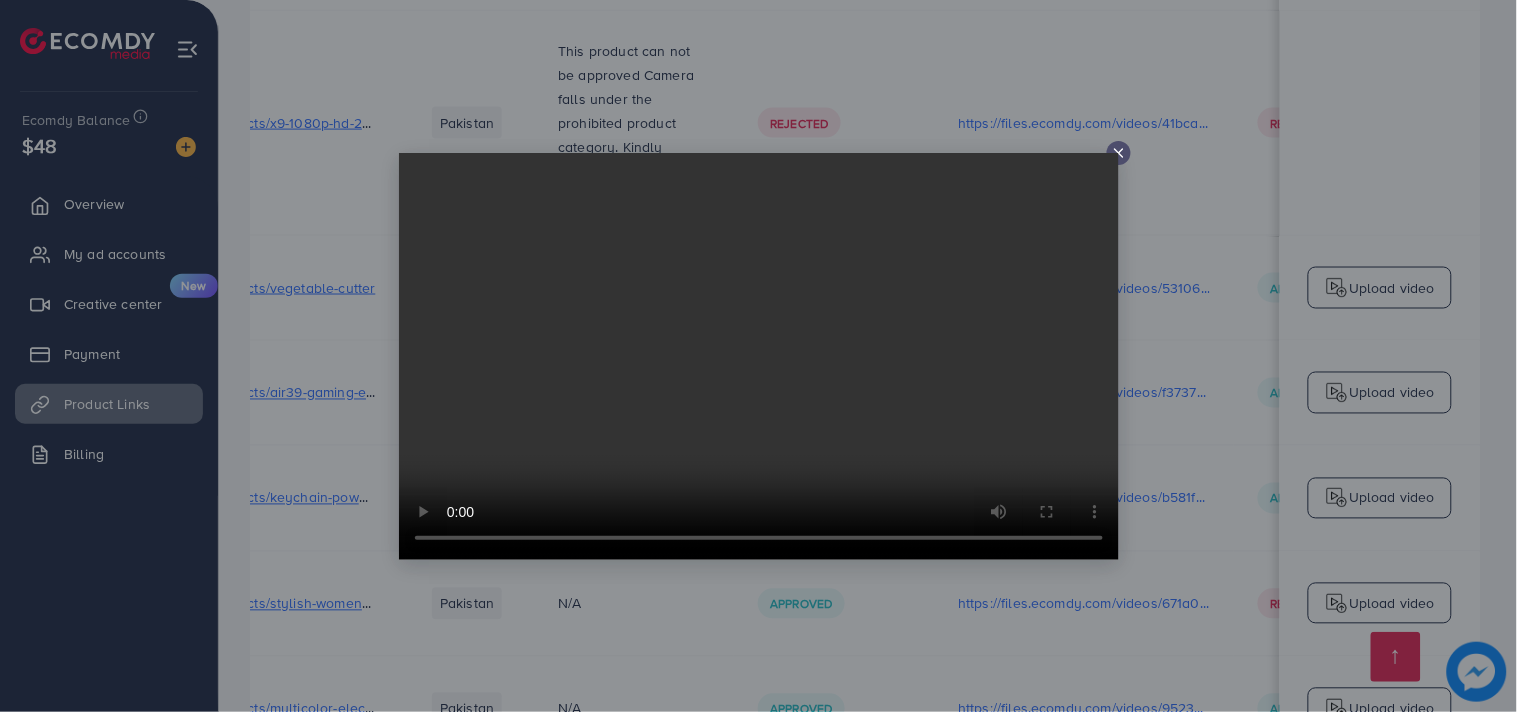 click 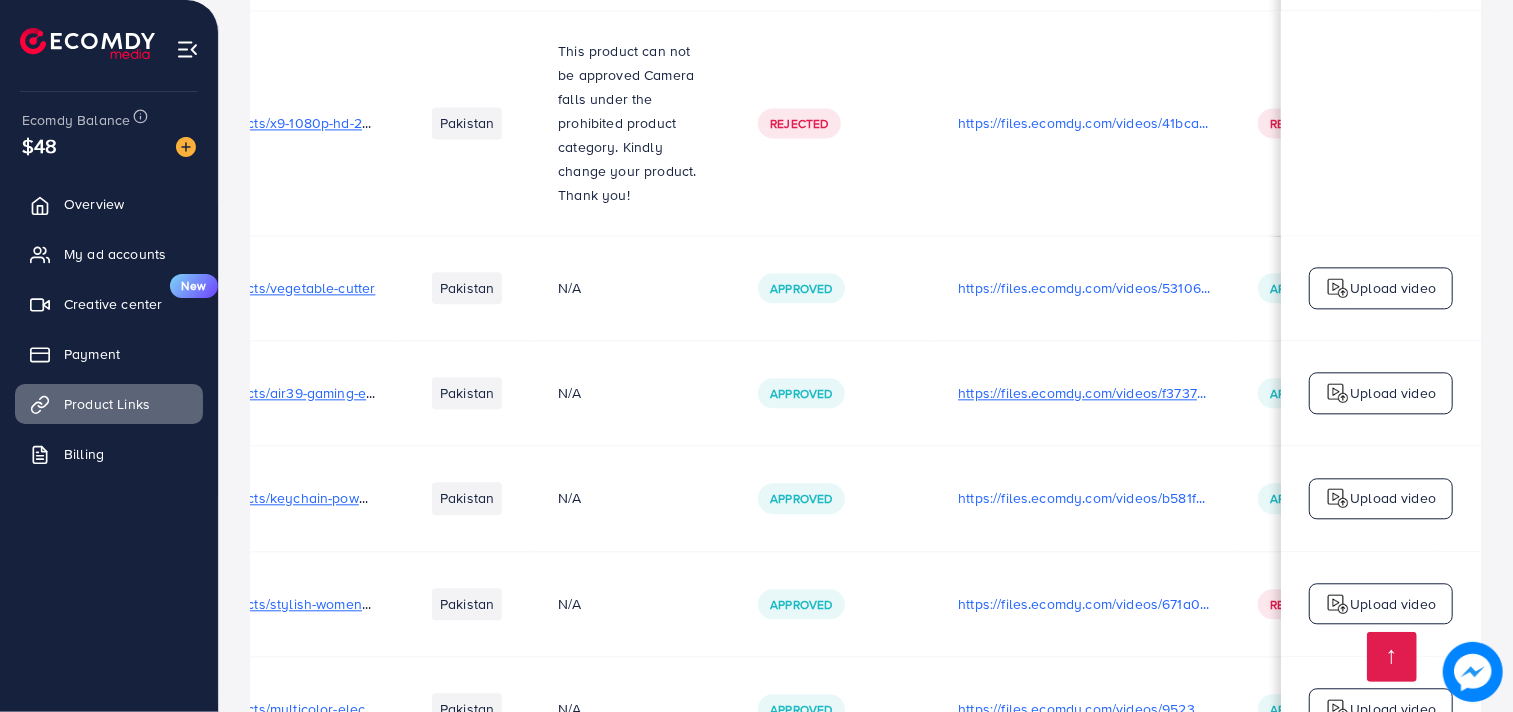 click on "https://files.ecomdy.com/videos/f37377b9-ae87-4369-bb94-763d1d6852c4-1754286459927.mp4" at bounding box center (1084, 393) 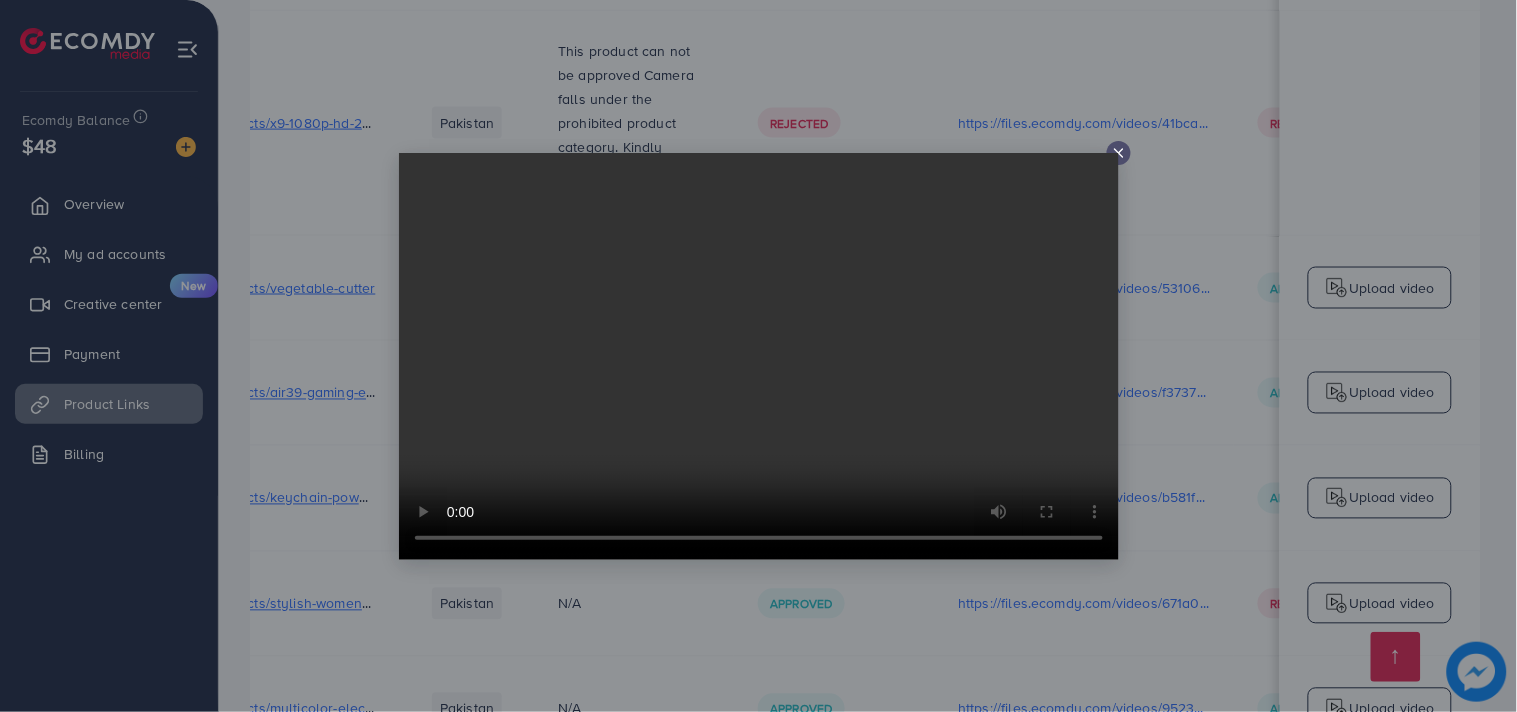 click 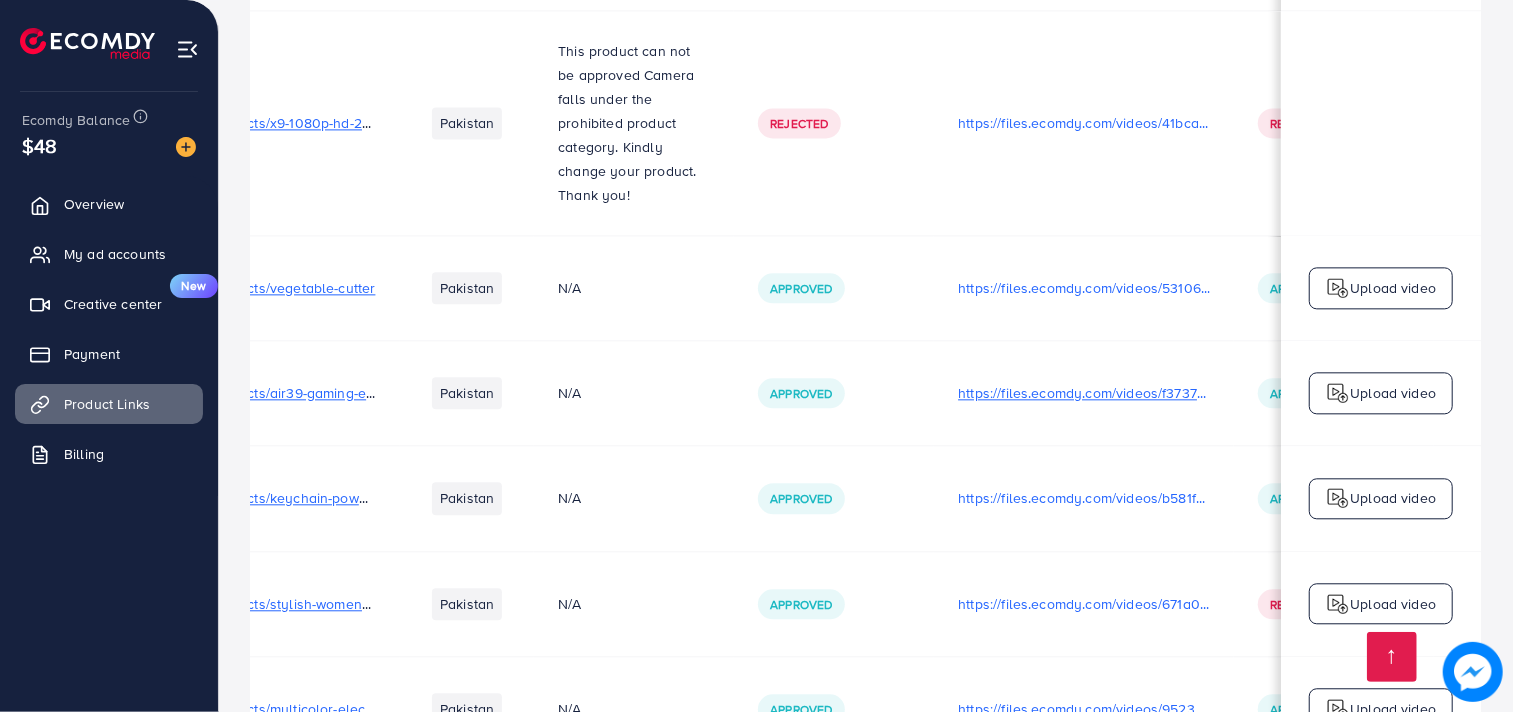 click on "https://files.ecomdy.com/videos/f37377b9-ae87-4369-bb94-763d1d6852c4-1754286459927.mp4" at bounding box center [1084, 393] 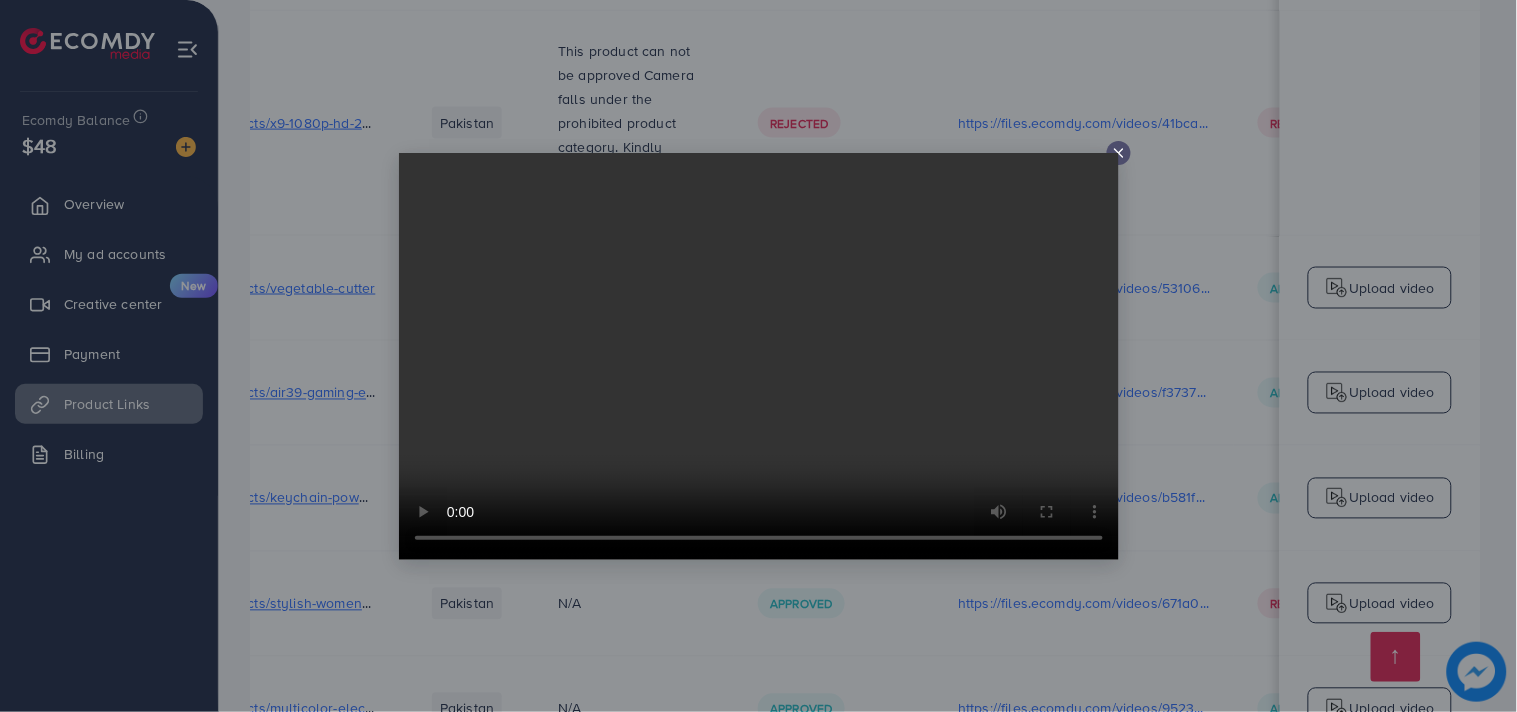 click 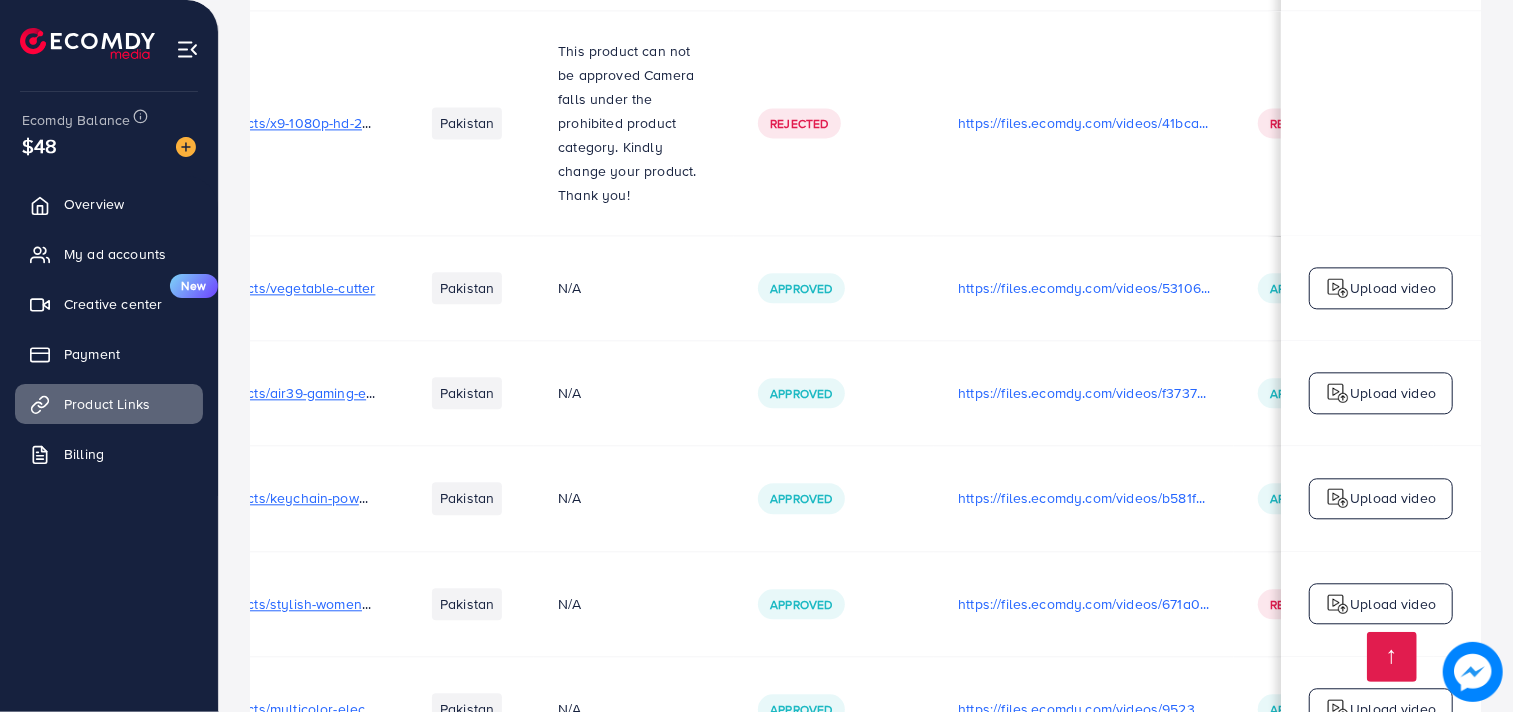 click on "https://tmstore1.shop/products/air39-gaming-earbuds-with-long-lasting-battery-available-in-5-colors" at bounding box center [390, 393] 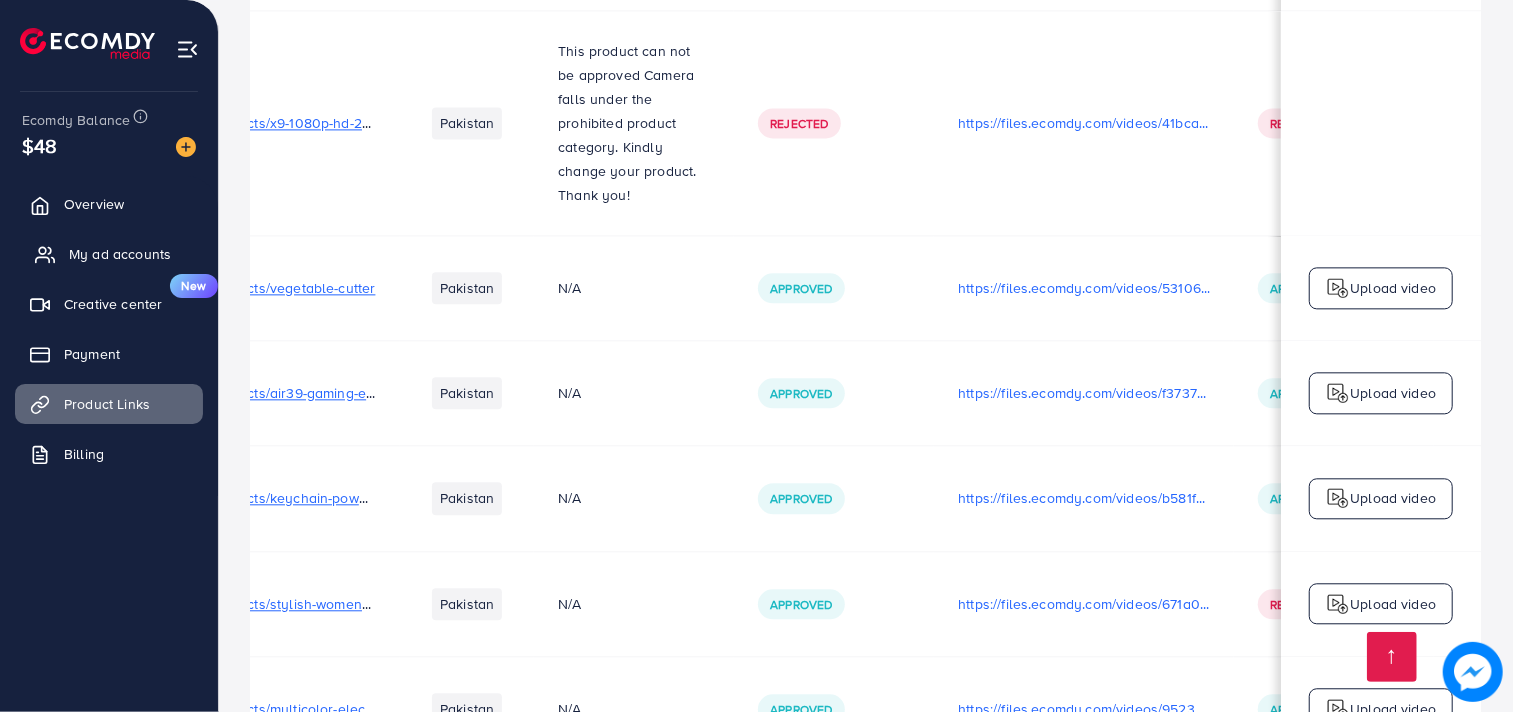 click on "My ad accounts" at bounding box center (109, 254) 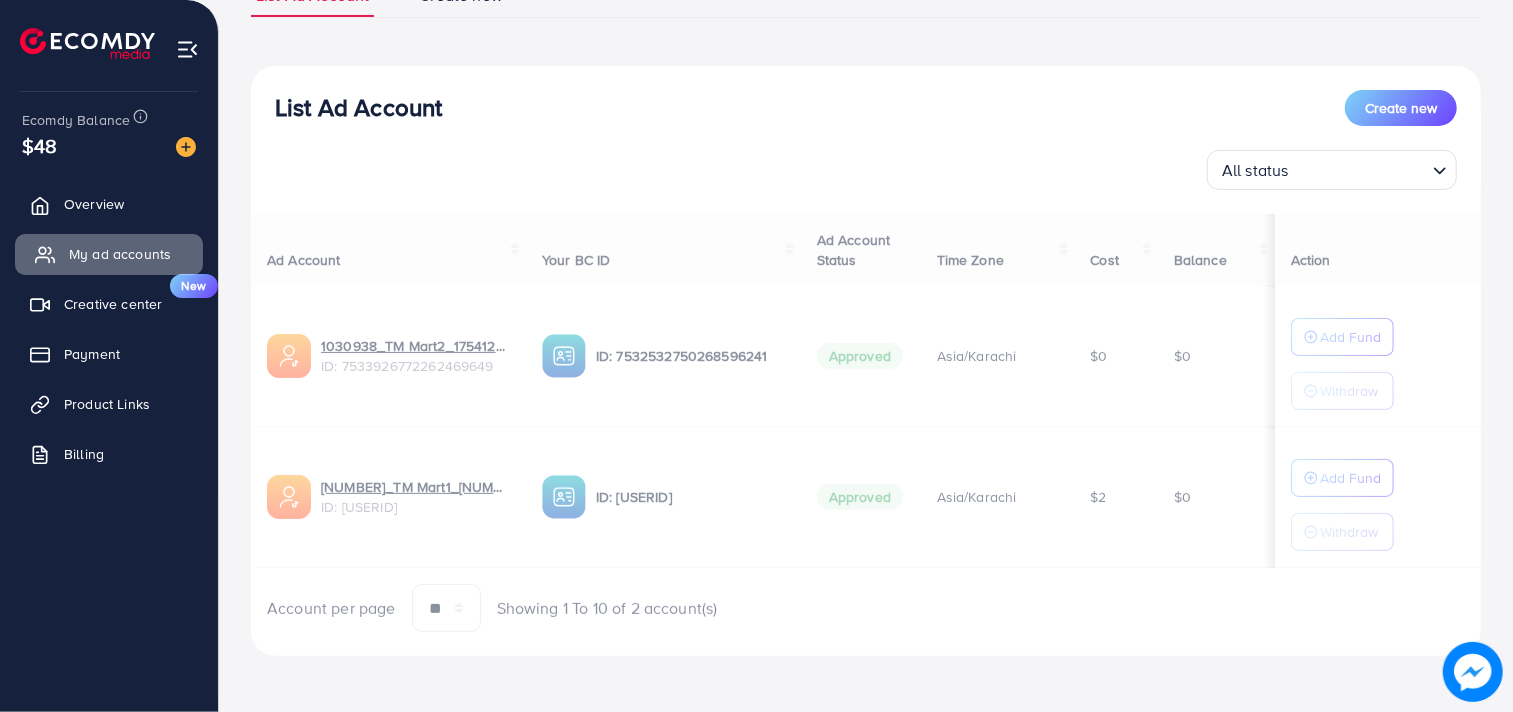 scroll, scrollTop: 0, scrollLeft: 0, axis: both 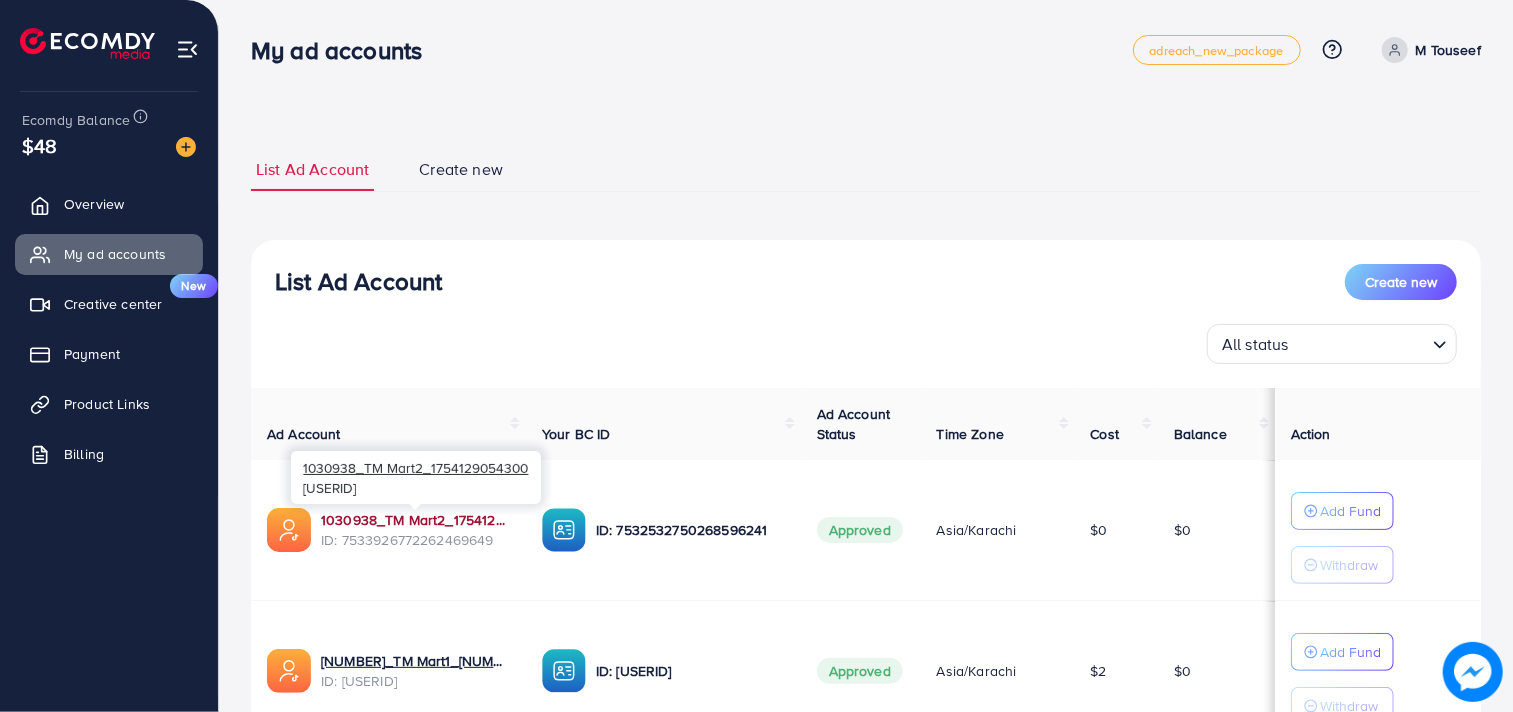 click on "1030938_TM Mart2_1754129054300" at bounding box center [415, 520] 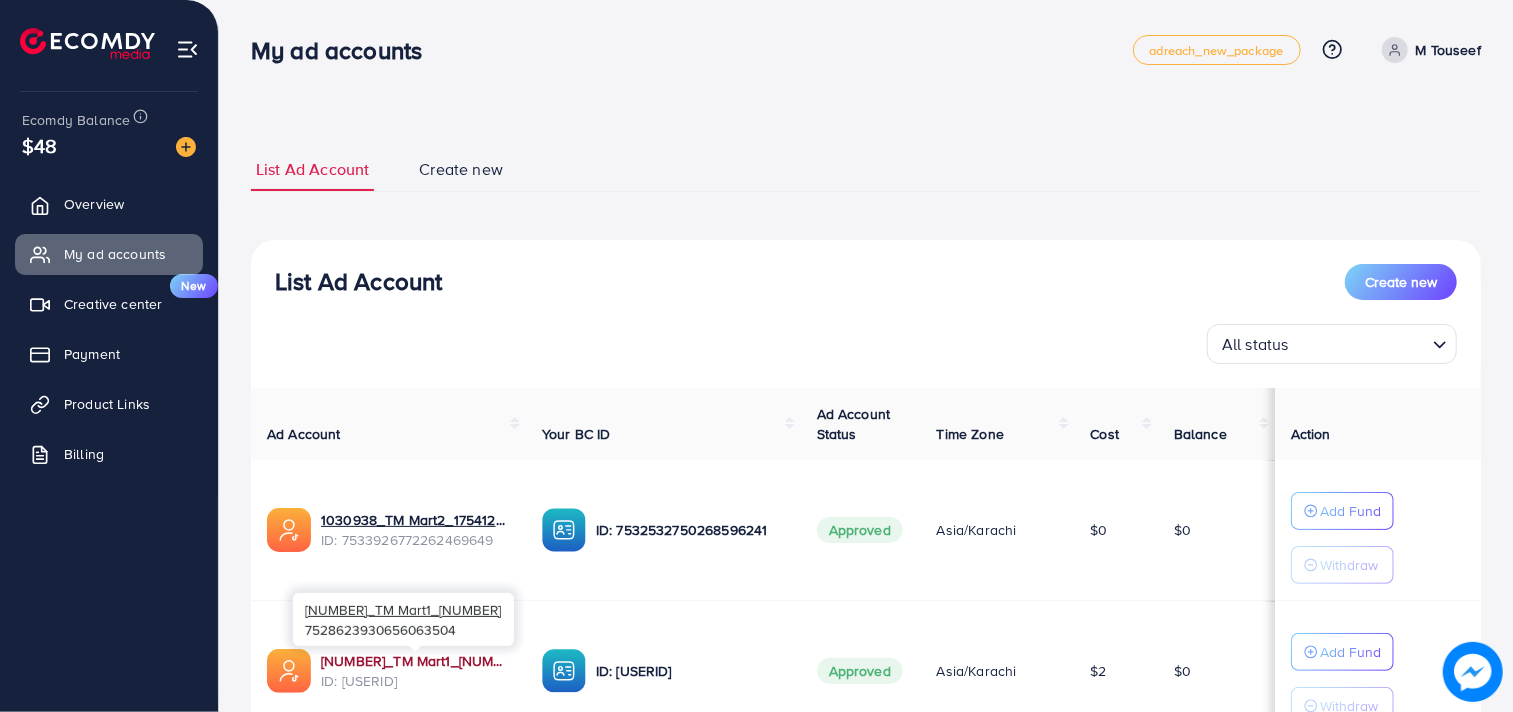 click on "[ID]  TM Mart1_[TIMESTAMP]" at bounding box center [415, 661] 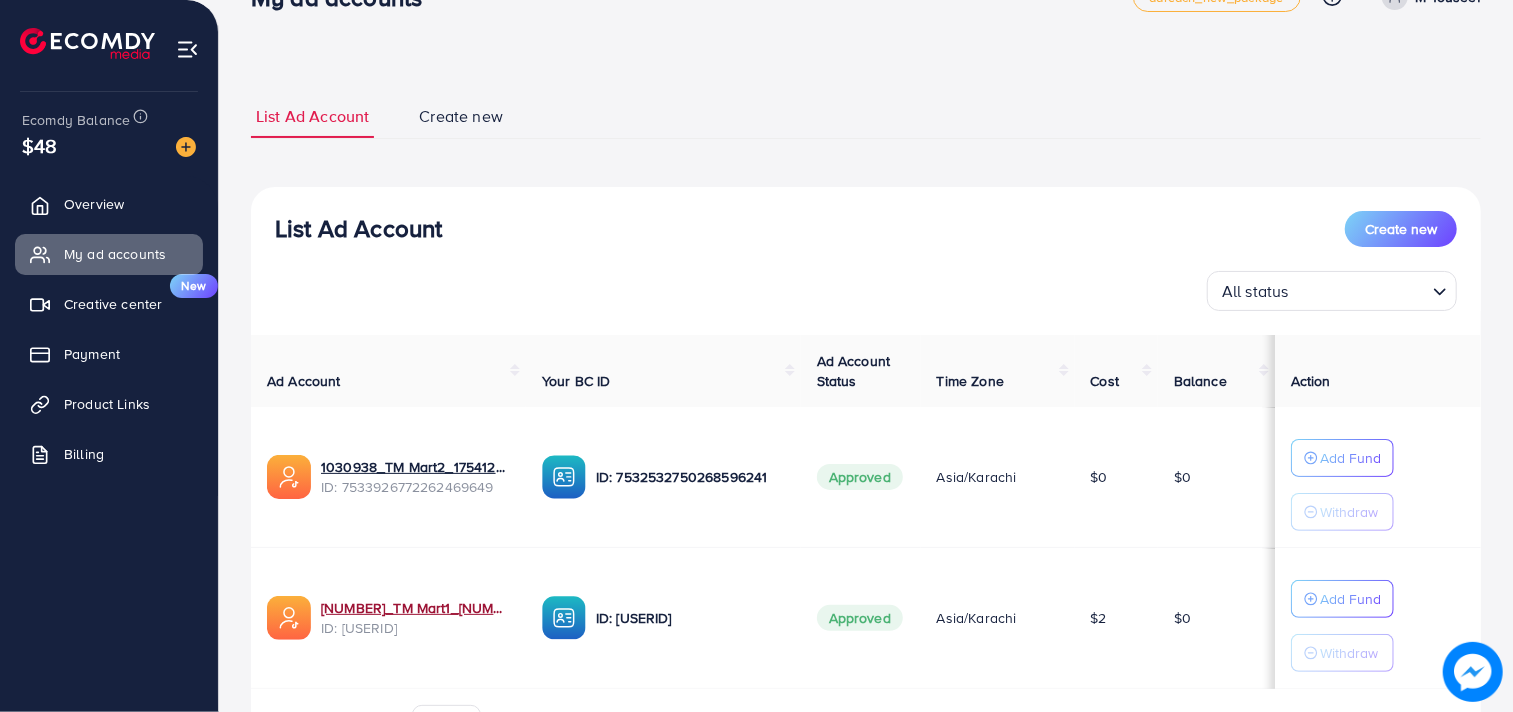 scroll, scrollTop: 0, scrollLeft: 0, axis: both 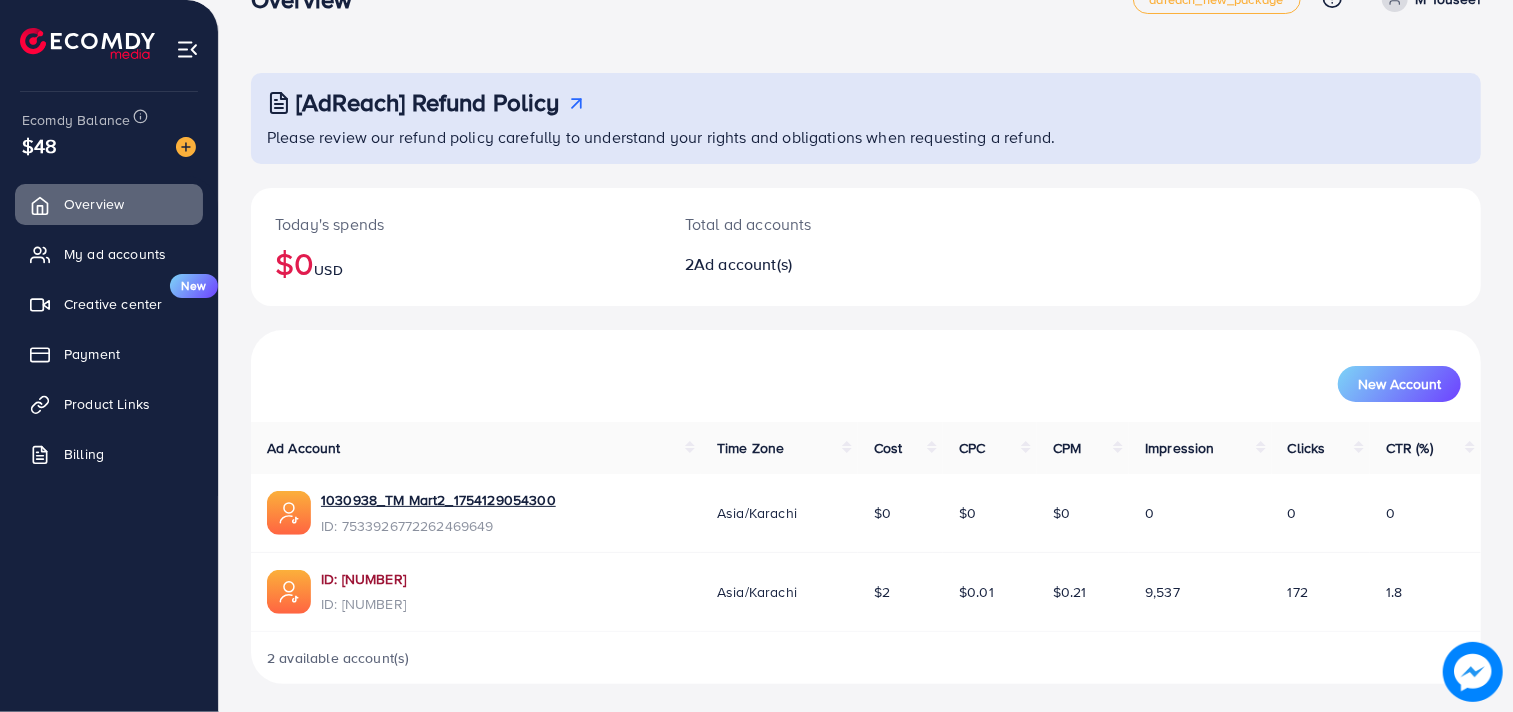 click on "[NUMBER]_TM Mart1_[NUMBER]" at bounding box center [363, 579] 